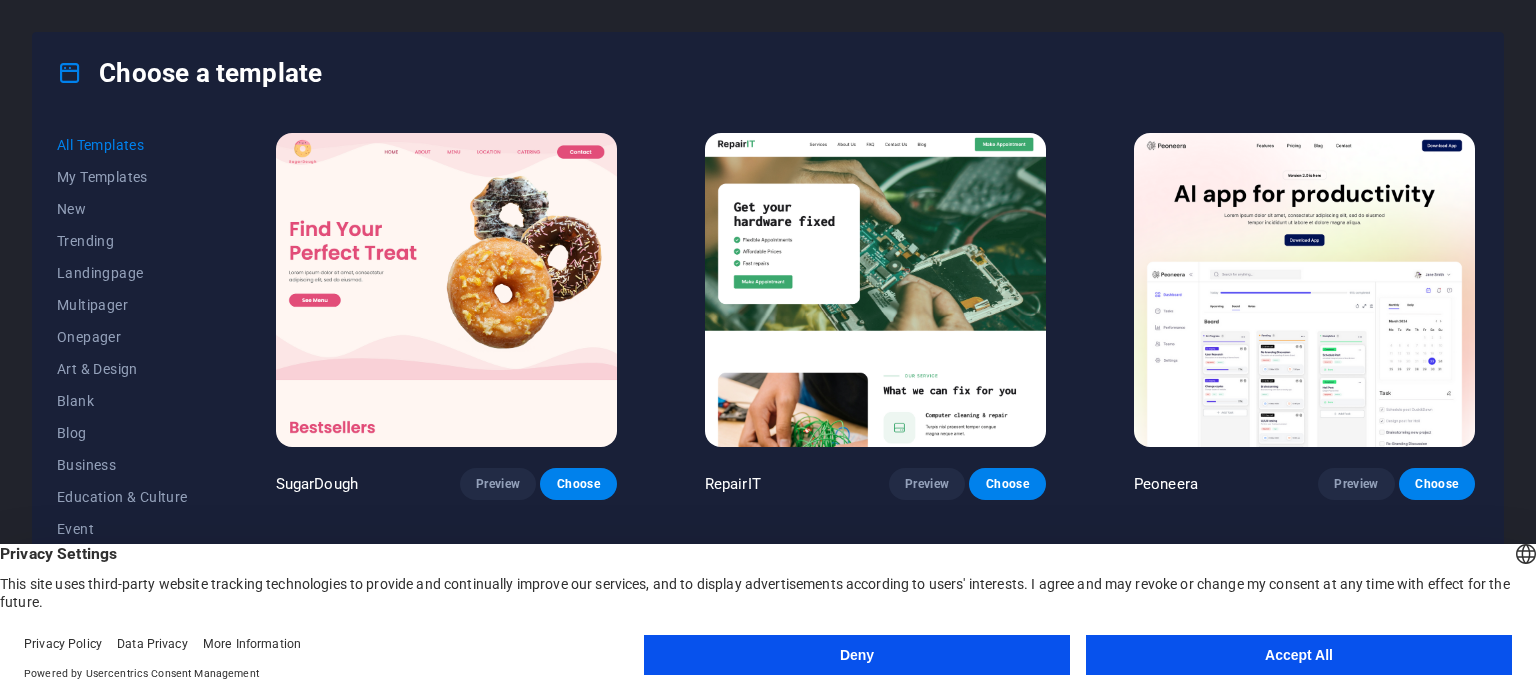scroll, scrollTop: 0, scrollLeft: 0, axis: both 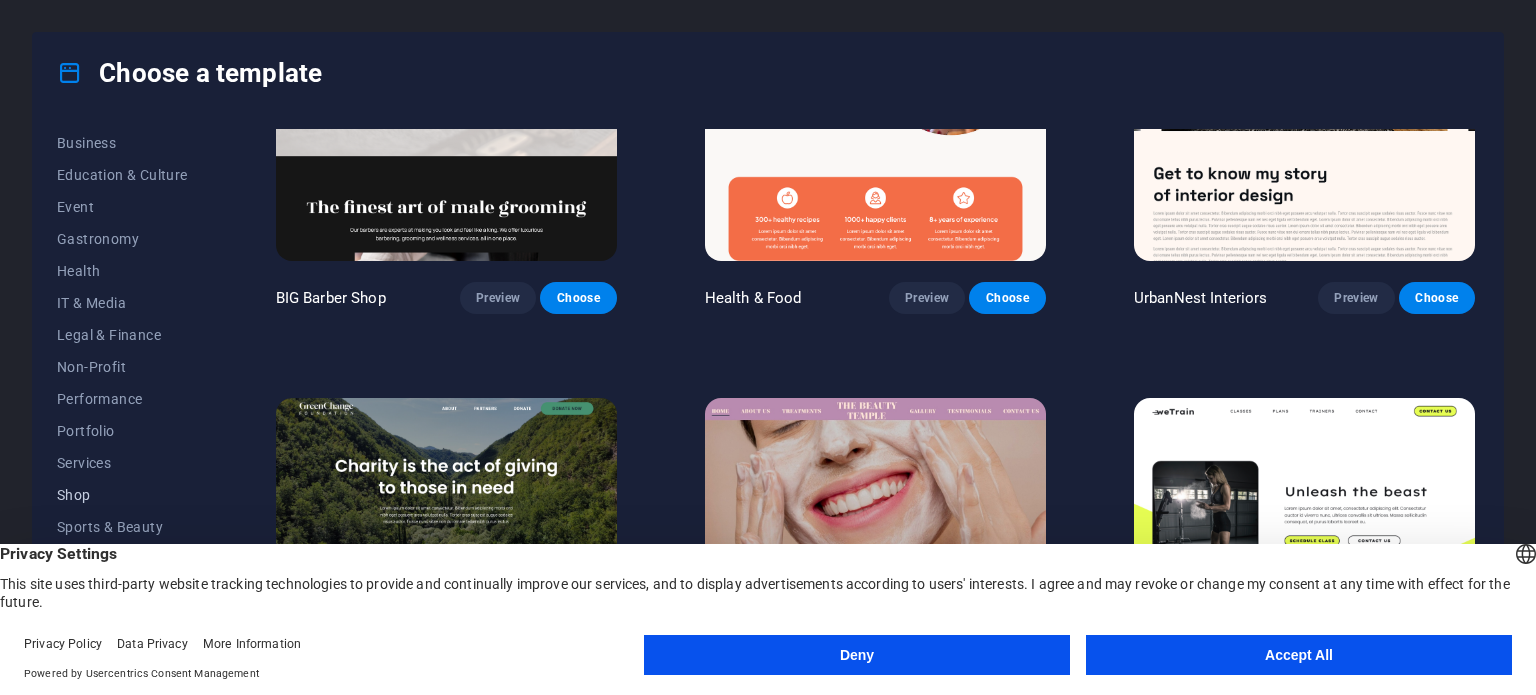click on "Shop" at bounding box center [122, 495] 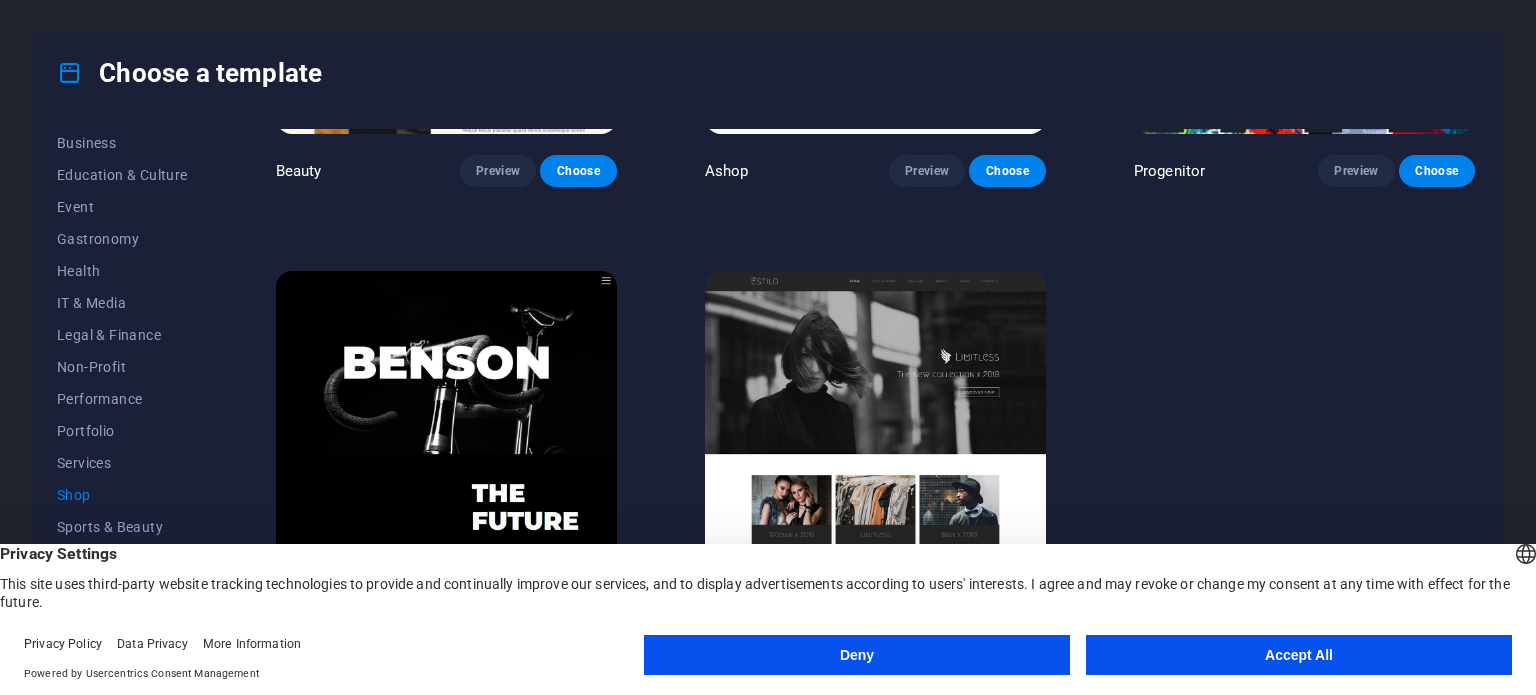 scroll, scrollTop: 1208, scrollLeft: 0, axis: vertical 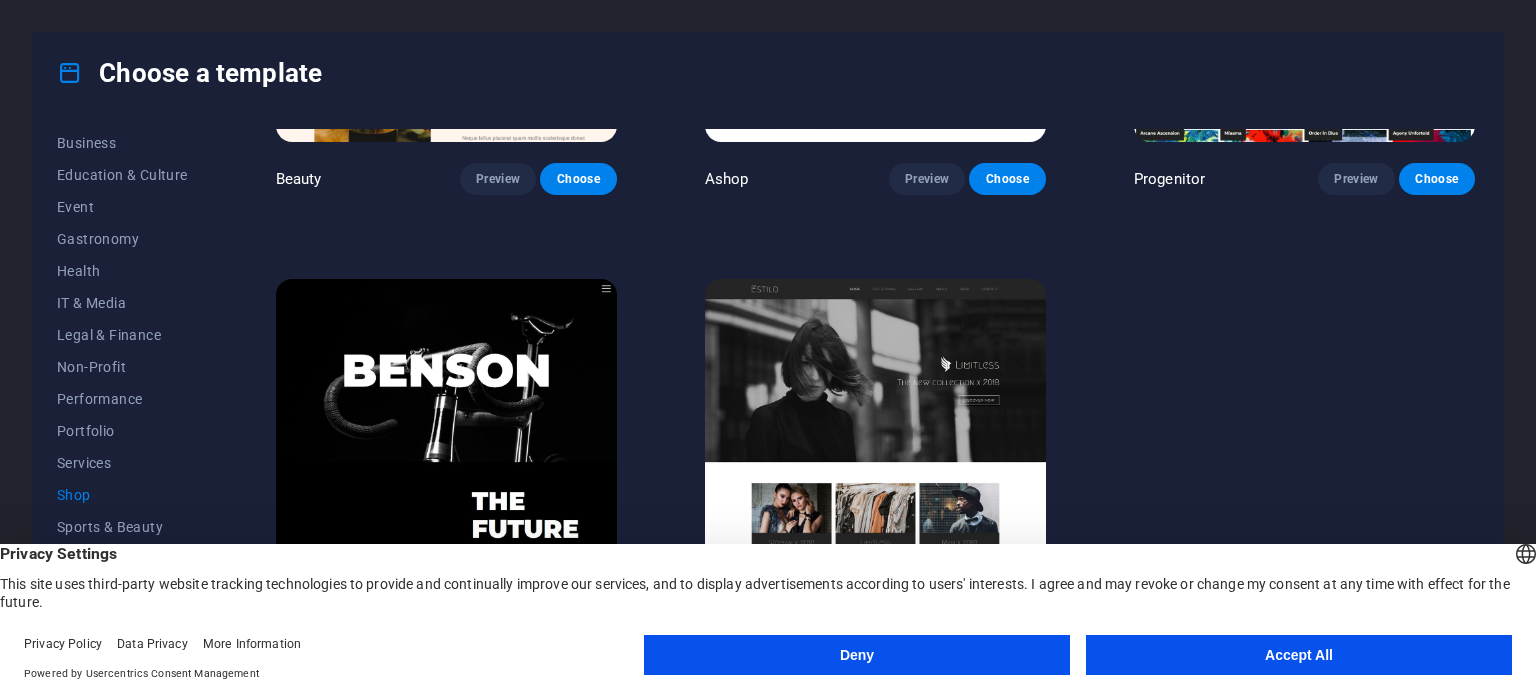 drag, startPoint x: 1473, startPoint y: 502, endPoint x: 1473, endPoint y: 483, distance: 19 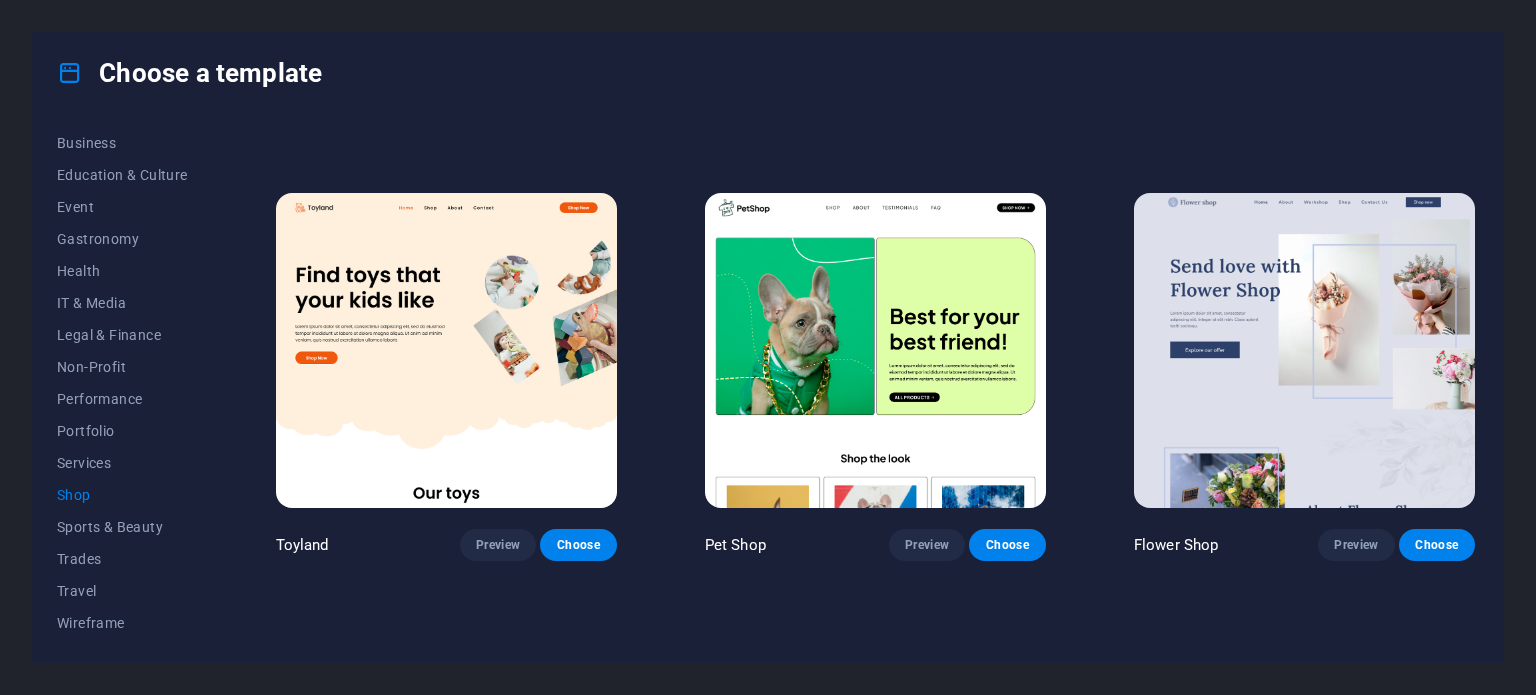 scroll, scrollTop: 388, scrollLeft: 0, axis: vertical 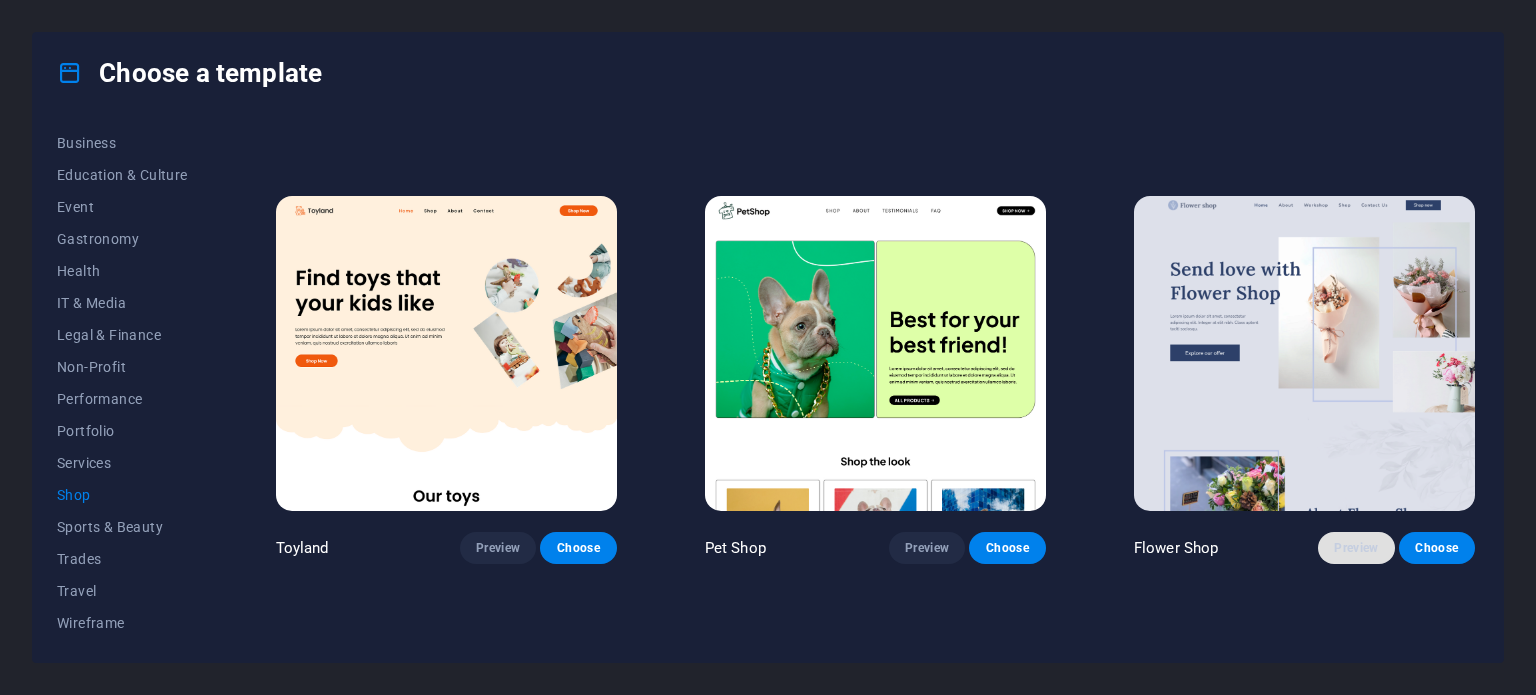 click on "Preview" at bounding box center (1356, 548) 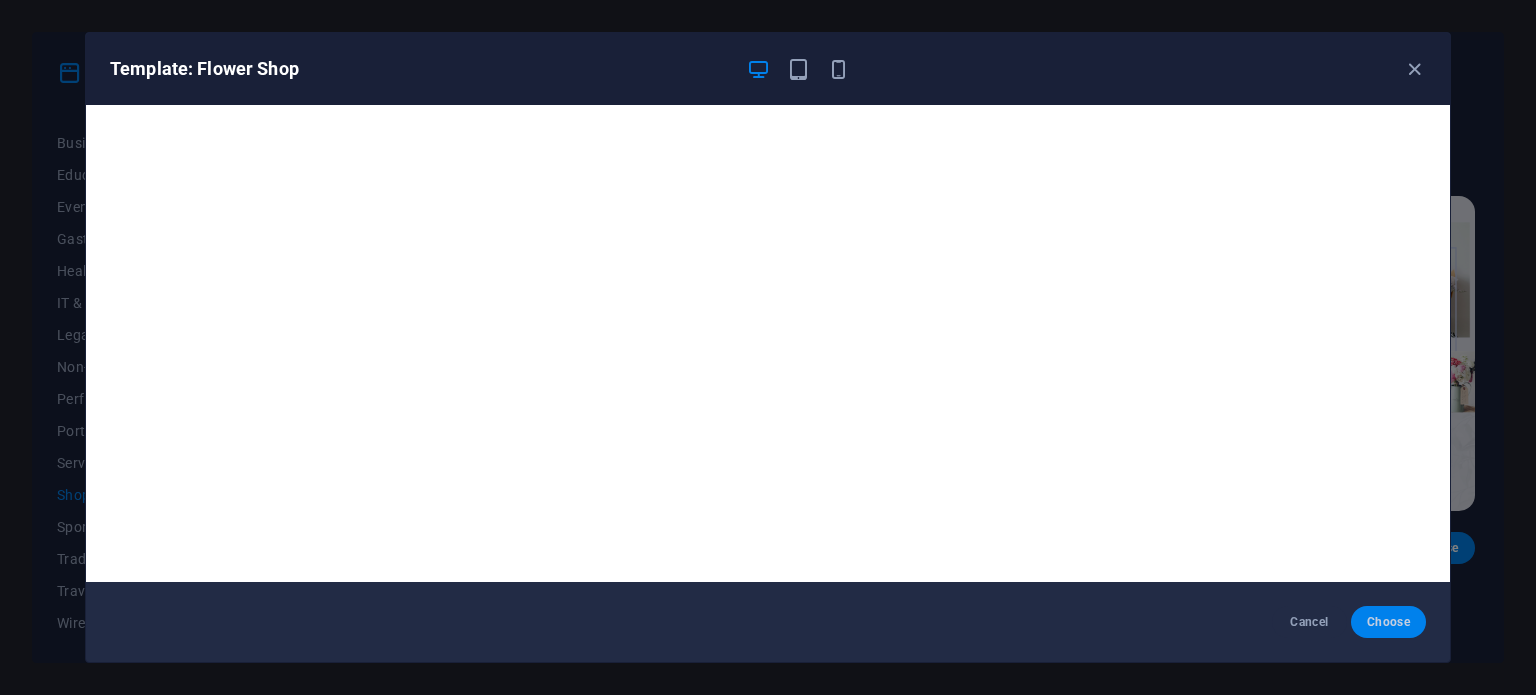 click on "Choose" at bounding box center (1388, 622) 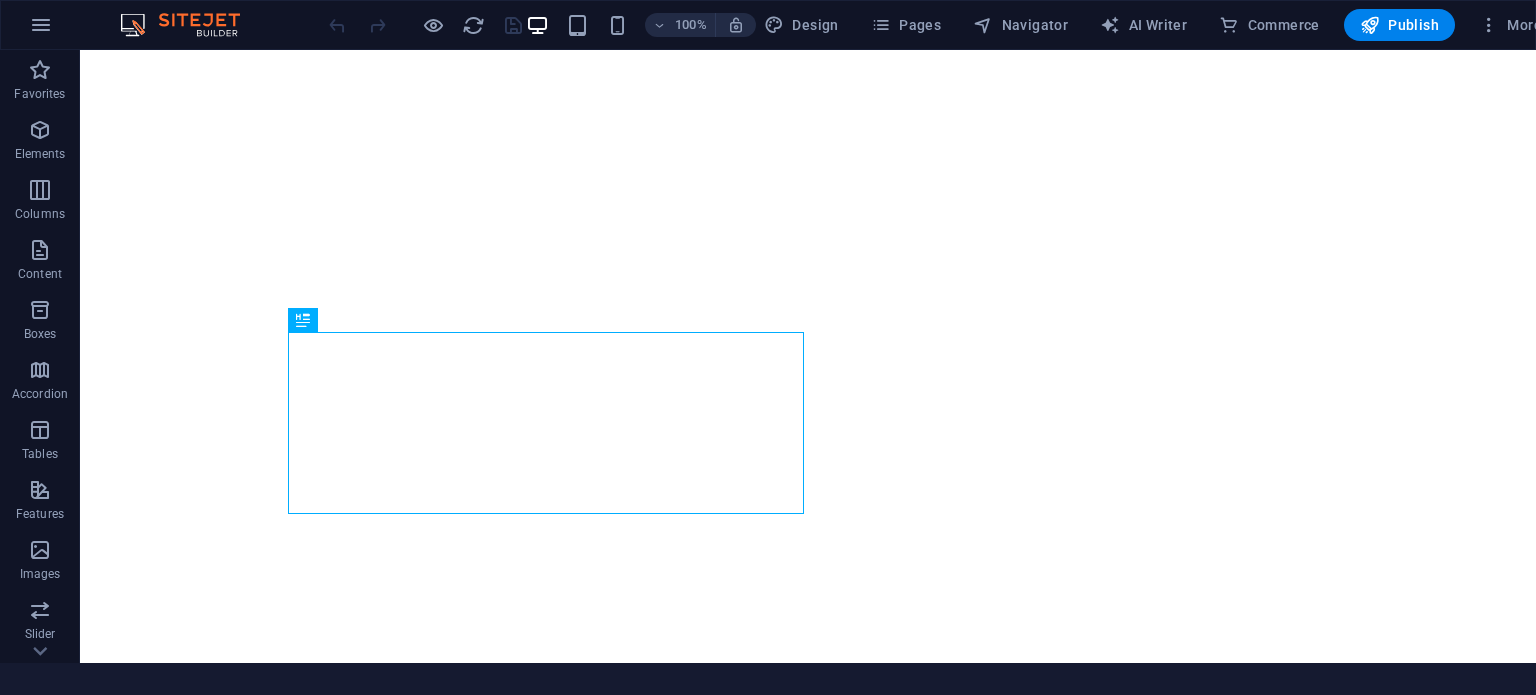 scroll, scrollTop: 0, scrollLeft: 0, axis: both 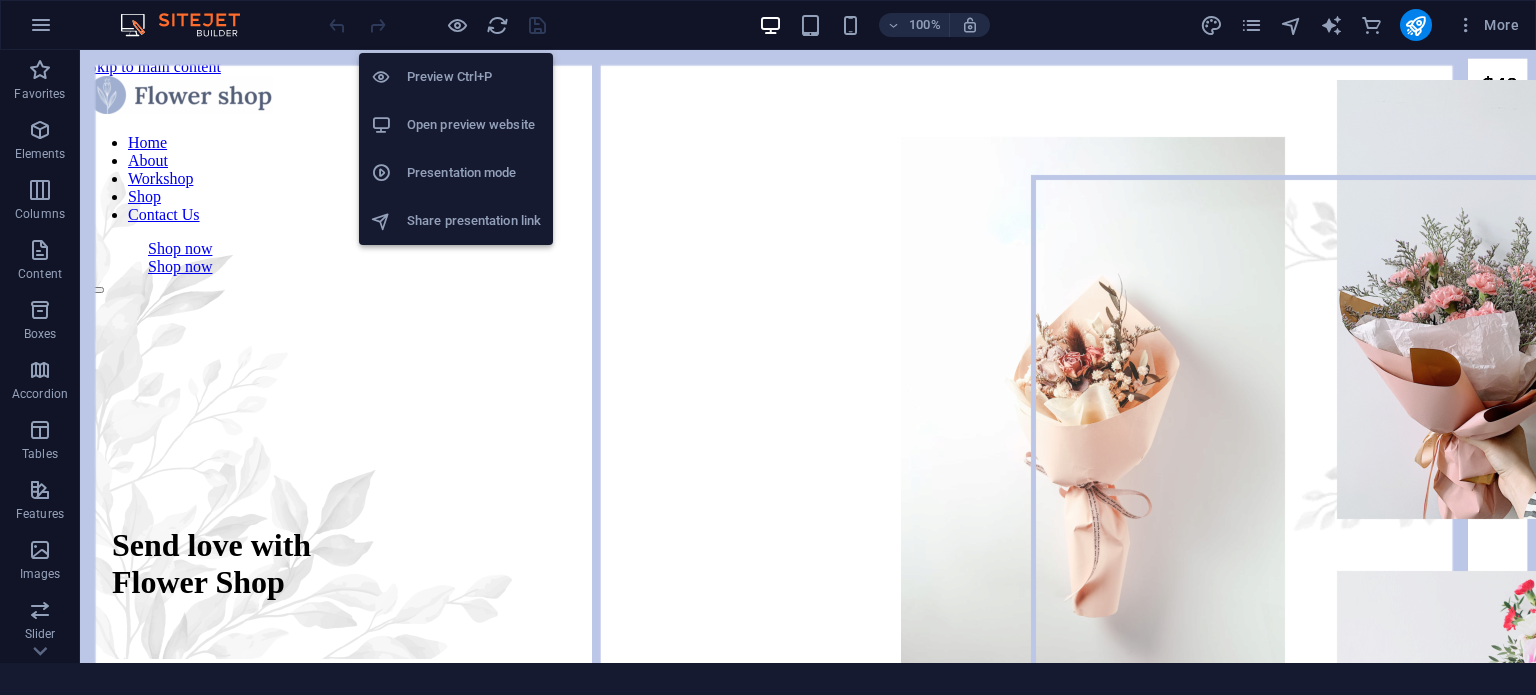 click on "Preview Ctrl+P" at bounding box center (474, 77) 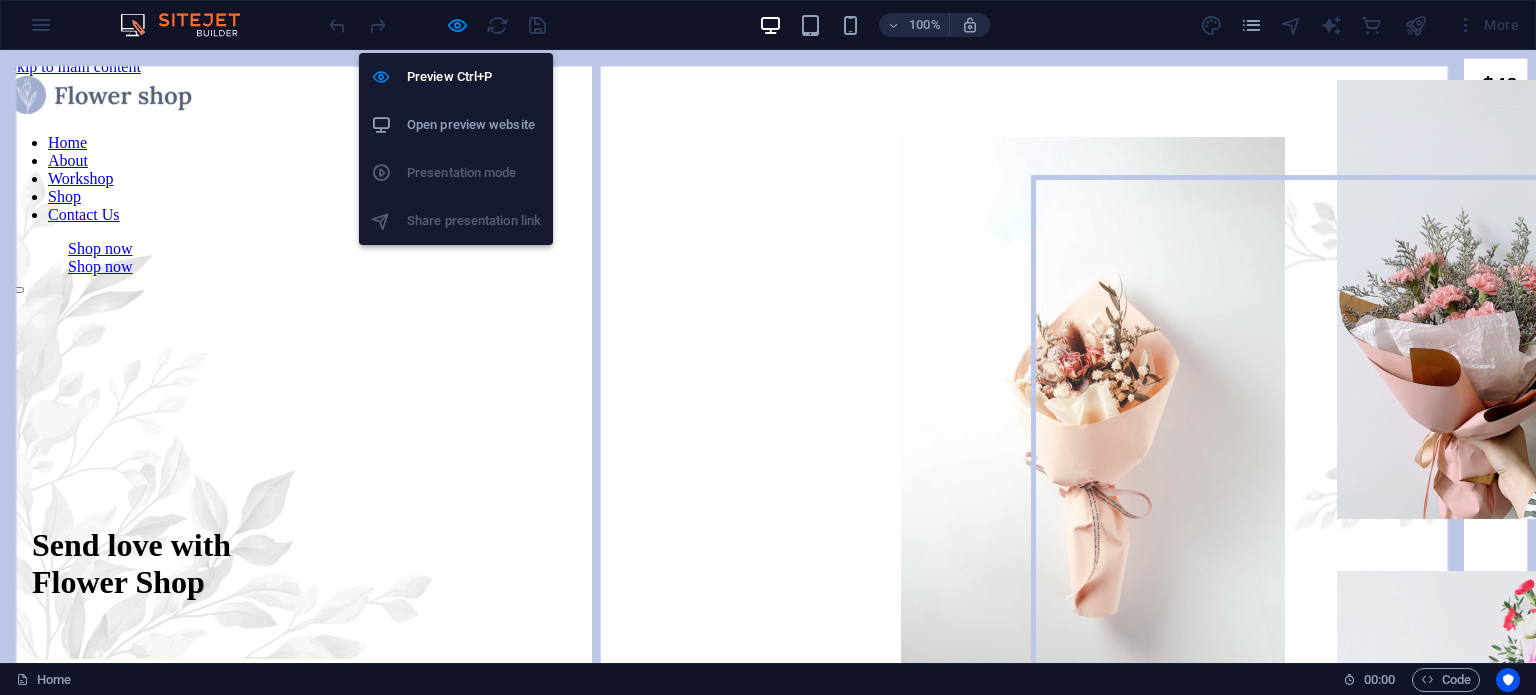 click on "Open preview website" at bounding box center [474, 125] 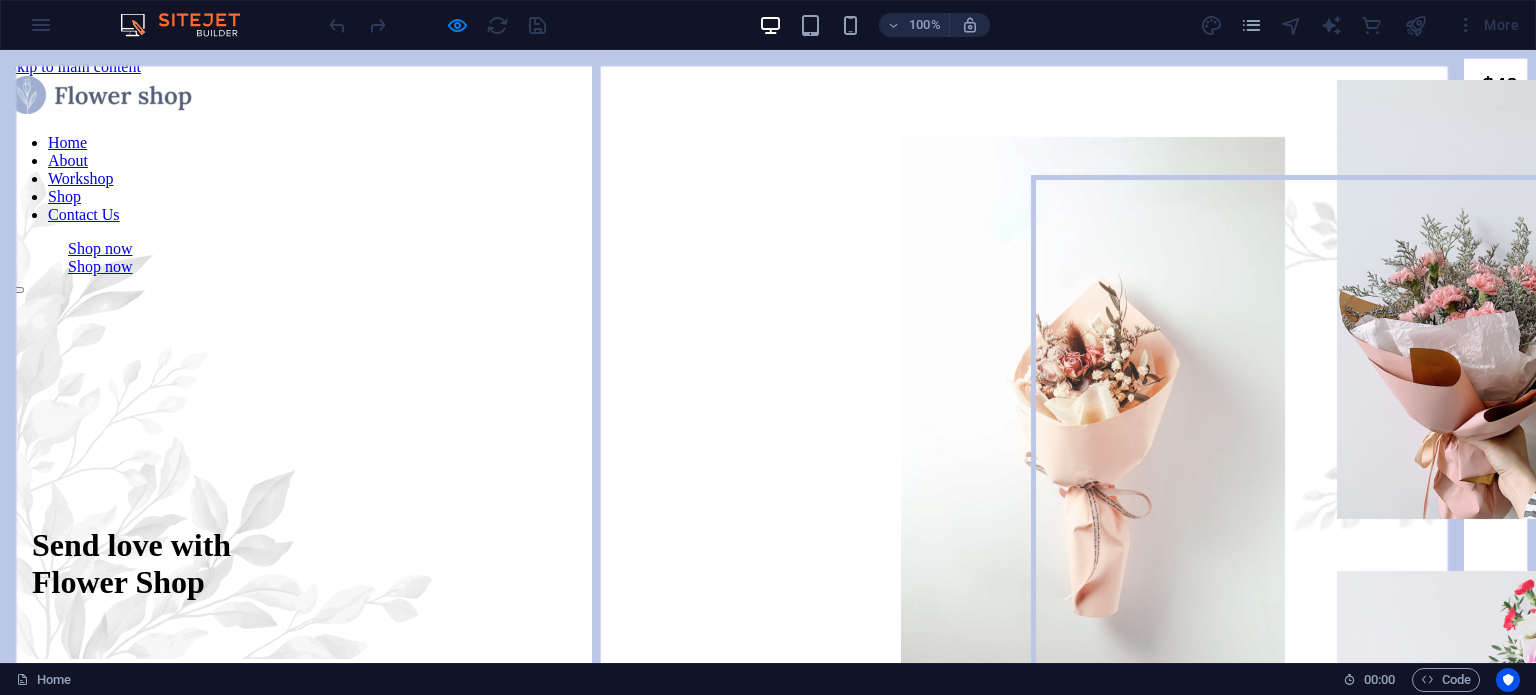 click on "100% More" at bounding box center [768, 25] 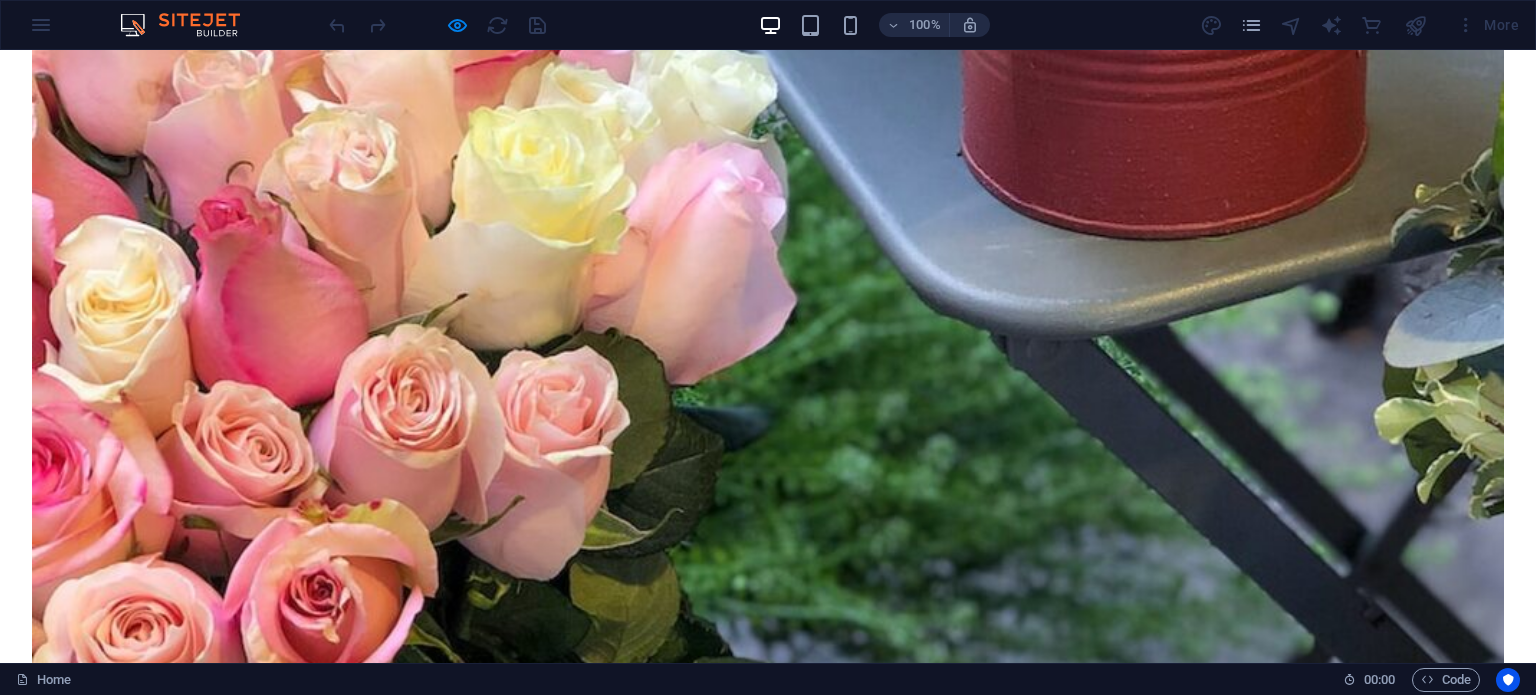 scroll, scrollTop: 2213, scrollLeft: 0, axis: vertical 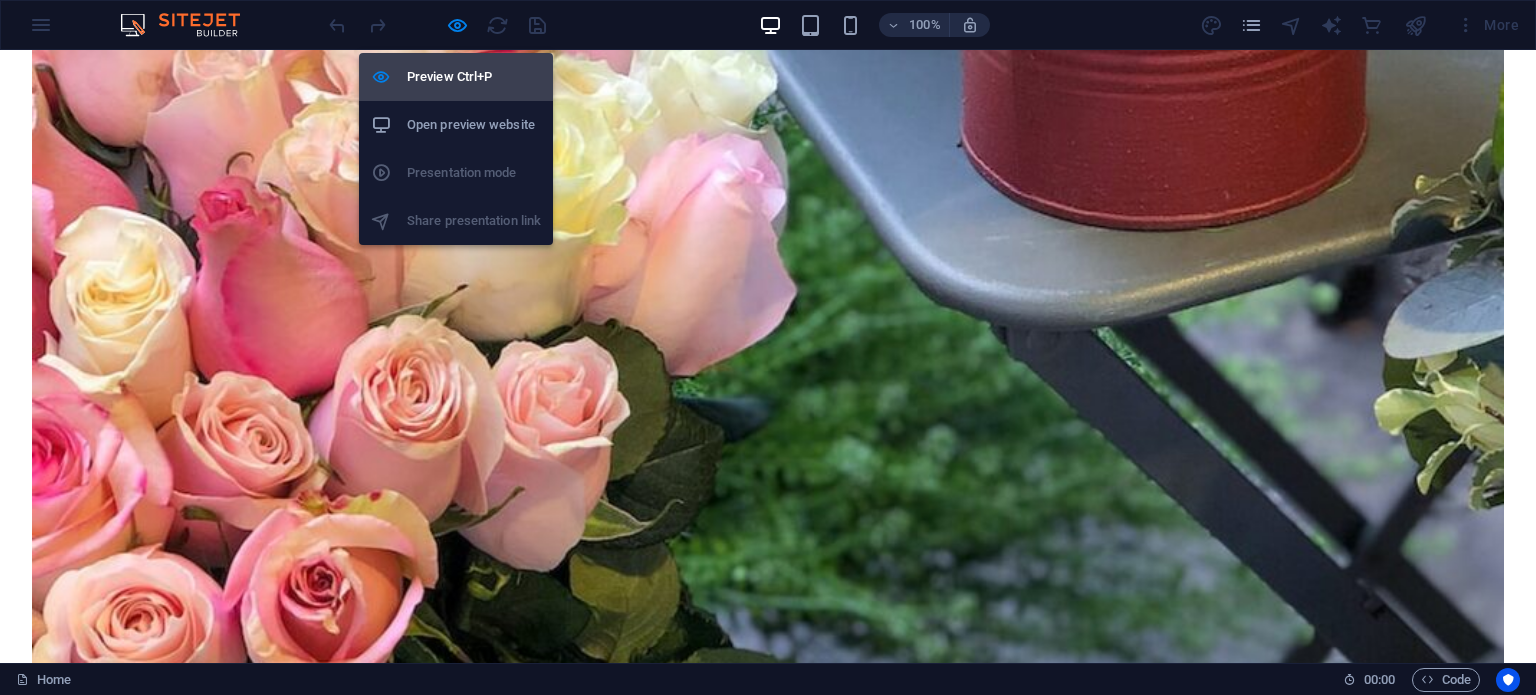 click on "Preview Ctrl+P" at bounding box center (474, 77) 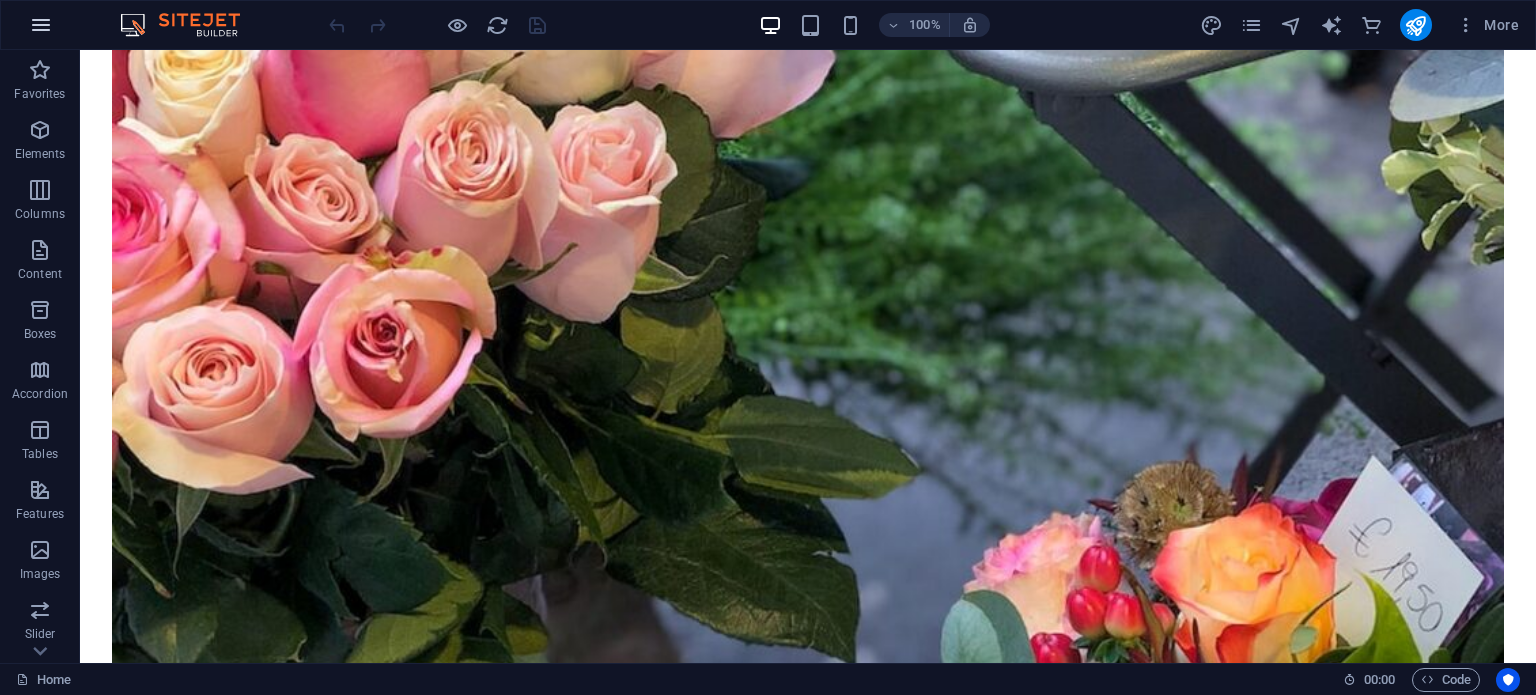click at bounding box center (41, 25) 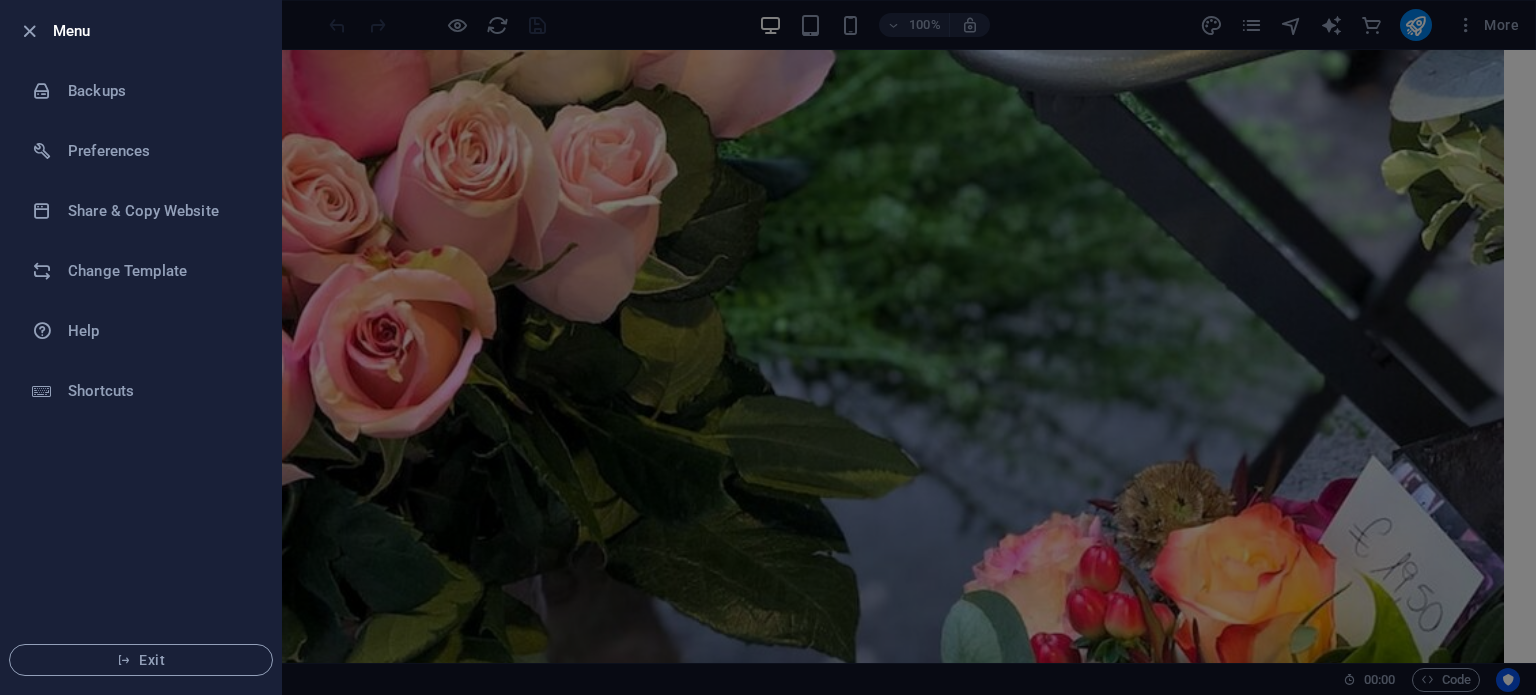 click at bounding box center (768, 347) 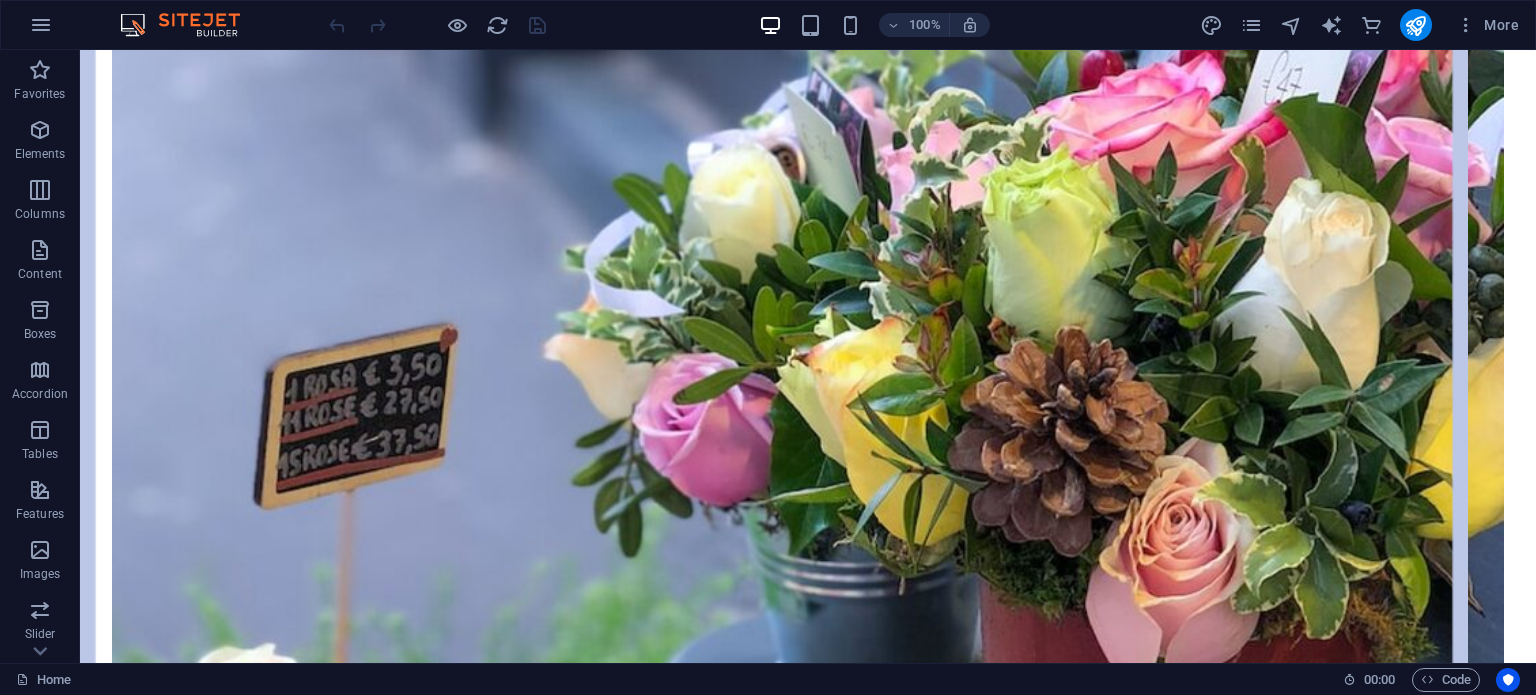 scroll, scrollTop: 1300, scrollLeft: 0, axis: vertical 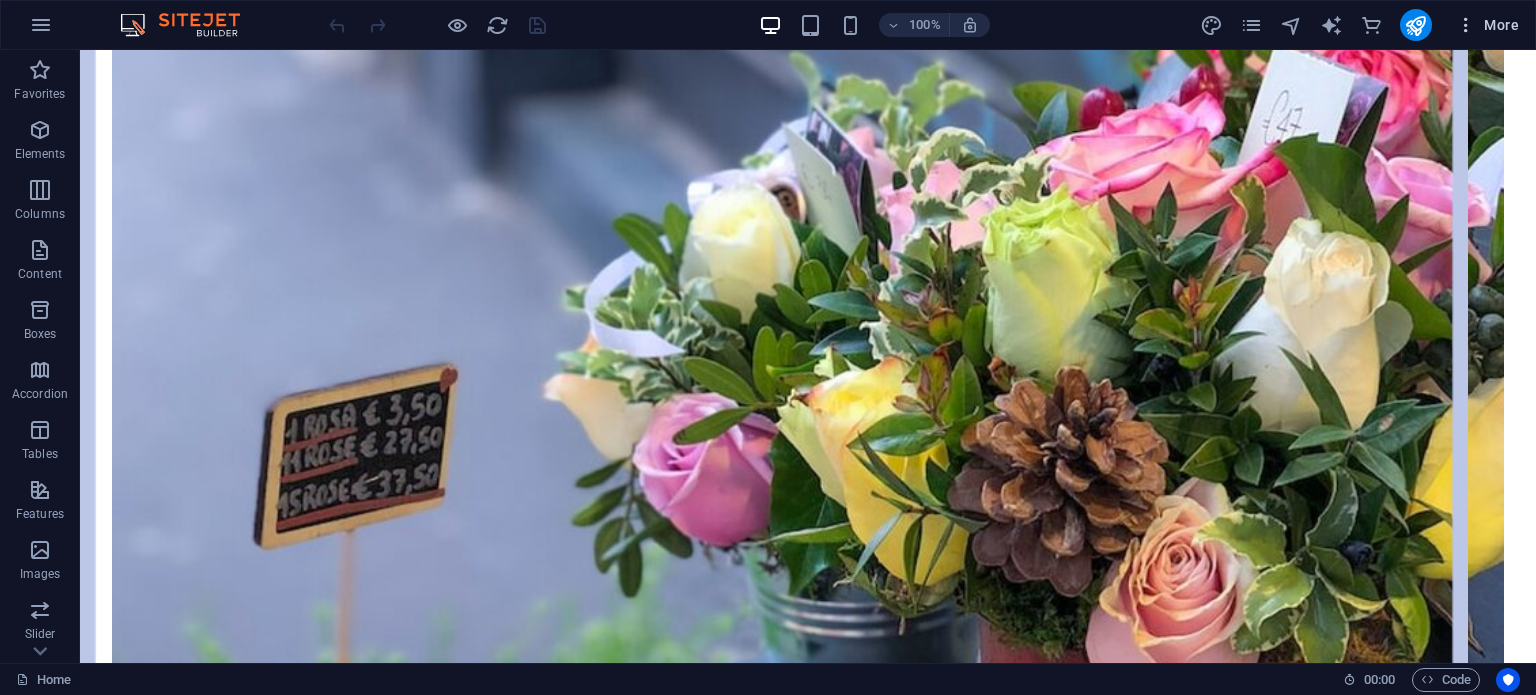 click on "More" at bounding box center (1487, 25) 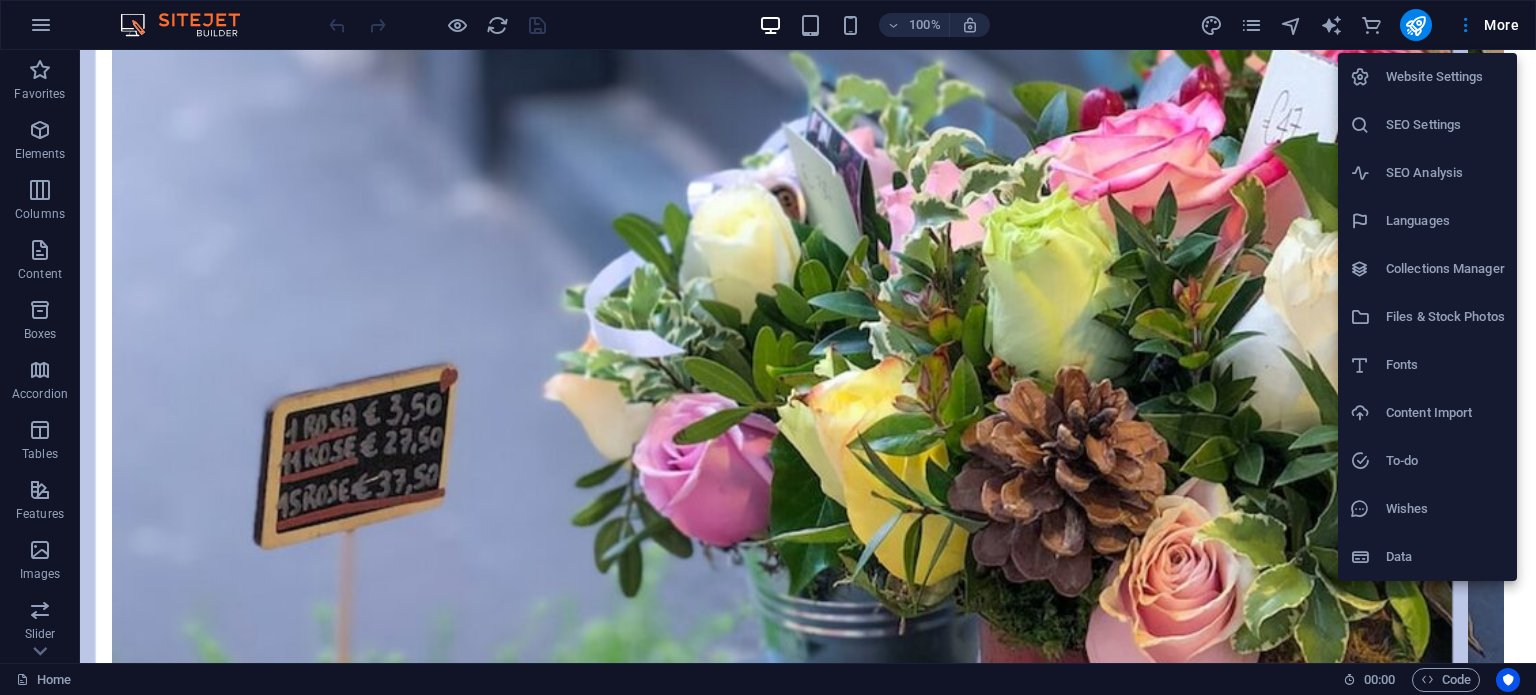 click on "Languages" at bounding box center (1445, 221) 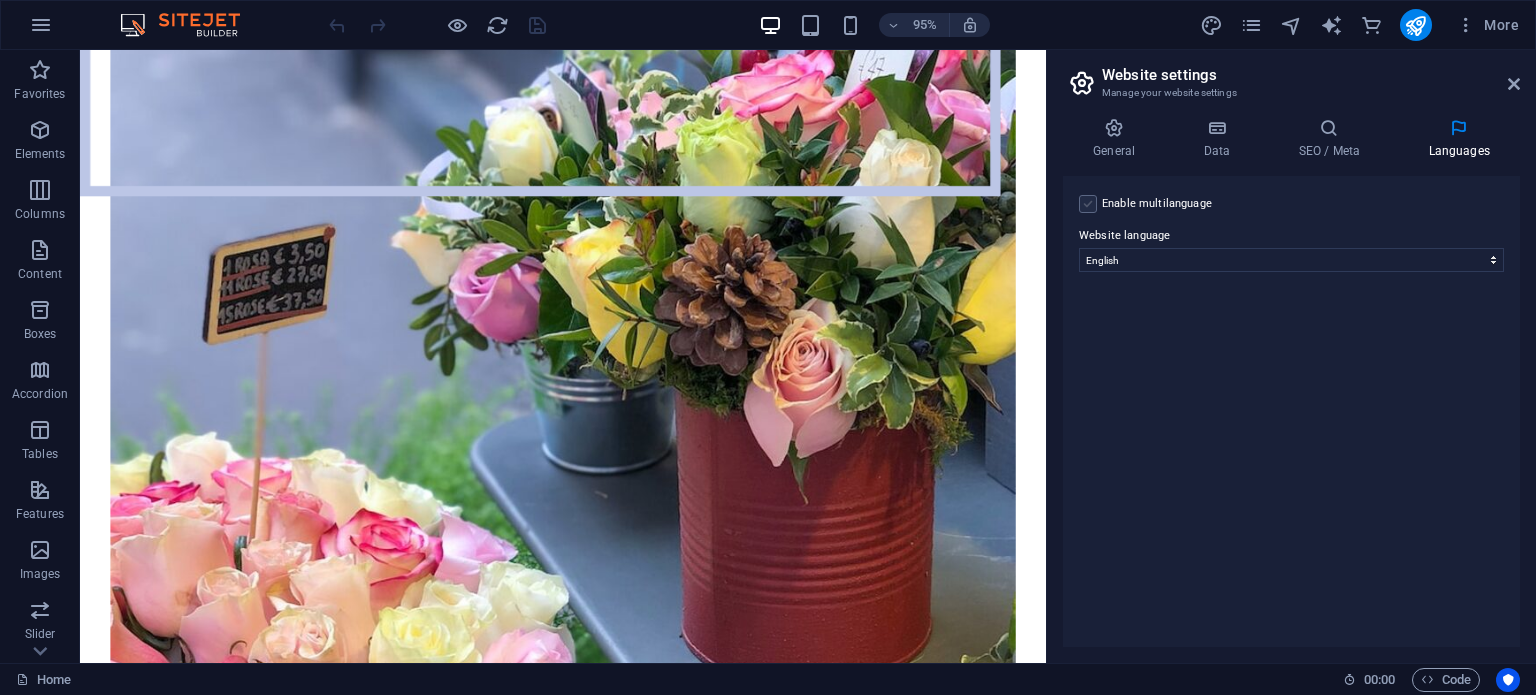 click at bounding box center [1088, 204] 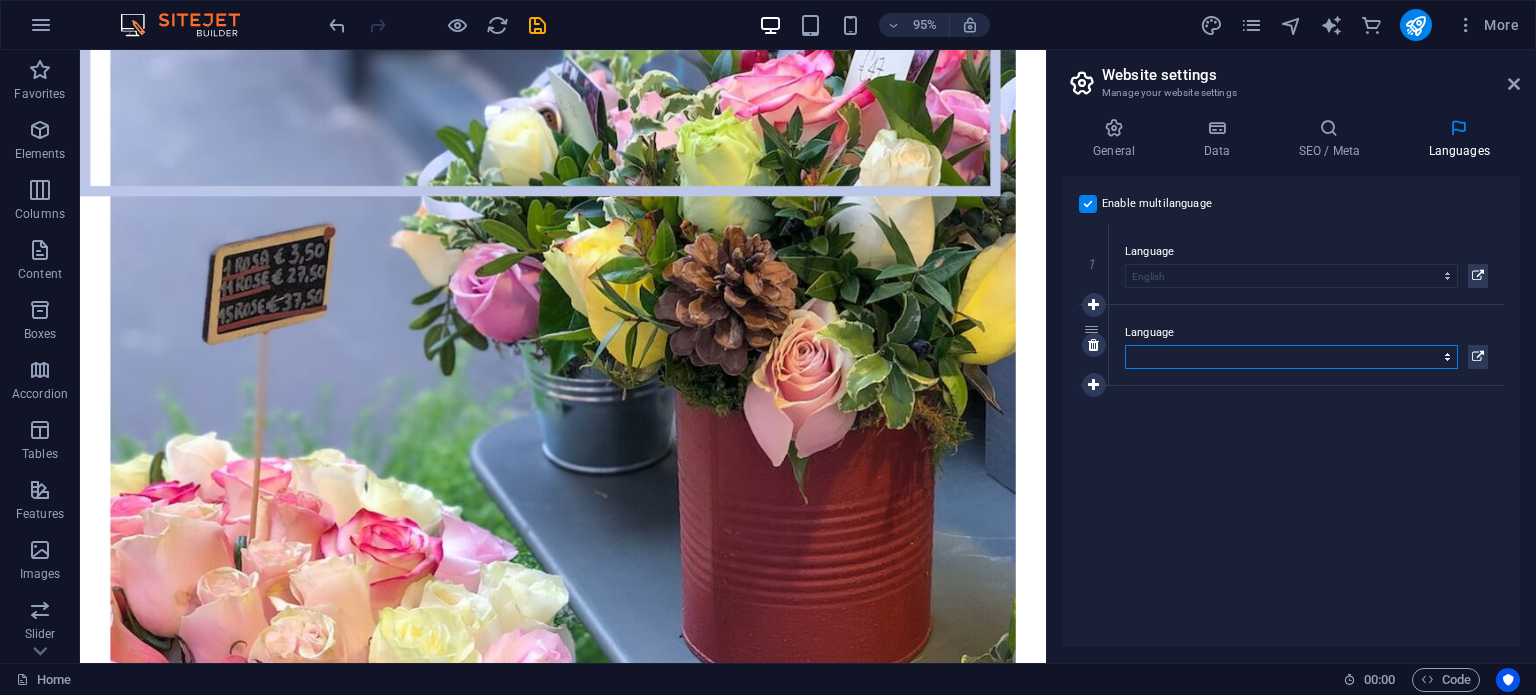 click on "Abkhazian Afar Afrikaans Akan Albanian Amharic Arabic Aragonese Armenian Assamese Avaric Avestan Aymara Azerbaijani Bambara Bashkir Basque Belarusian Bengali Bihari languages Bislama Bokmål Bosnian Breton Bulgarian Burmese Catalan Central Khmer Chamorro Chechen Chinese Church Slavic Chuvash Cornish Corsican Cree Croatian Czech Danish Dutch Dzongkha English Esperanto Estonian Ewe Faroese Farsi (Persian) Fijian Finnish French Fulah Gaelic Galician Ganda Georgian German Greek Greenlandic Guaraní Gujarati Haitian Creole Hausa Hebrew Herero Hindi Hiri Motu Hungarian Icelandic Ido Igbo Indonesian Interlingua Interlingue Inuktitut Inupiaq Irish Italian Japanese Javanese Kannada Kanuri Kashmiri Kazakh Kikuyu Kinyarwanda Komi Kongo Korean Kurdish Kwanyama Kyrgyz Lao Latin Latvian Limburgish Lingala Lithuanian Luba-Katanga Luxembourgish Macedonian Malagasy Malay Malayalam Maldivian Maltese Manx Maori Marathi Marshallese Mongolian Nauru Navajo Ndonga Nepali North Ndebele Northern Sami Norwegian Norwegian Nynorsk Nuosu" at bounding box center [1291, 357] 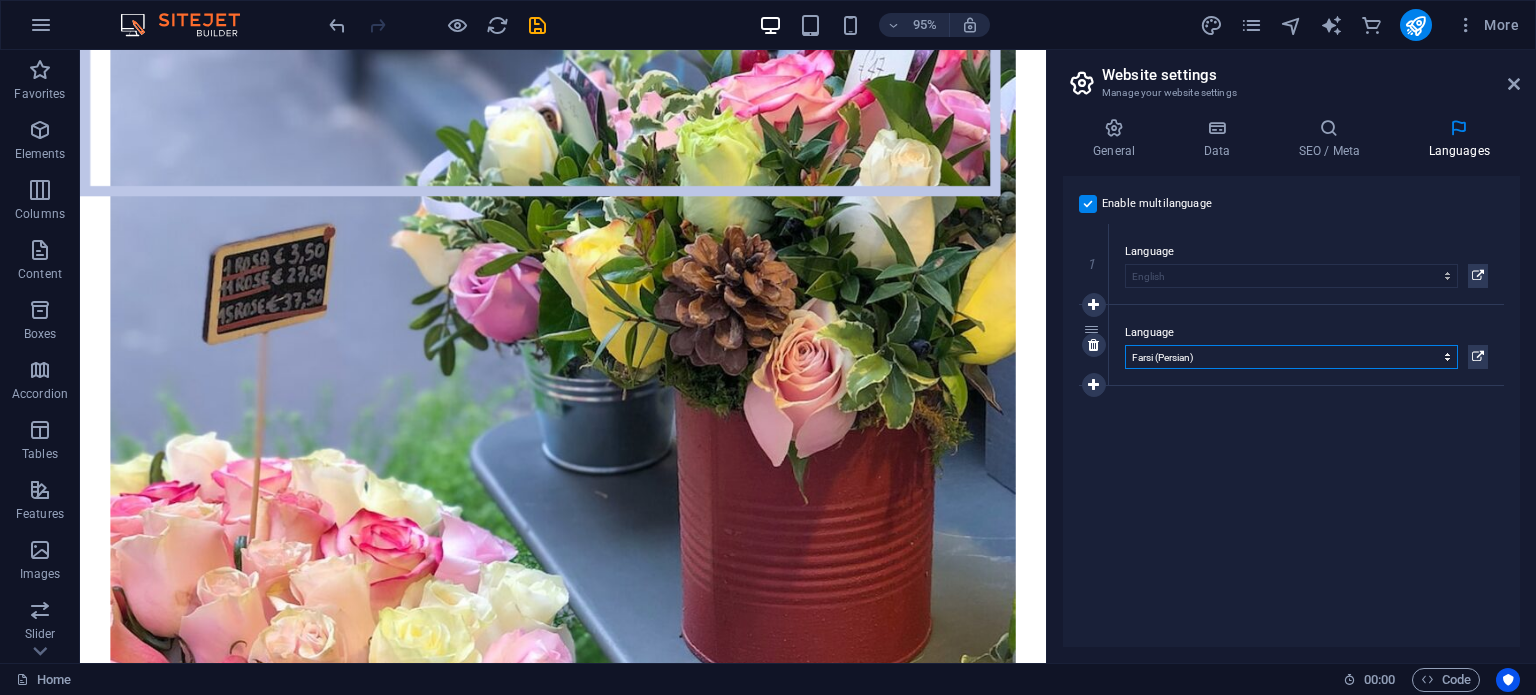 click on "Abkhazian Afar Afrikaans Akan Albanian Amharic Arabic Aragonese Armenian Assamese Avaric Avestan Aymara Azerbaijani Bambara Bashkir Basque Belarusian Bengali Bihari languages Bislama Bokmål Bosnian Breton Bulgarian Burmese Catalan Central Khmer Chamorro Chechen Chinese Church Slavic Chuvash Cornish Corsican Cree Croatian Czech Danish Dutch Dzongkha English Esperanto Estonian Ewe Faroese Farsi (Persian) Fijian Finnish French Fulah Gaelic Galician Ganda Georgian German Greek Greenlandic Guaraní Gujarati Haitian Creole Hausa Hebrew Herero Hindi Hiri Motu Hungarian Icelandic Ido Igbo Indonesian Interlingua Interlingue Inuktitut Inupiaq Irish Italian Japanese Javanese Kannada Kanuri Kashmiri Kazakh Kikuyu Kinyarwanda Komi Kongo Korean Kurdish Kwanyama Kyrgyz Lao Latin Latvian Limburgish Lingala Lithuanian Luba-Katanga Luxembourgish Macedonian Malagasy Malay Malayalam Maldivian Maltese Manx Maori Marathi Marshallese Mongolian Nauru Navajo Ndonga Nepali North Ndebele Northern Sami Norwegian Norwegian Nynorsk Nuosu" at bounding box center (1291, 357) 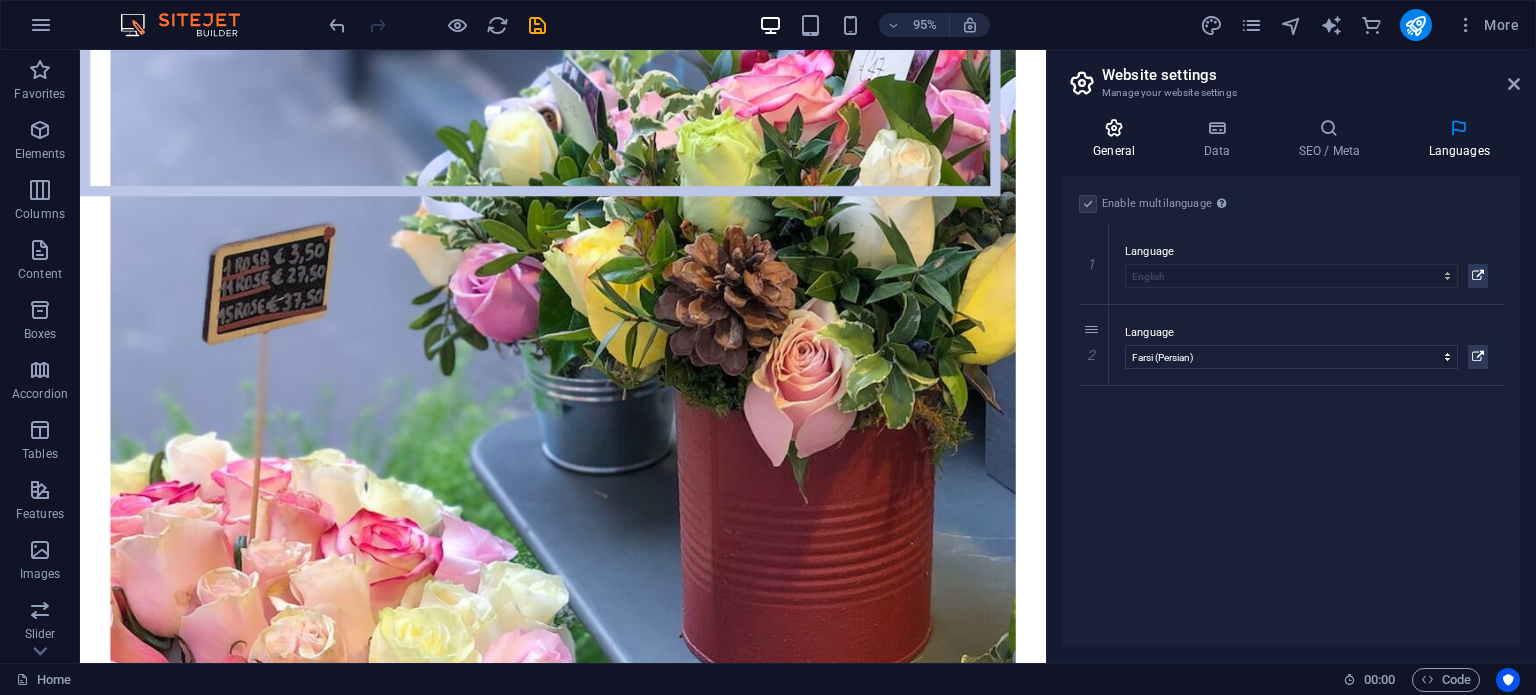 click on "General" at bounding box center (1118, 139) 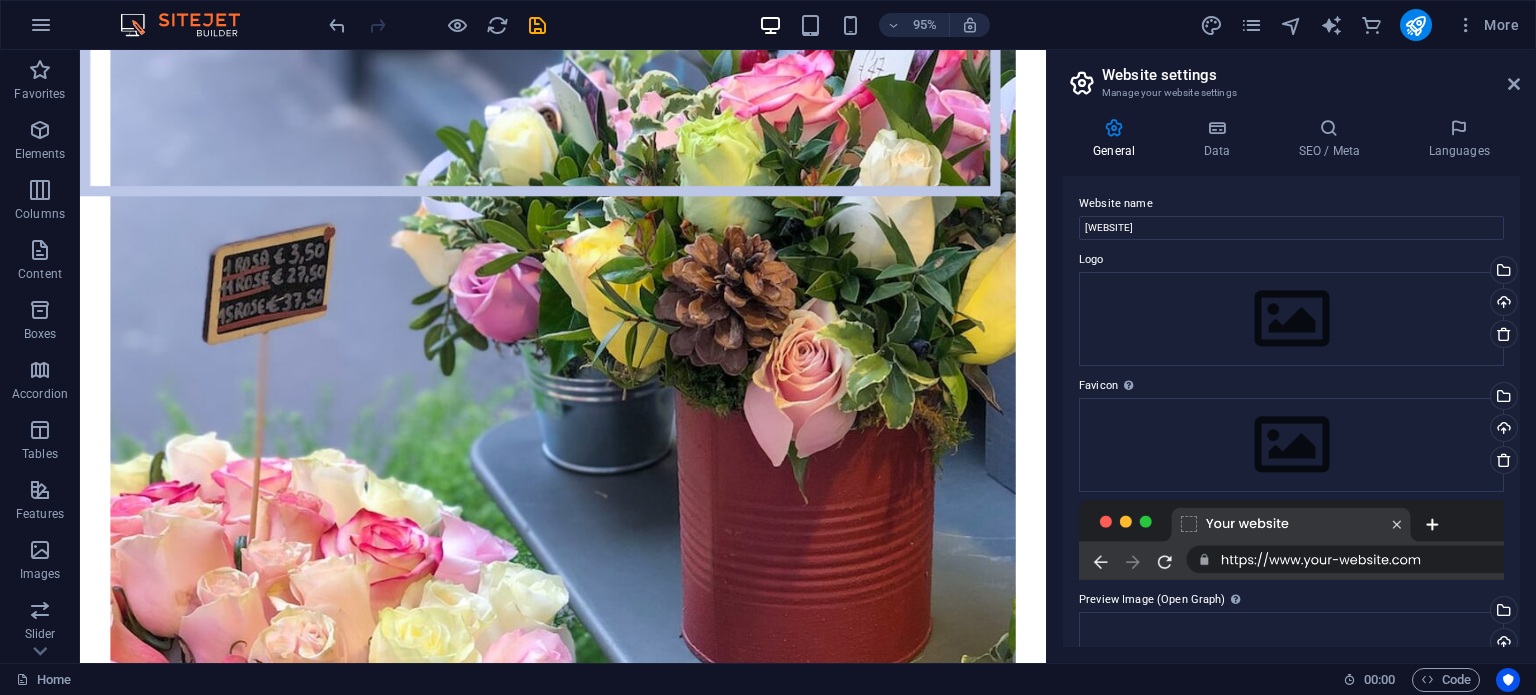 drag, startPoint x: 1519, startPoint y: 325, endPoint x: 1532, endPoint y: 407, distance: 83.02409 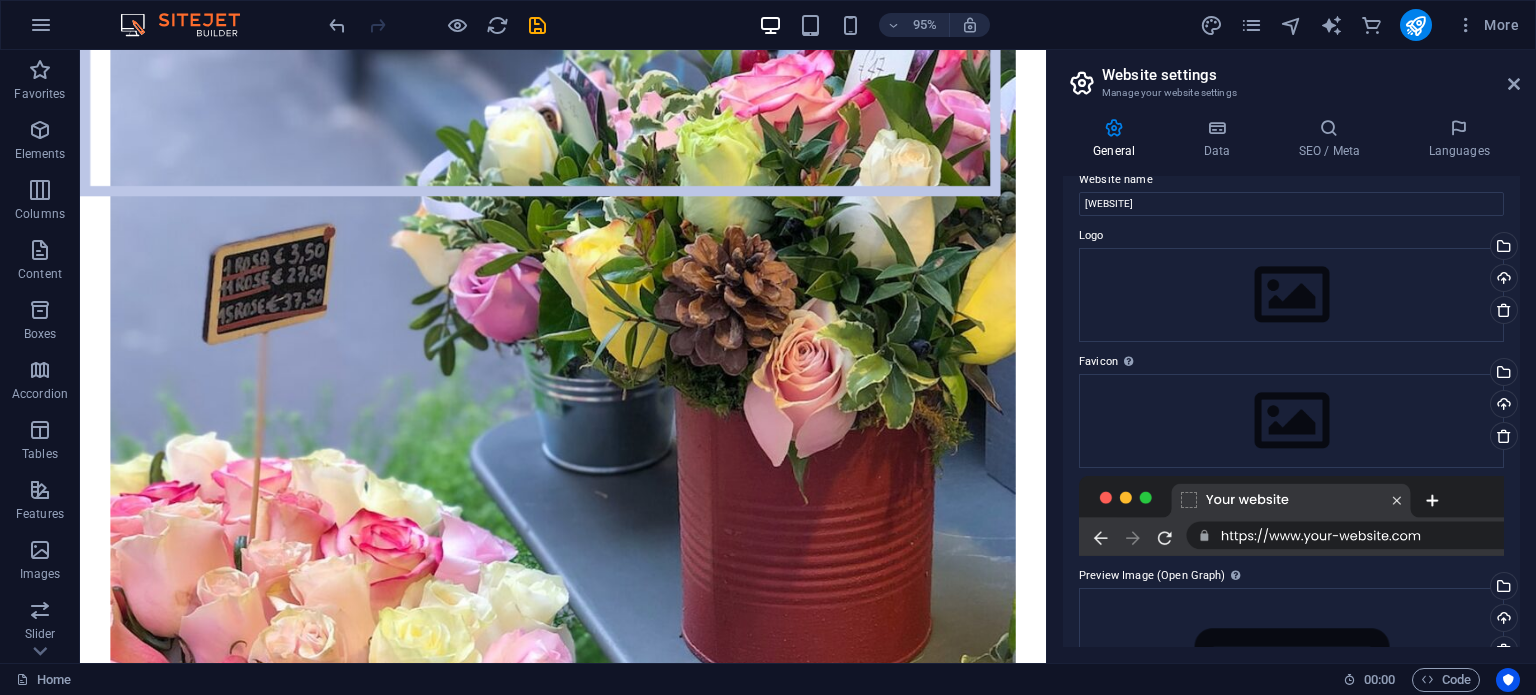scroll, scrollTop: 32, scrollLeft: 0, axis: vertical 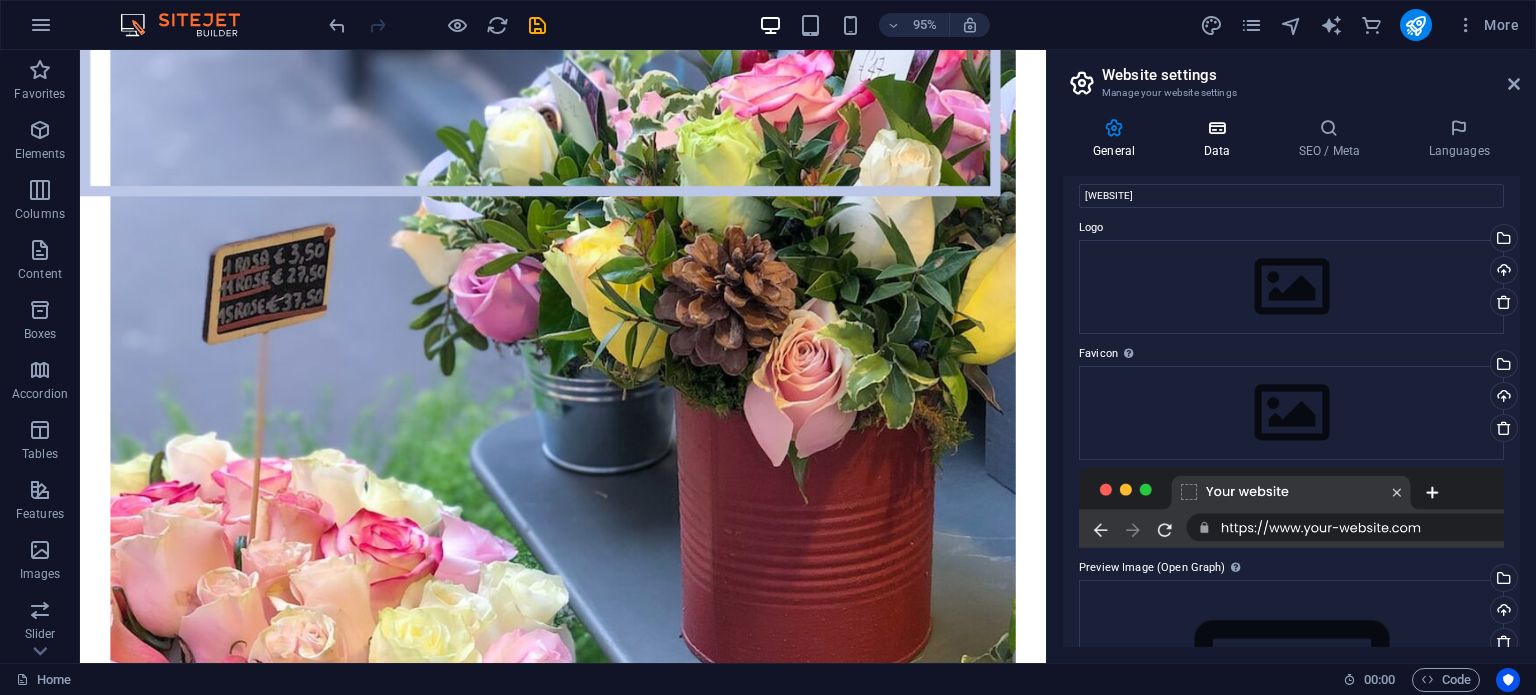 click on "Data" at bounding box center [1220, 139] 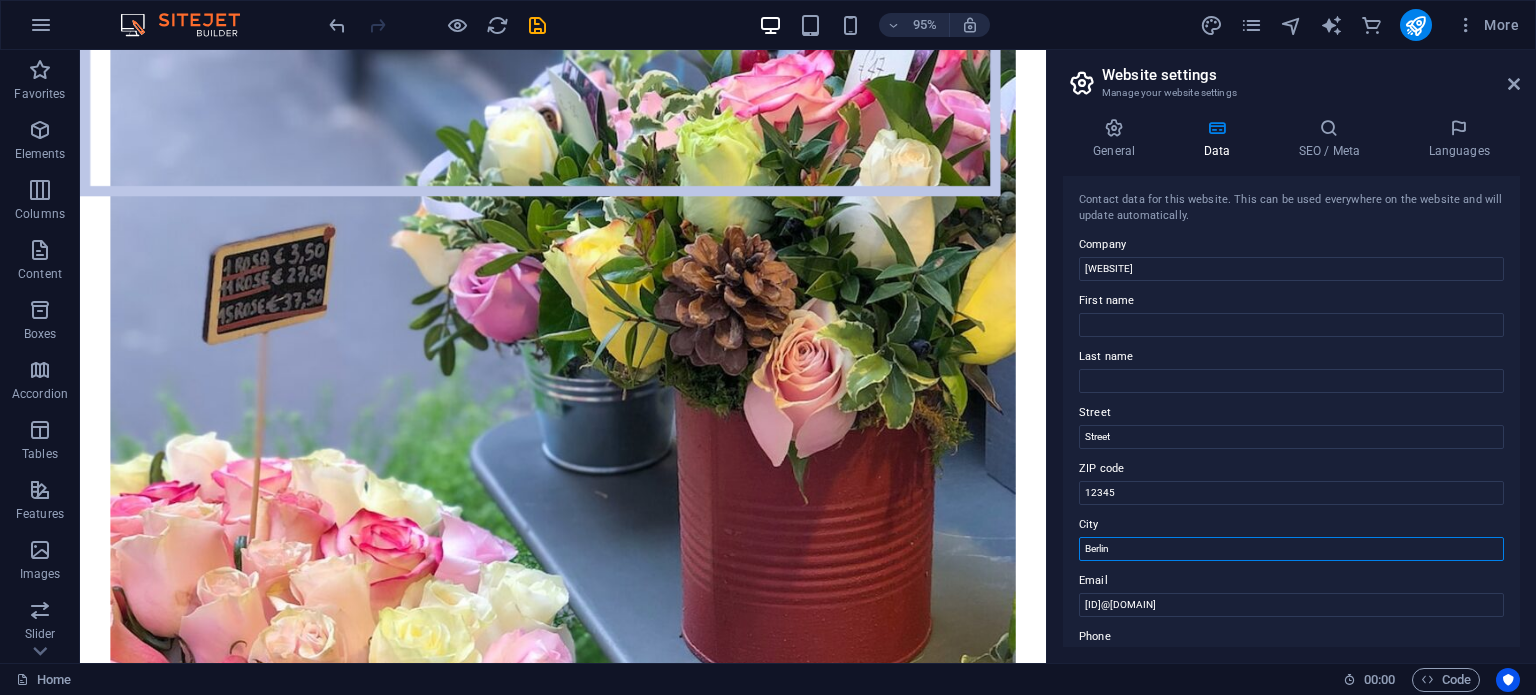 click on "Berlin" at bounding box center [1291, 549] 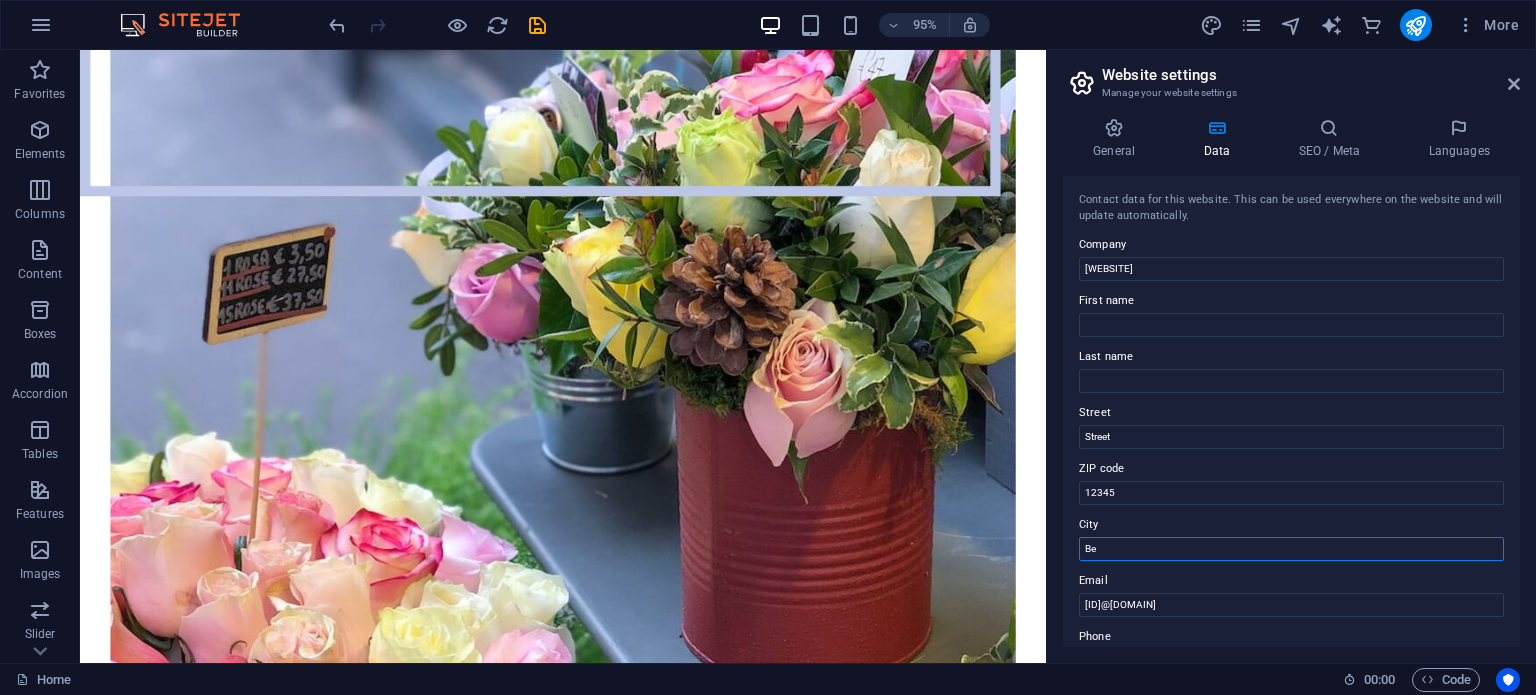 type on "B" 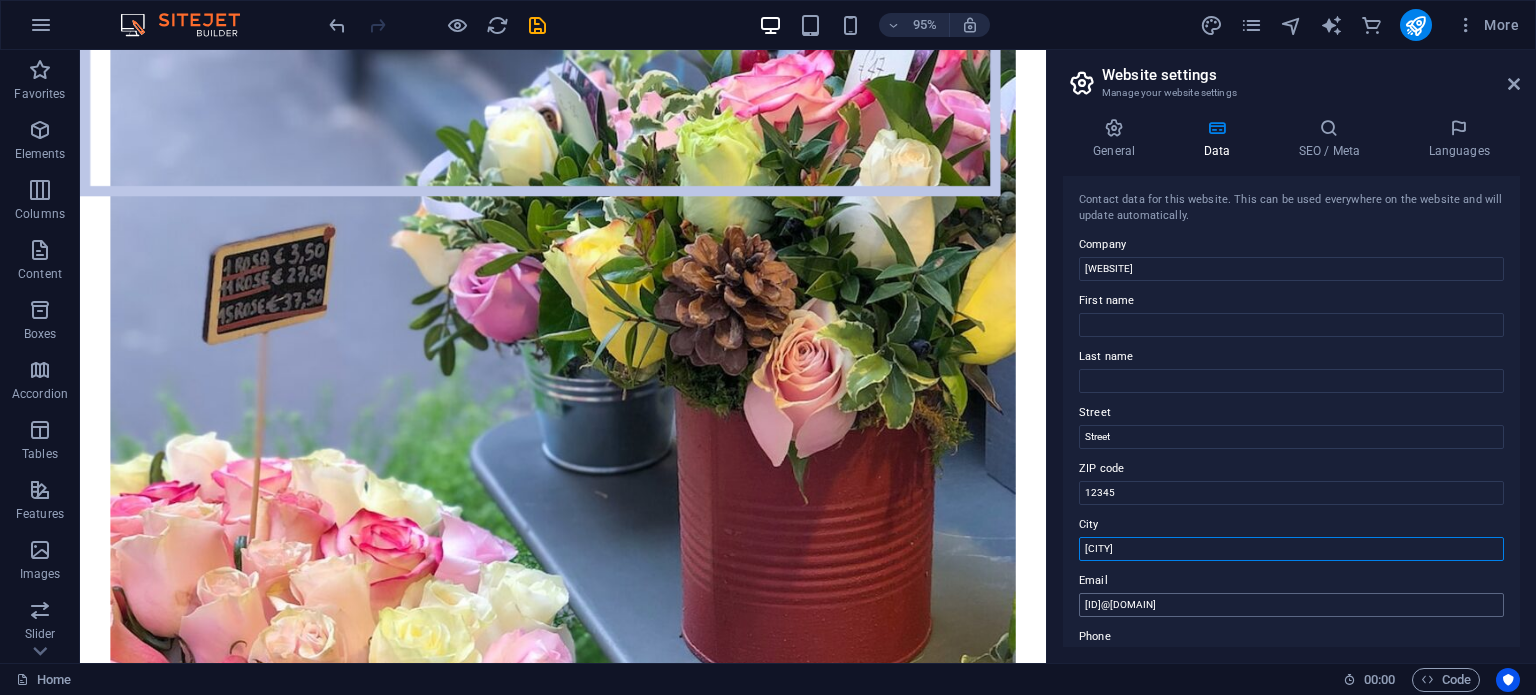 type on "[CITY]" 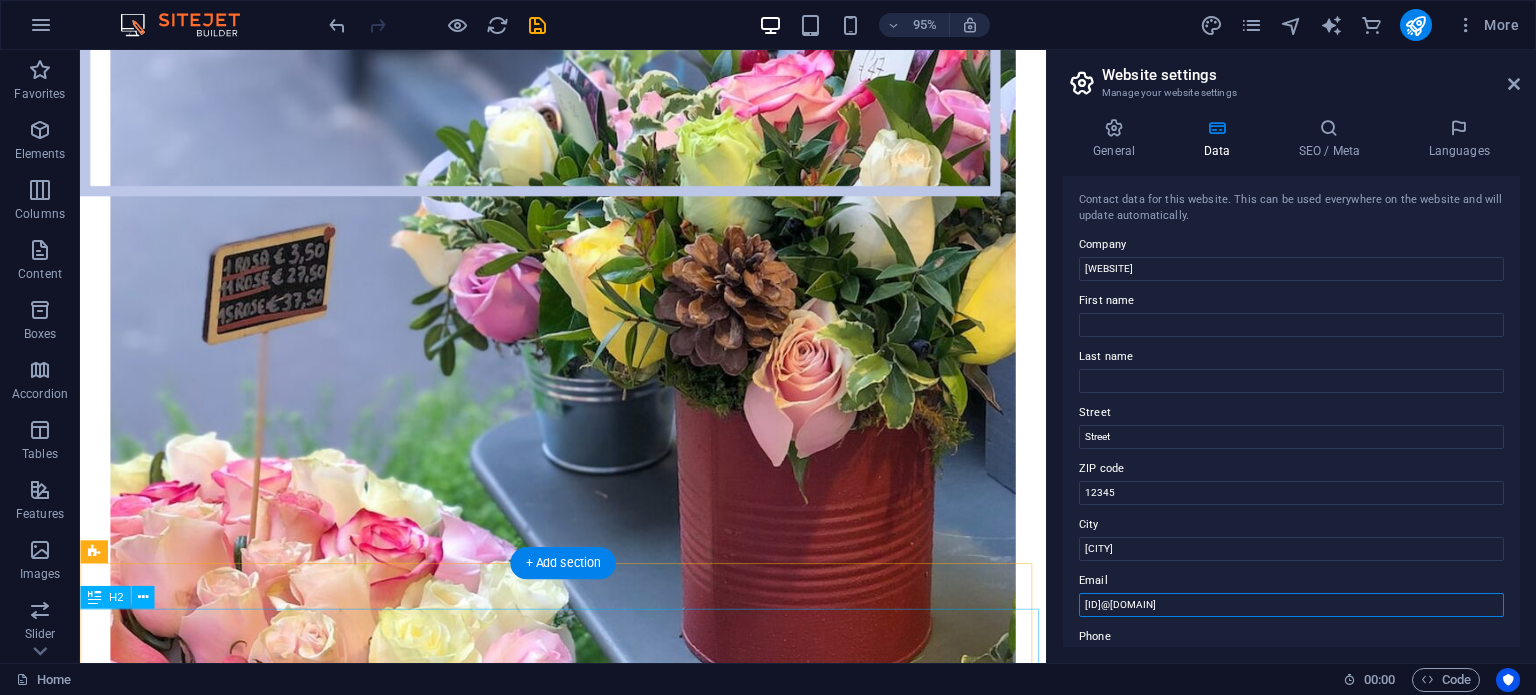 drag, startPoint x: 1410, startPoint y: 652, endPoint x: 1040, endPoint y: 656, distance: 370.0216 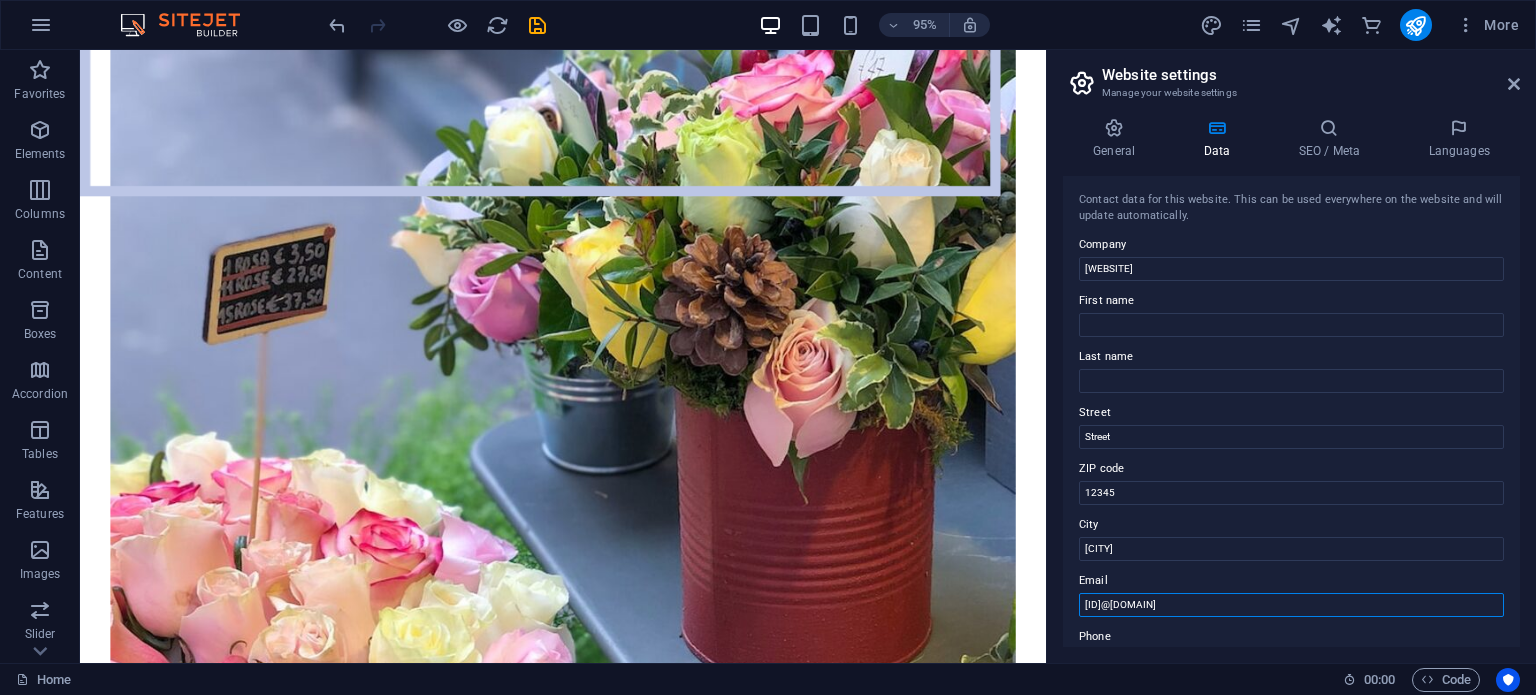click on "[ID]@[DOMAIN]" at bounding box center [1291, 605] 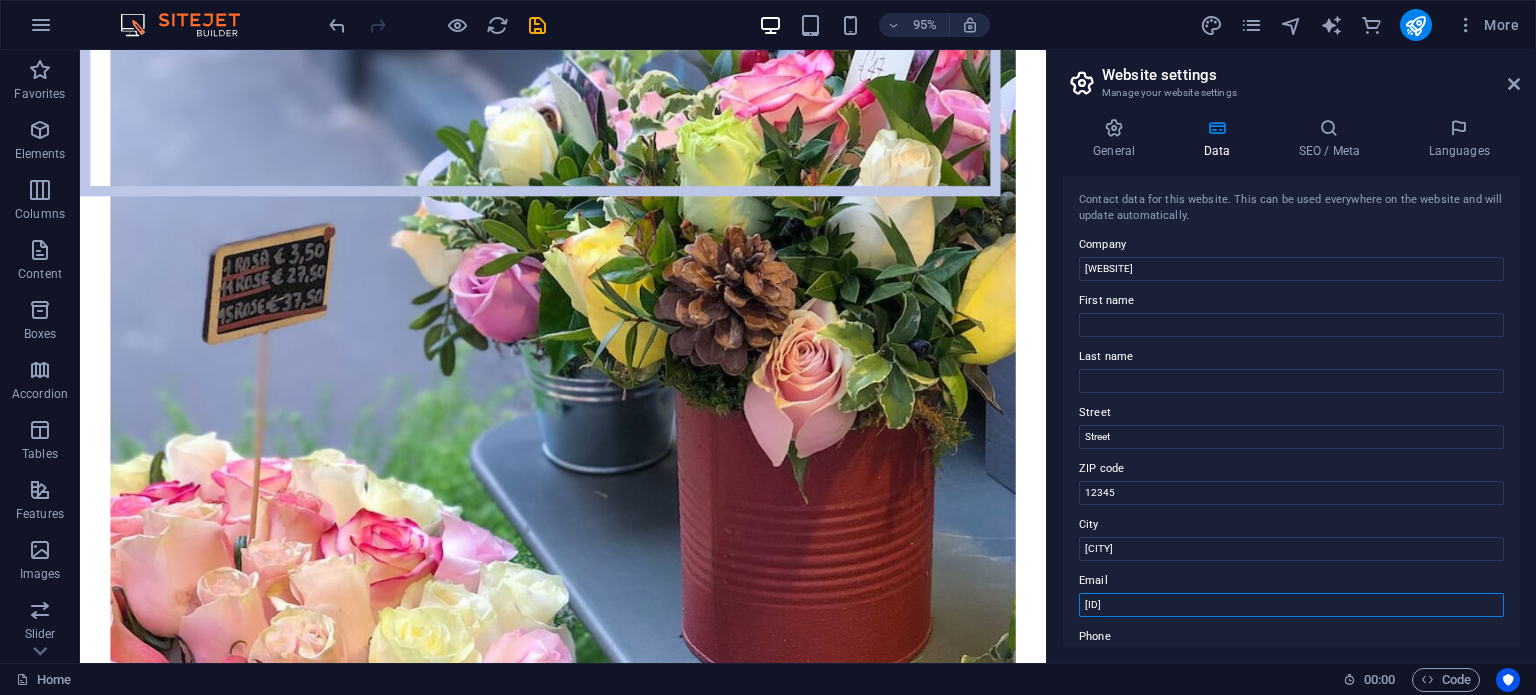 type on "7" 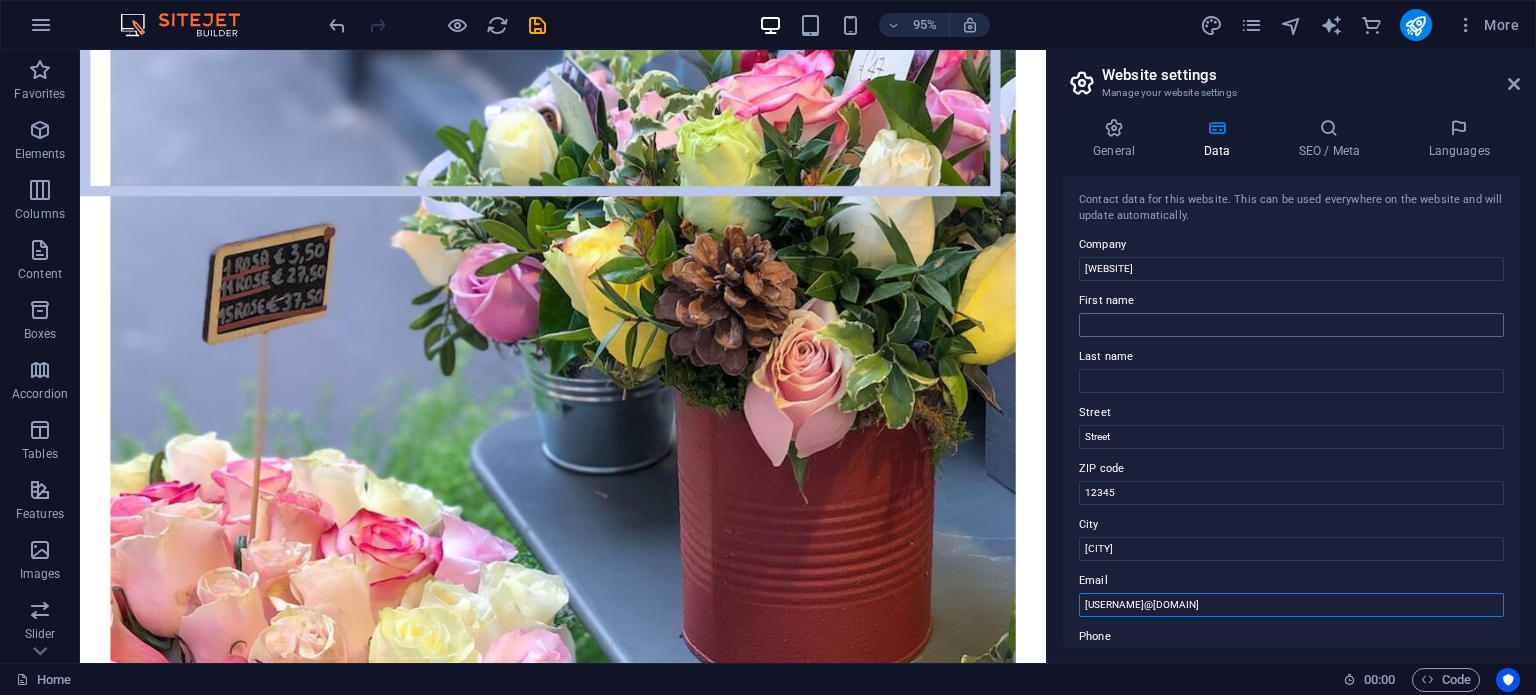type on "[USERNAME]@[DOMAIN]" 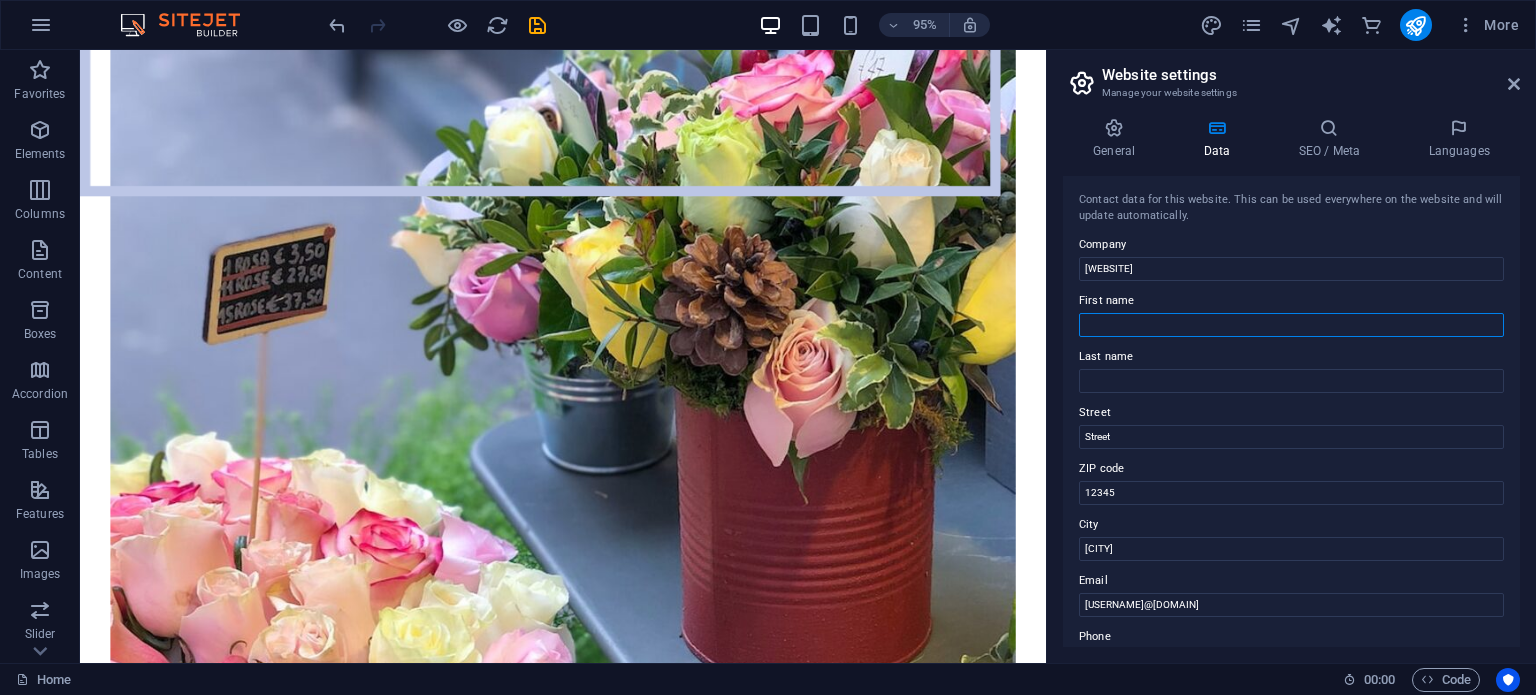 click on "First name" at bounding box center [1291, 325] 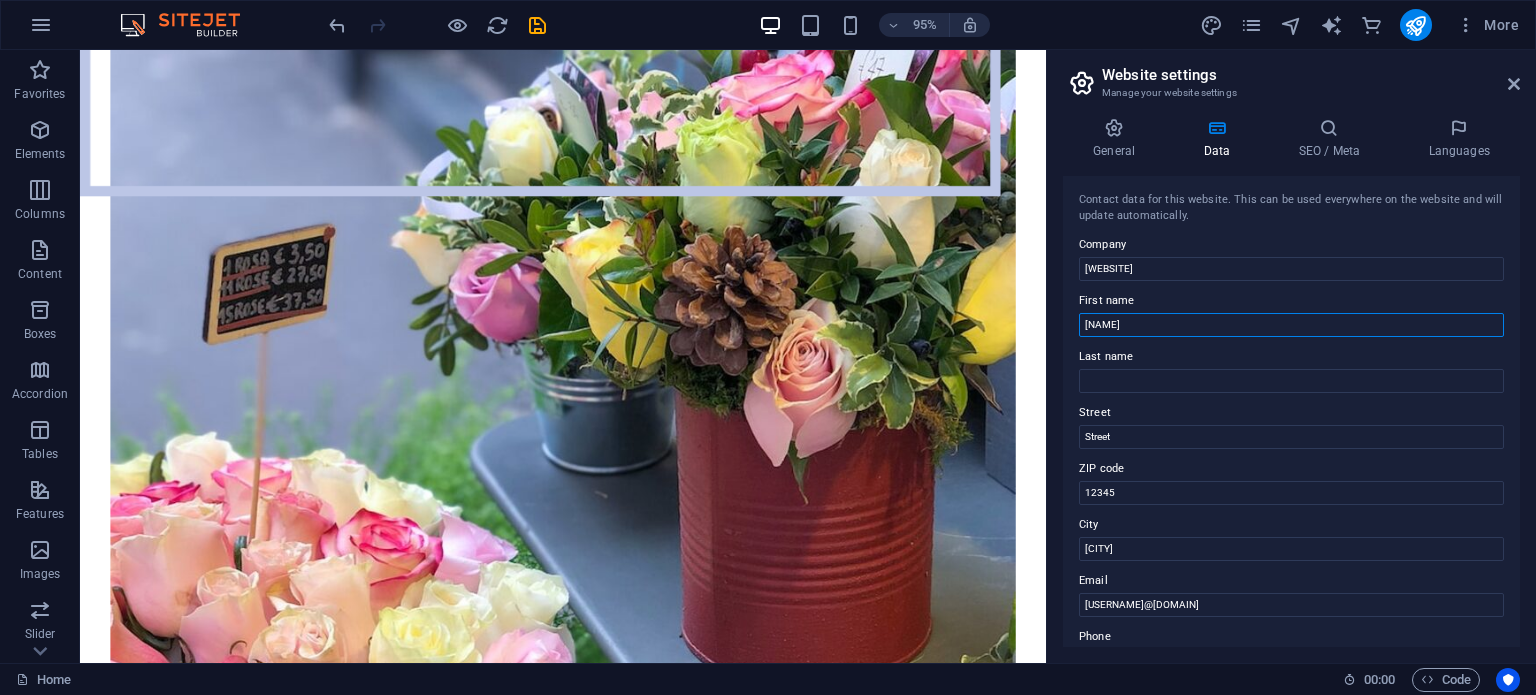 type on "[NAME]" 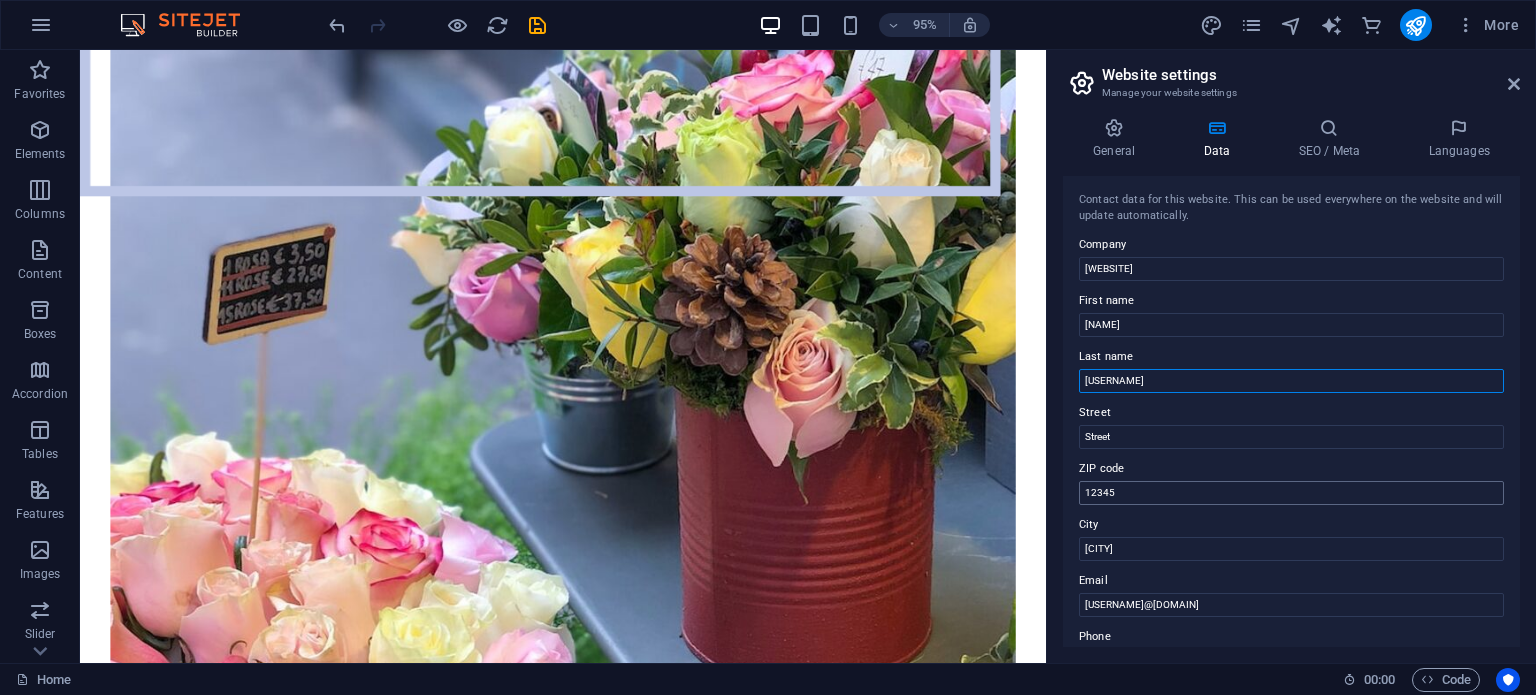 type on "[USERNAME]" 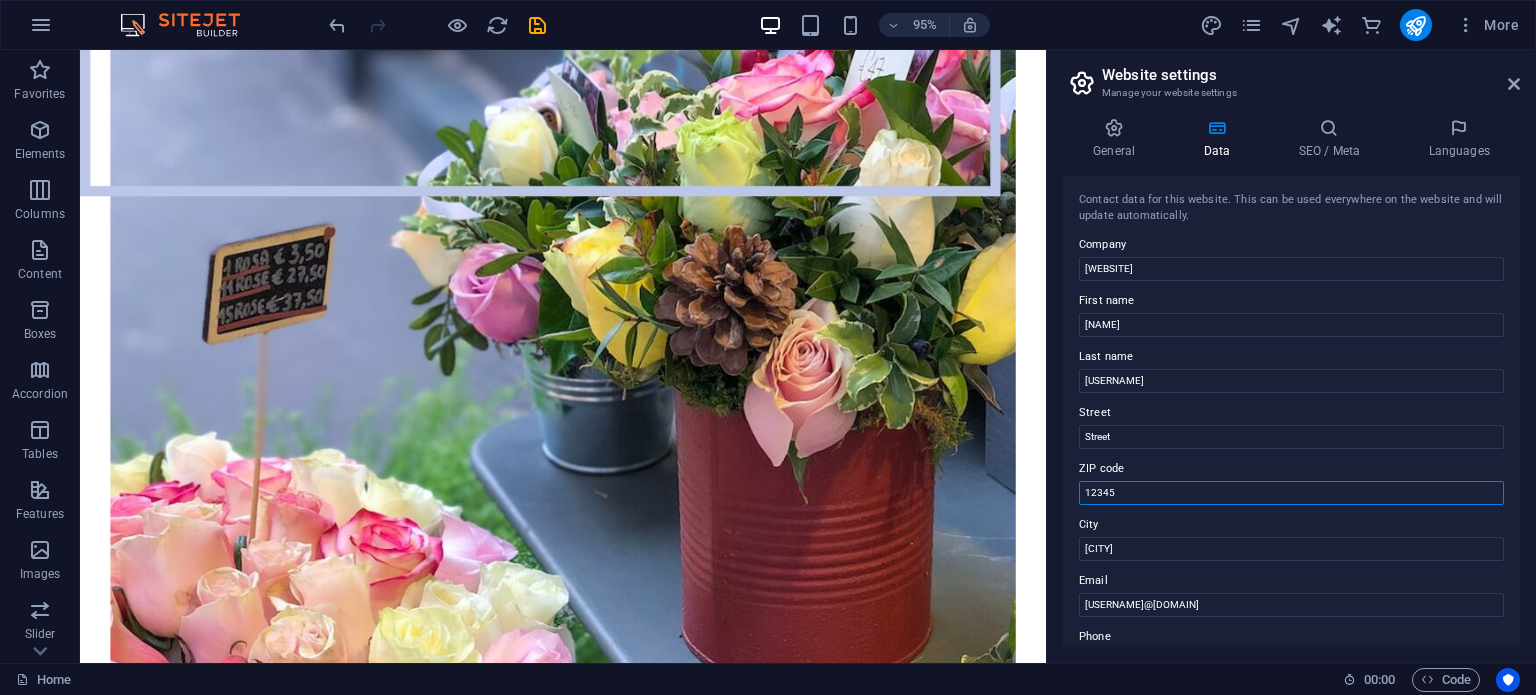 click on "12345" at bounding box center [1291, 493] 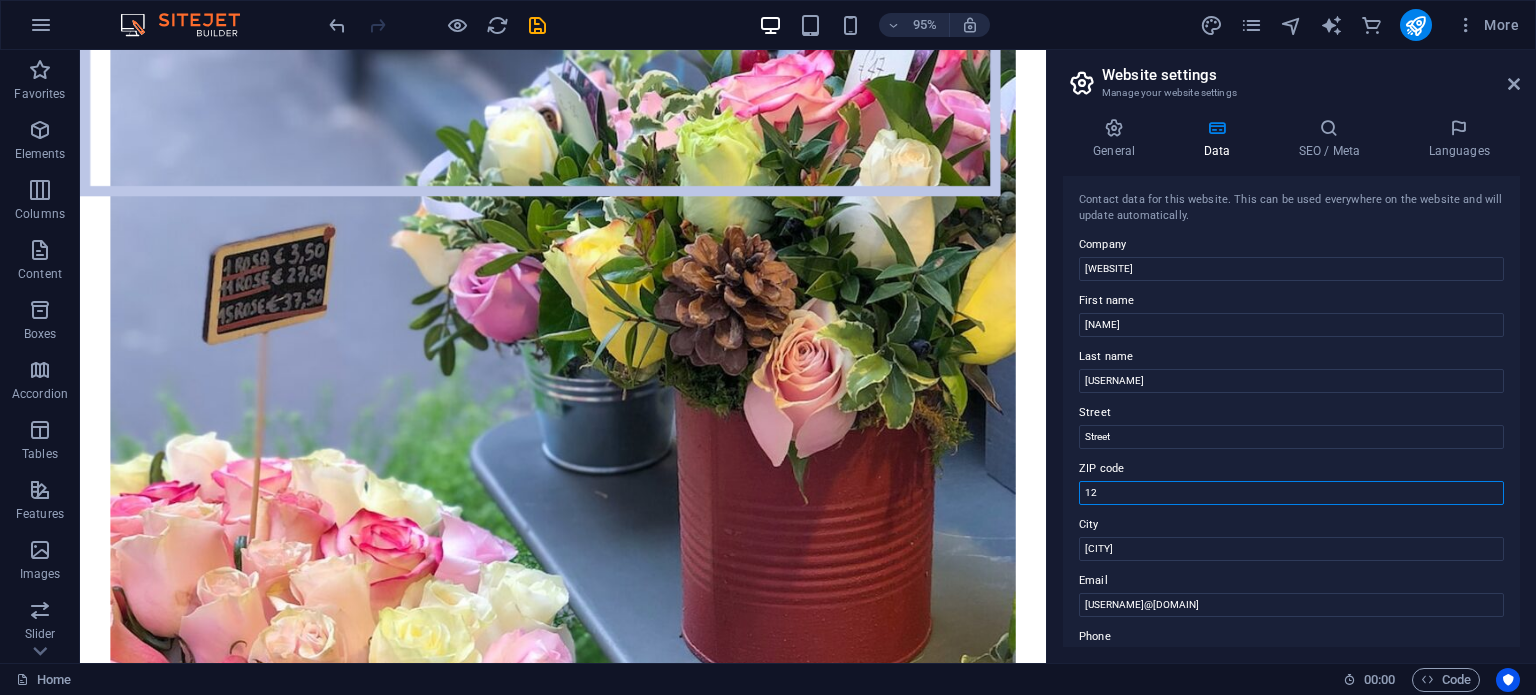 type on "1" 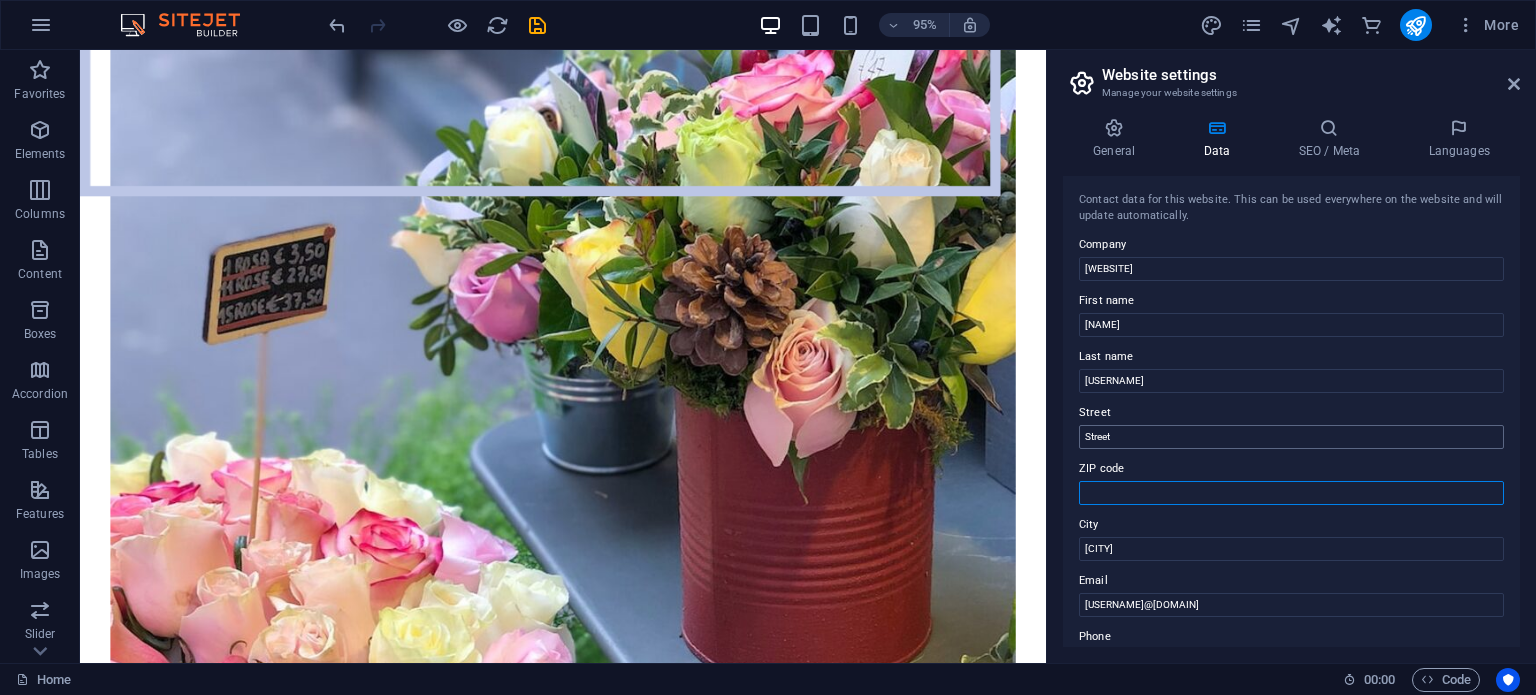 type 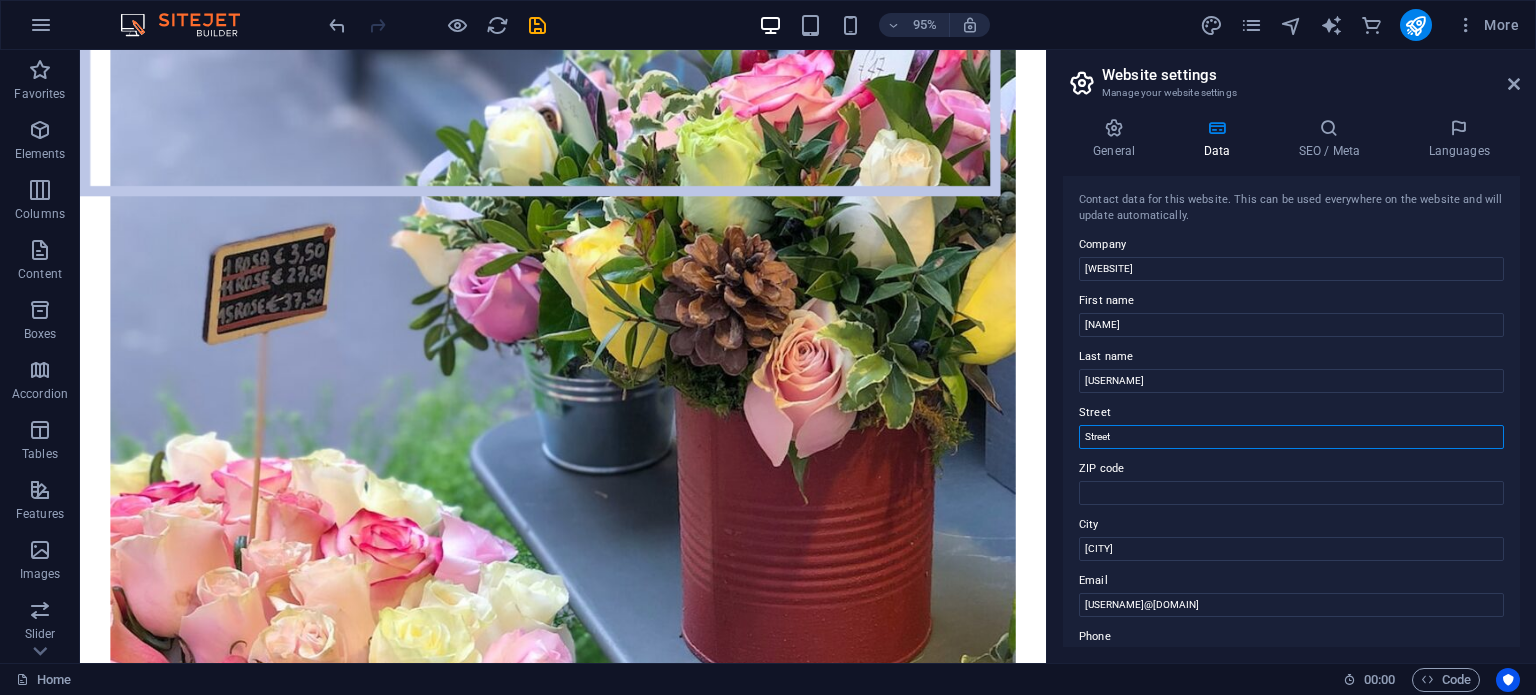 click on "Street" at bounding box center [1291, 437] 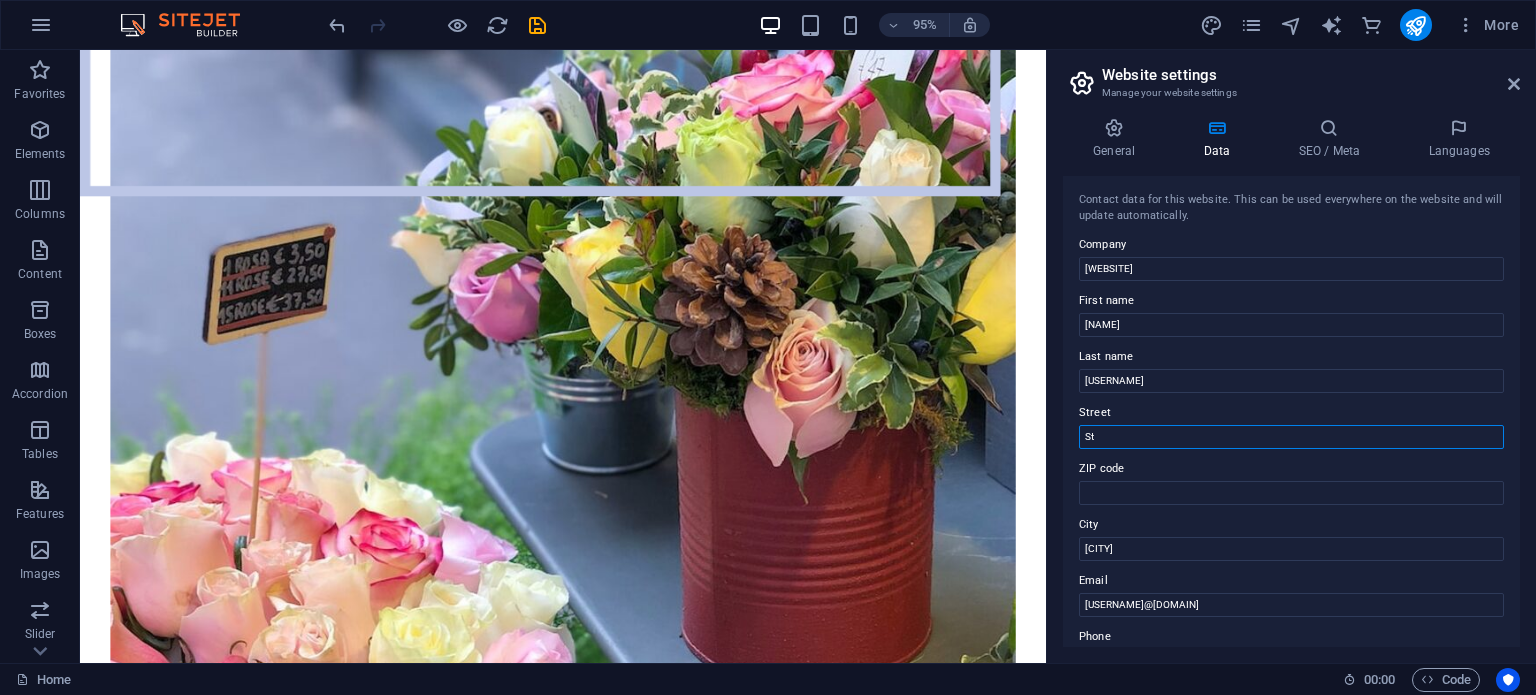 type on "S" 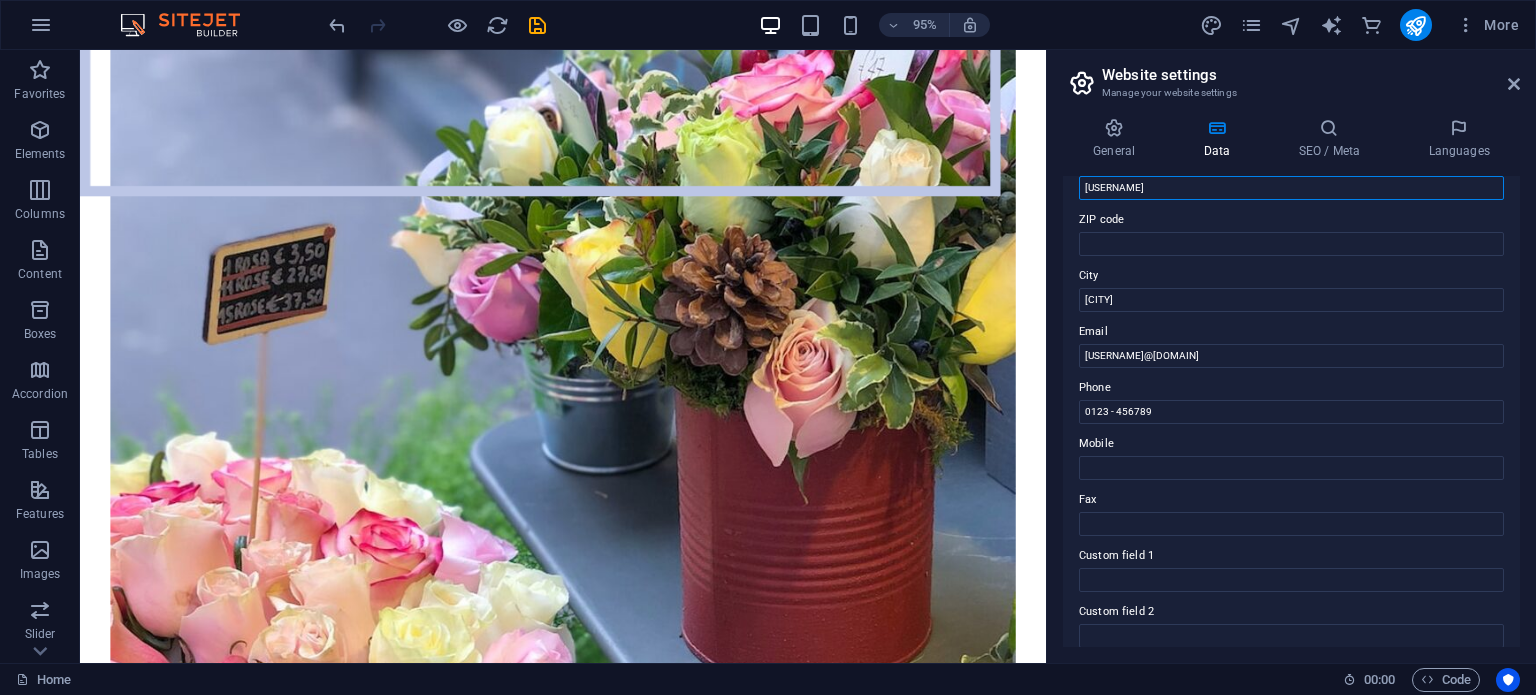 scroll, scrollTop: 254, scrollLeft: 0, axis: vertical 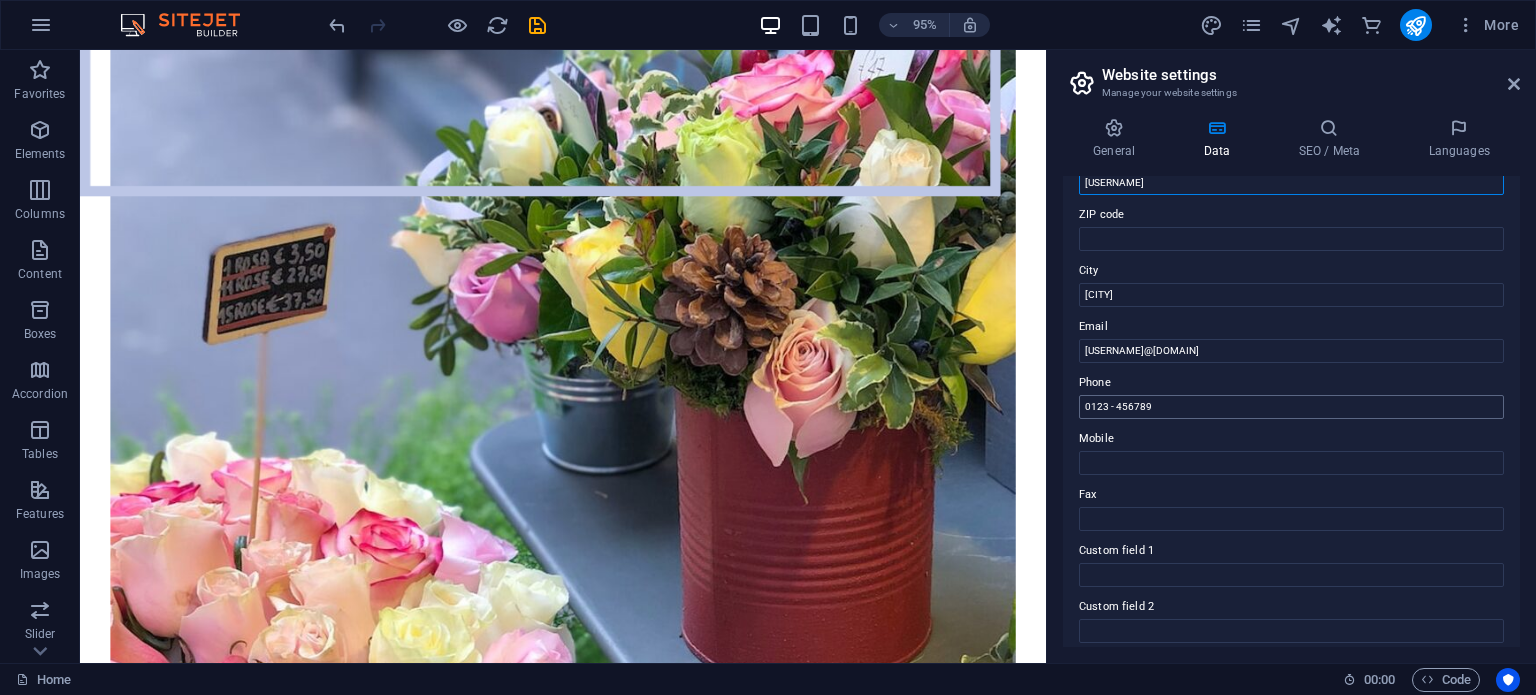 type on "[USERNAME]" 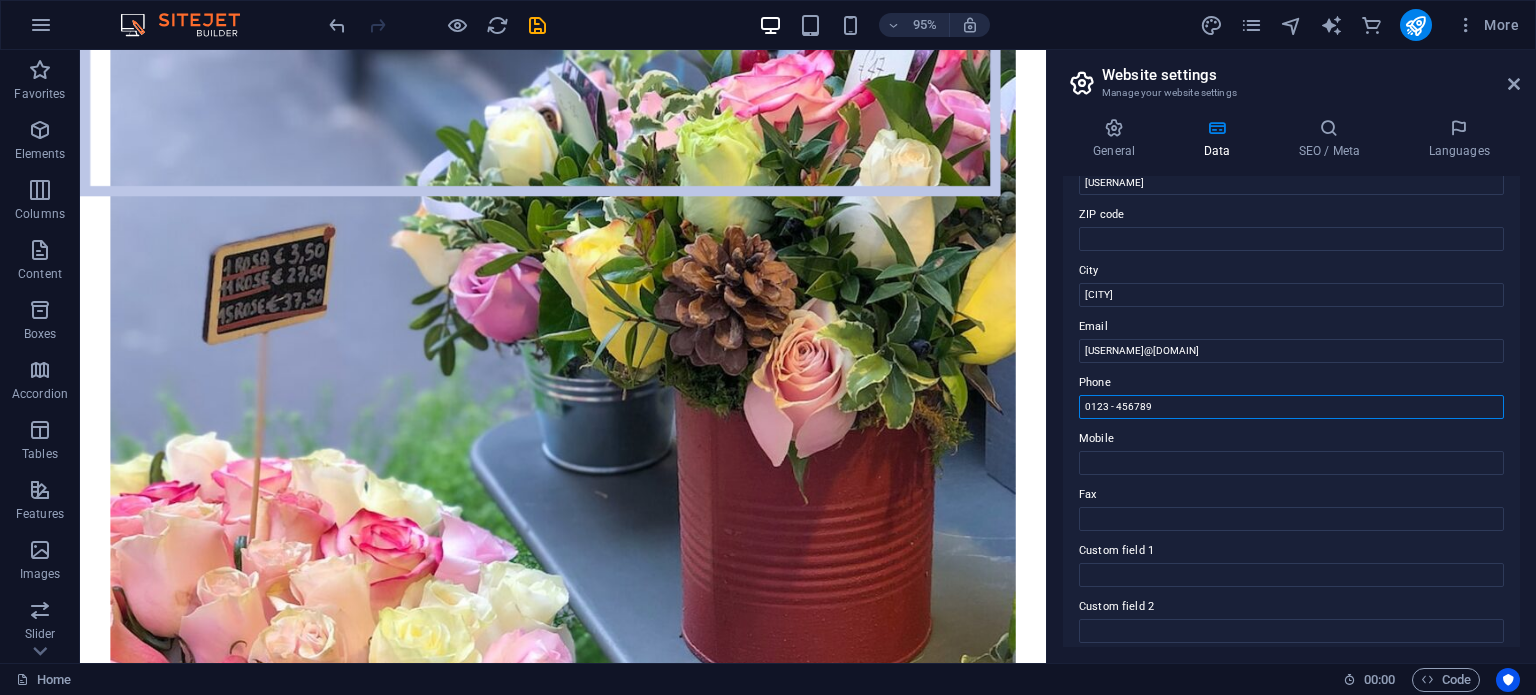 click on "0123 - 456789" at bounding box center [1291, 407] 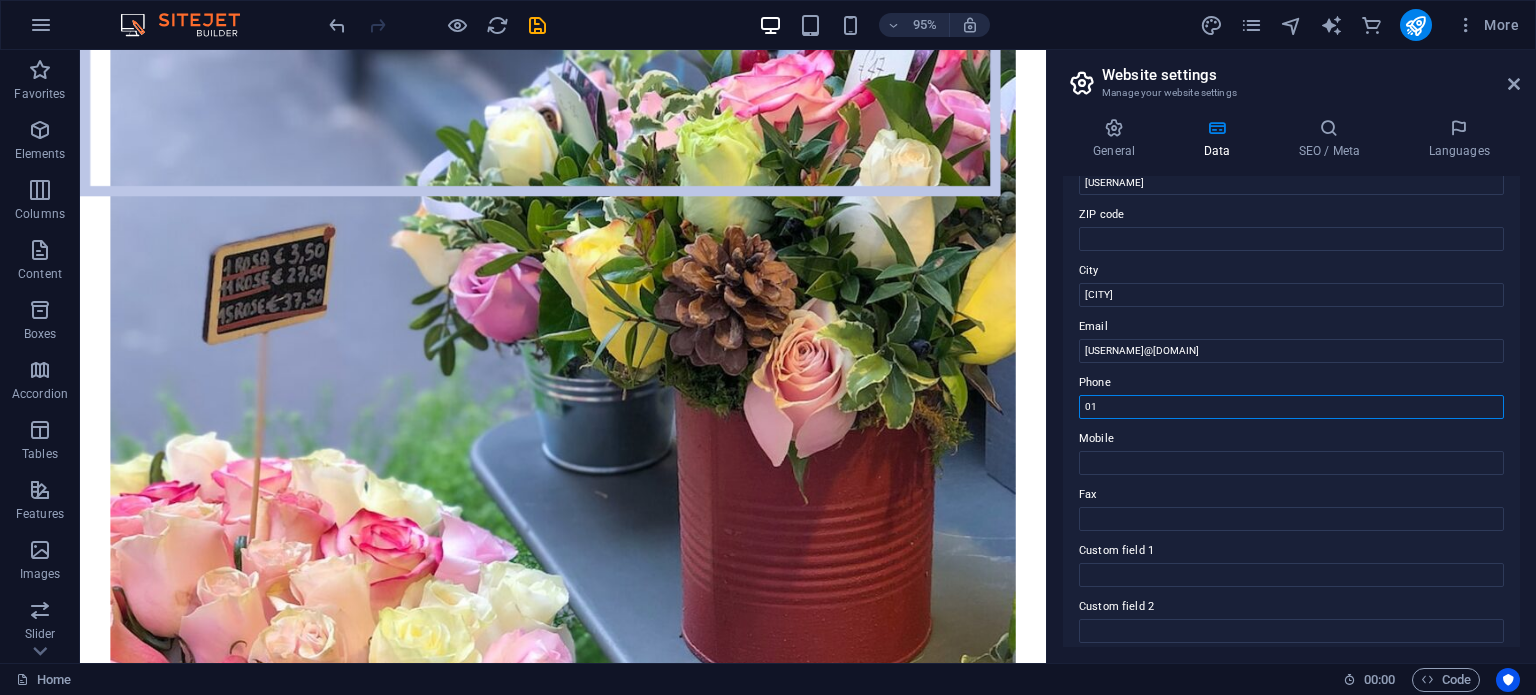 type on "0" 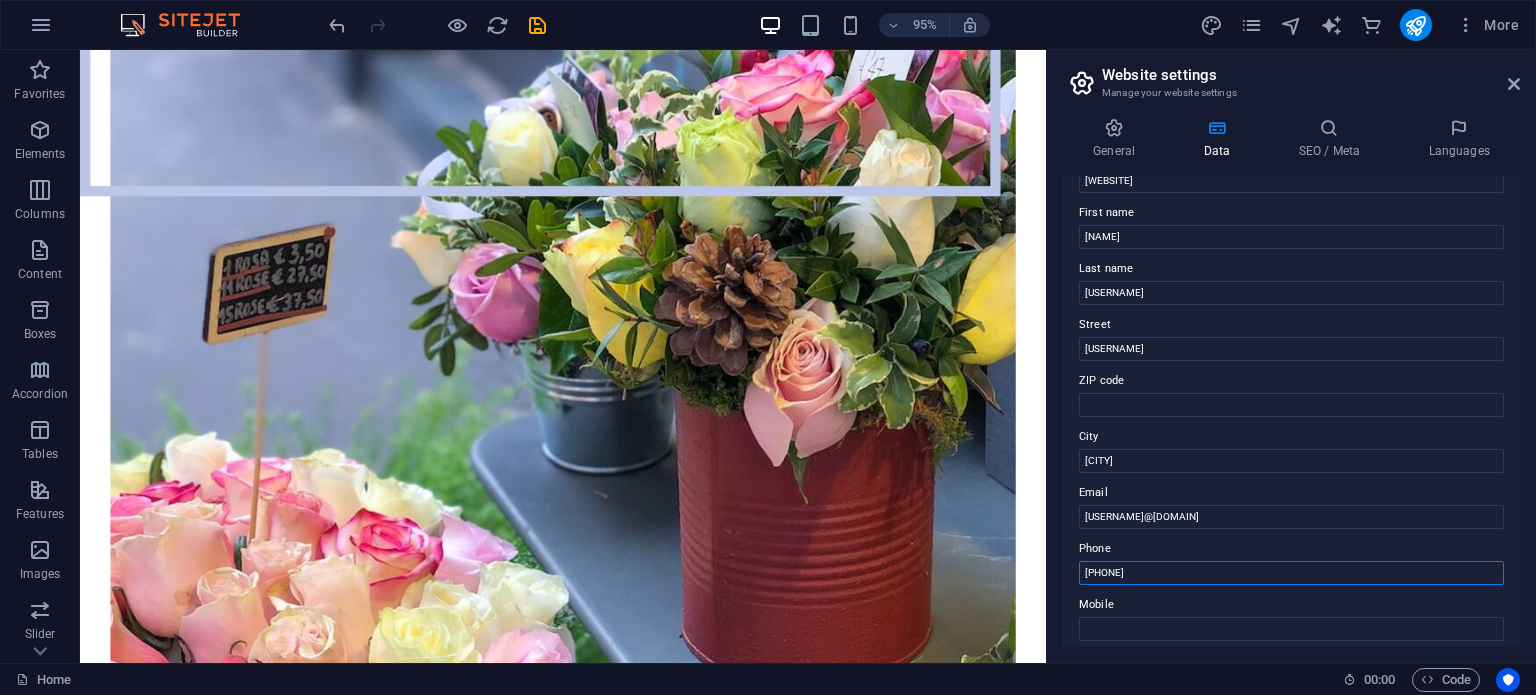 scroll, scrollTop: 0, scrollLeft: 0, axis: both 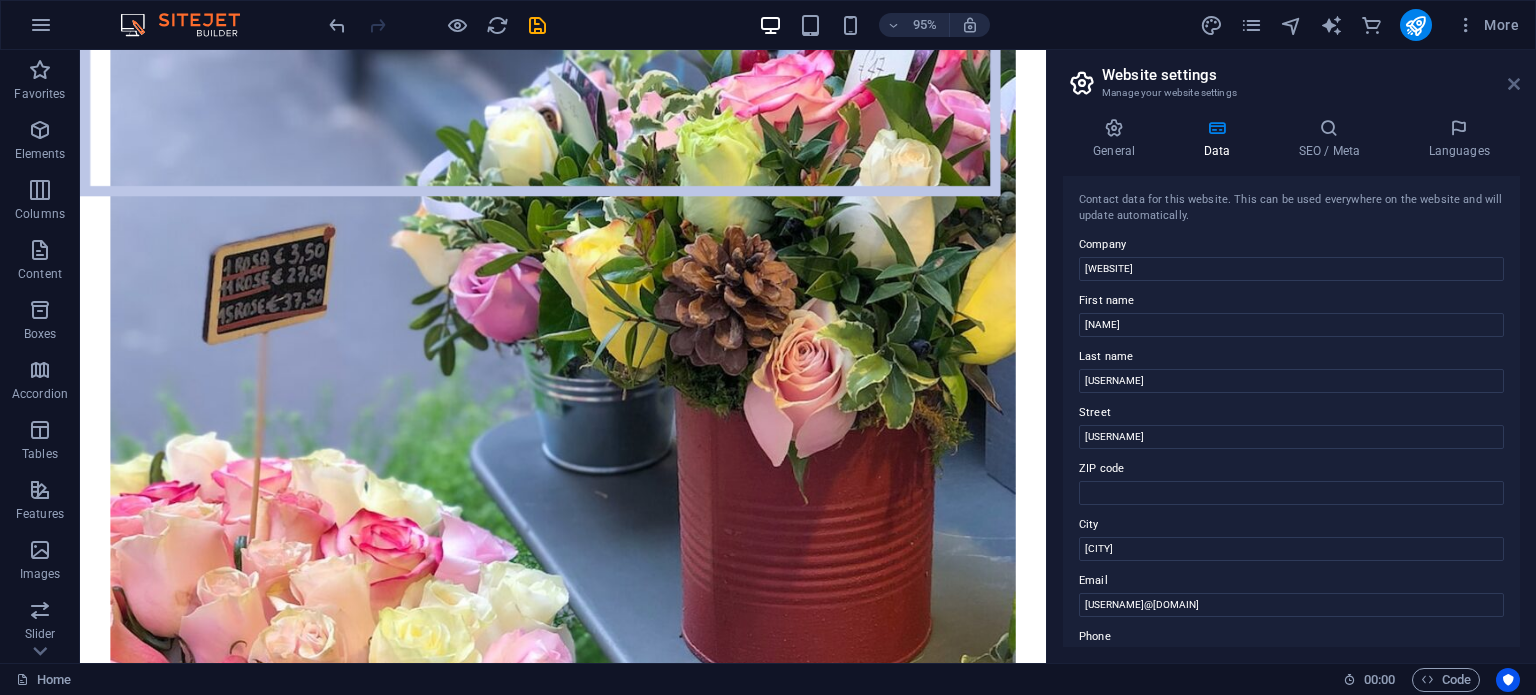 type on "[PHONE]" 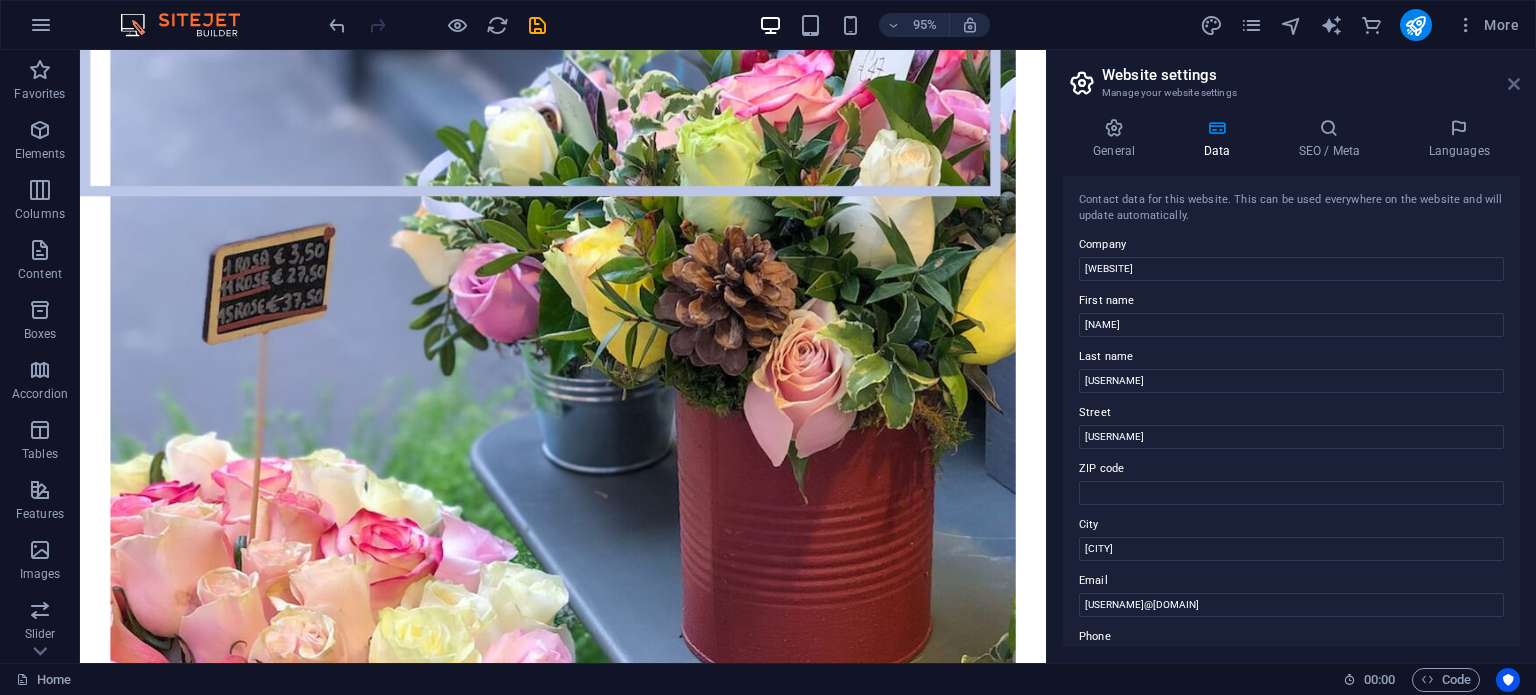 click at bounding box center [1514, 84] 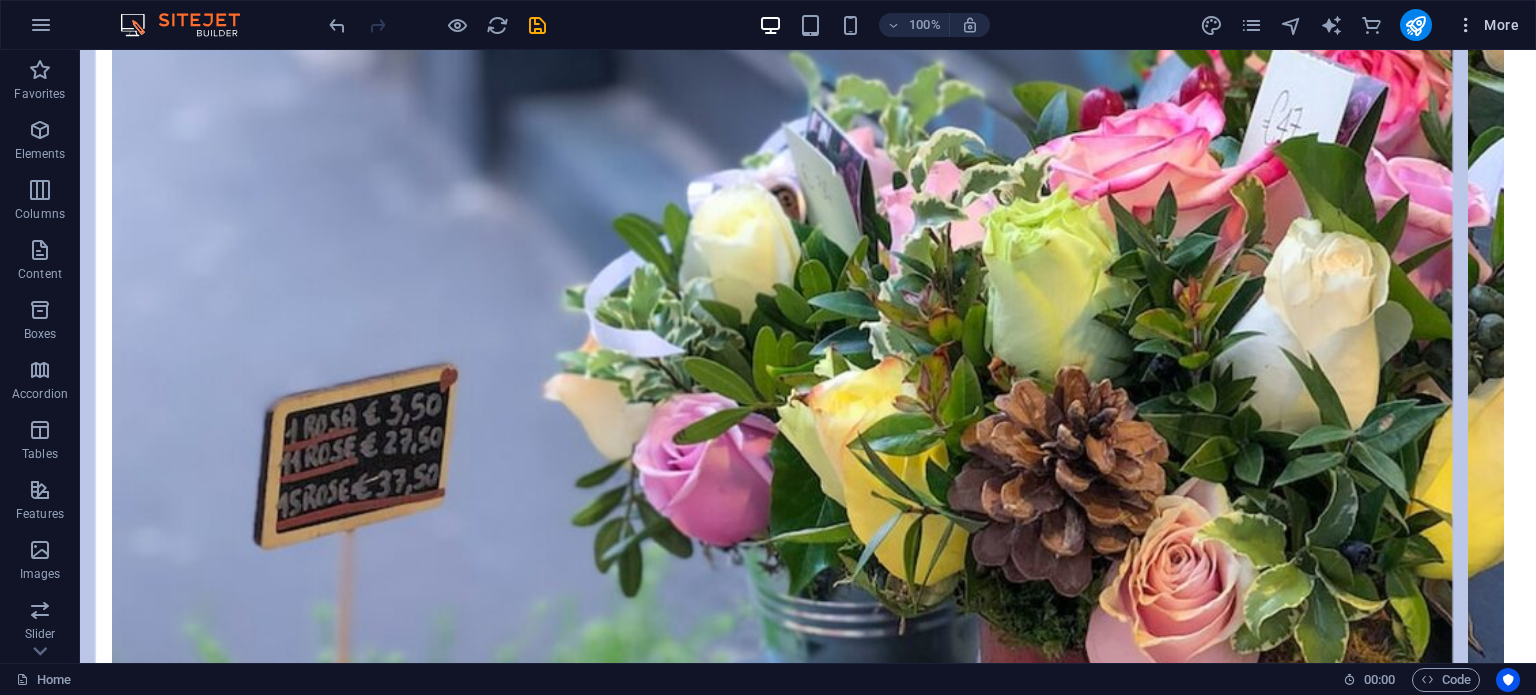 click on "More" at bounding box center [1487, 25] 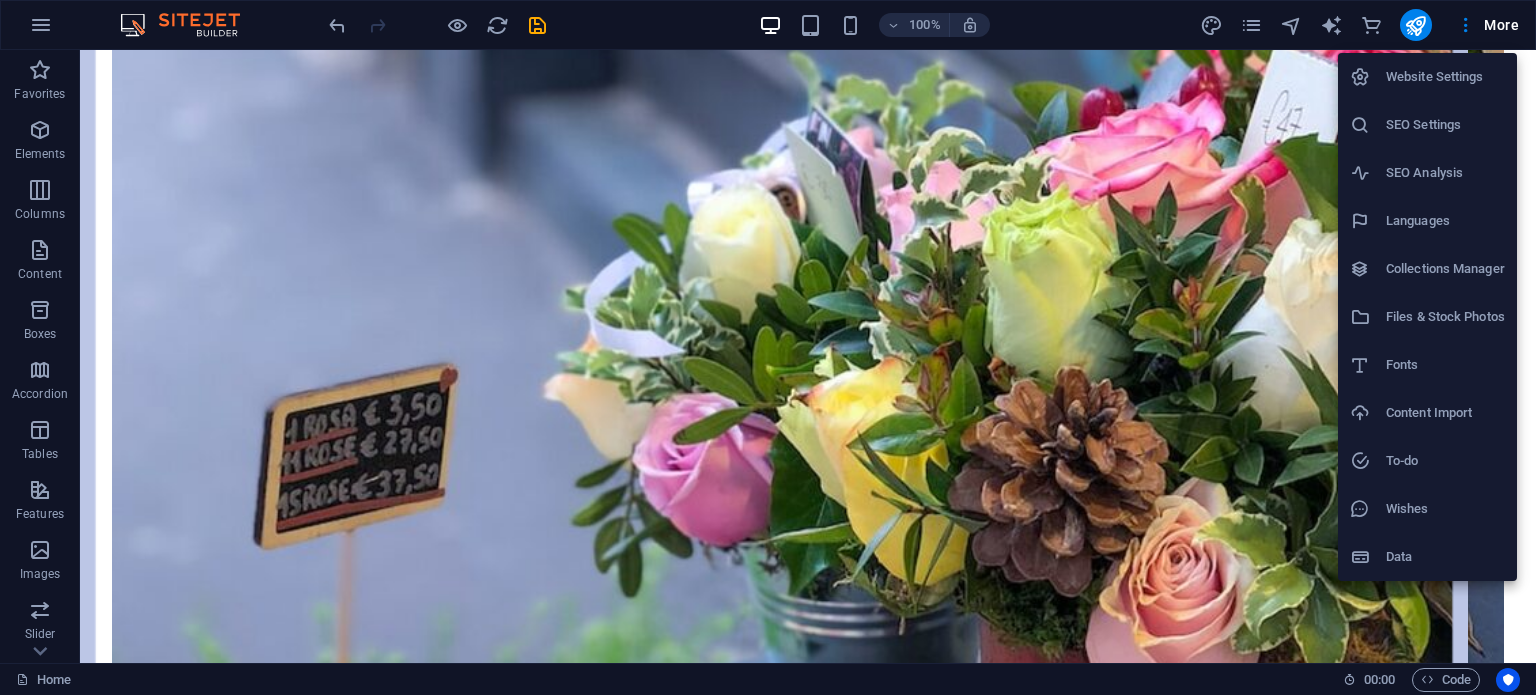 click on "Languages" at bounding box center (1445, 221) 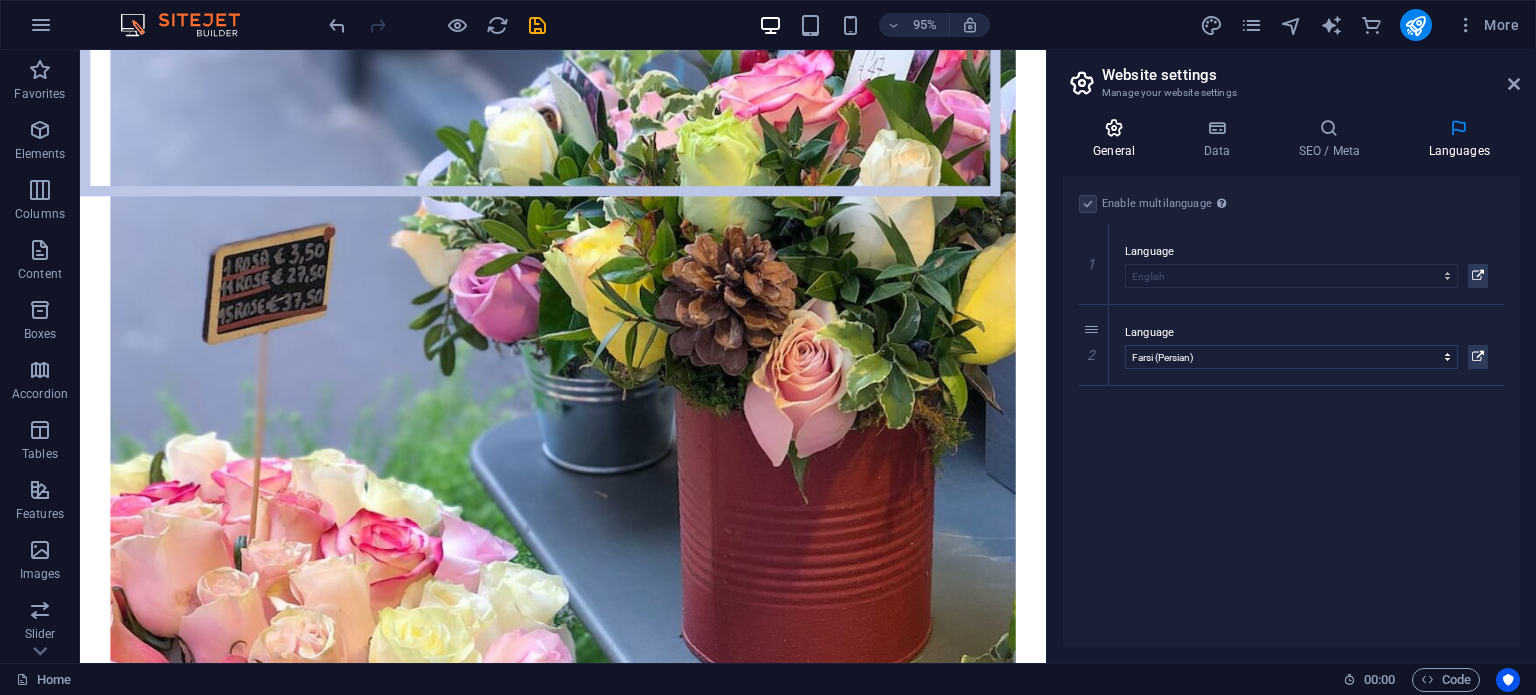click on "General" at bounding box center (1118, 139) 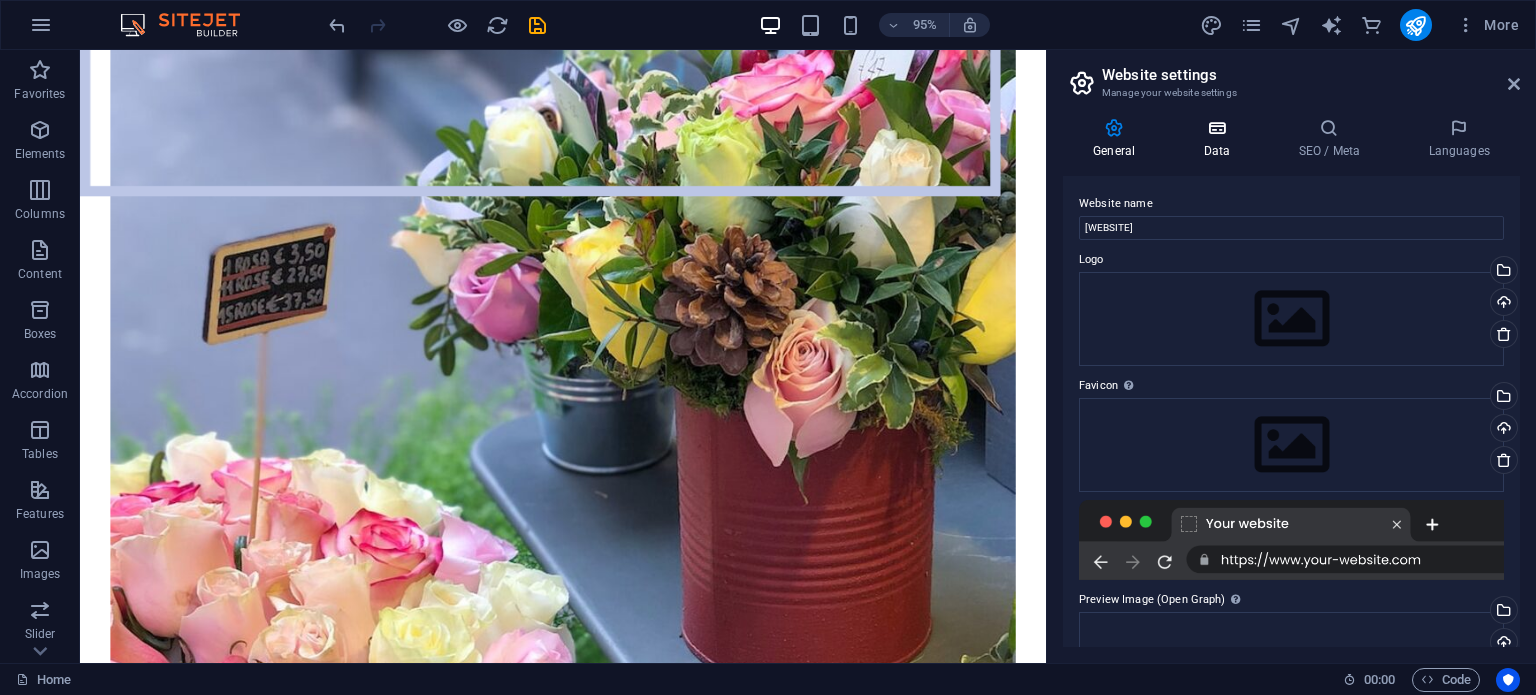 click at bounding box center (1216, 128) 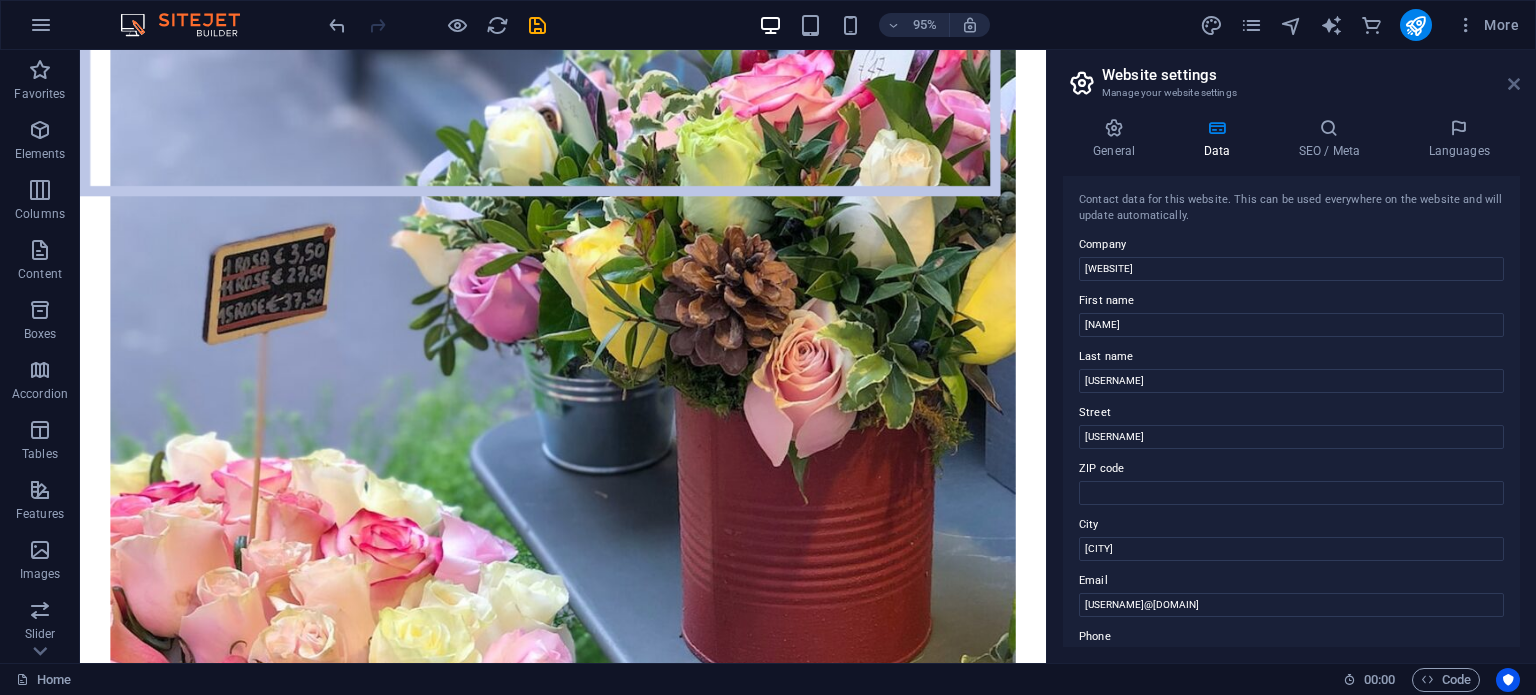 click at bounding box center (1514, 84) 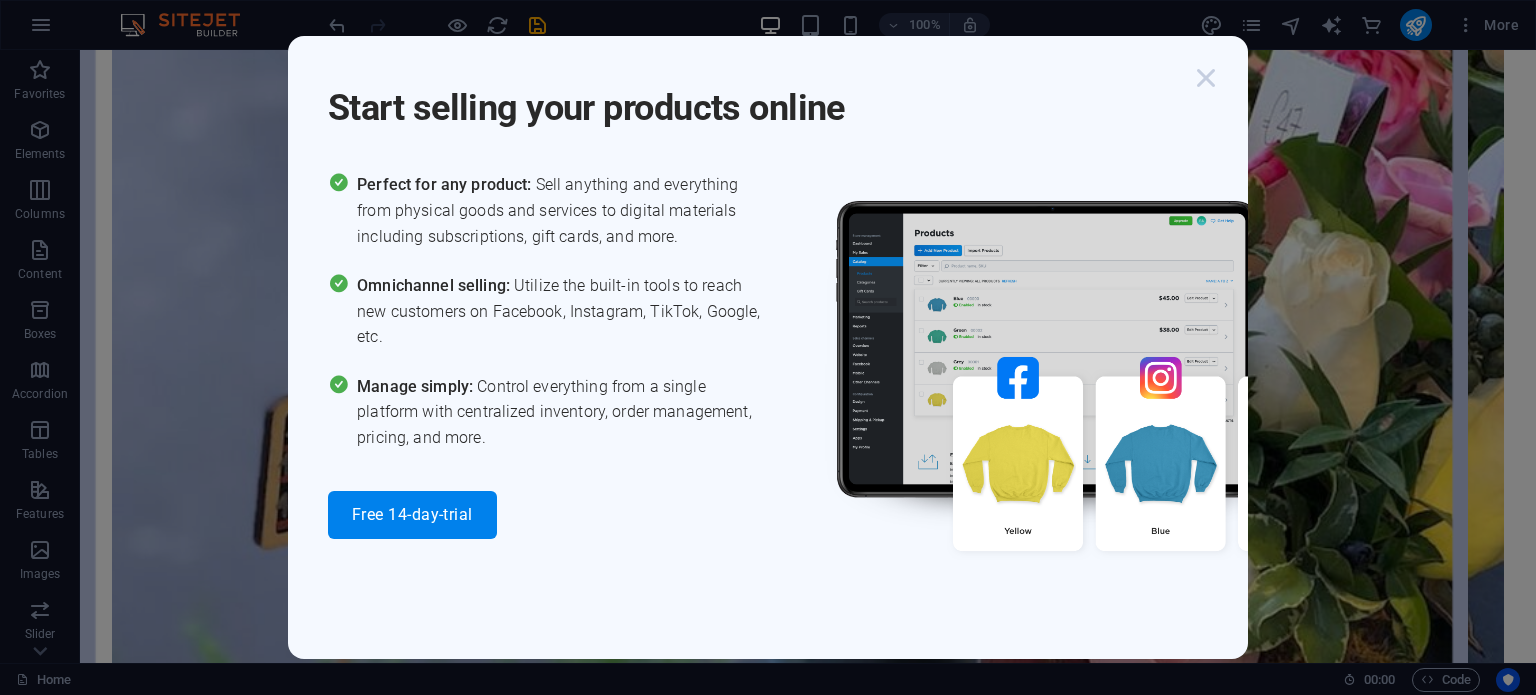 click at bounding box center [1206, 78] 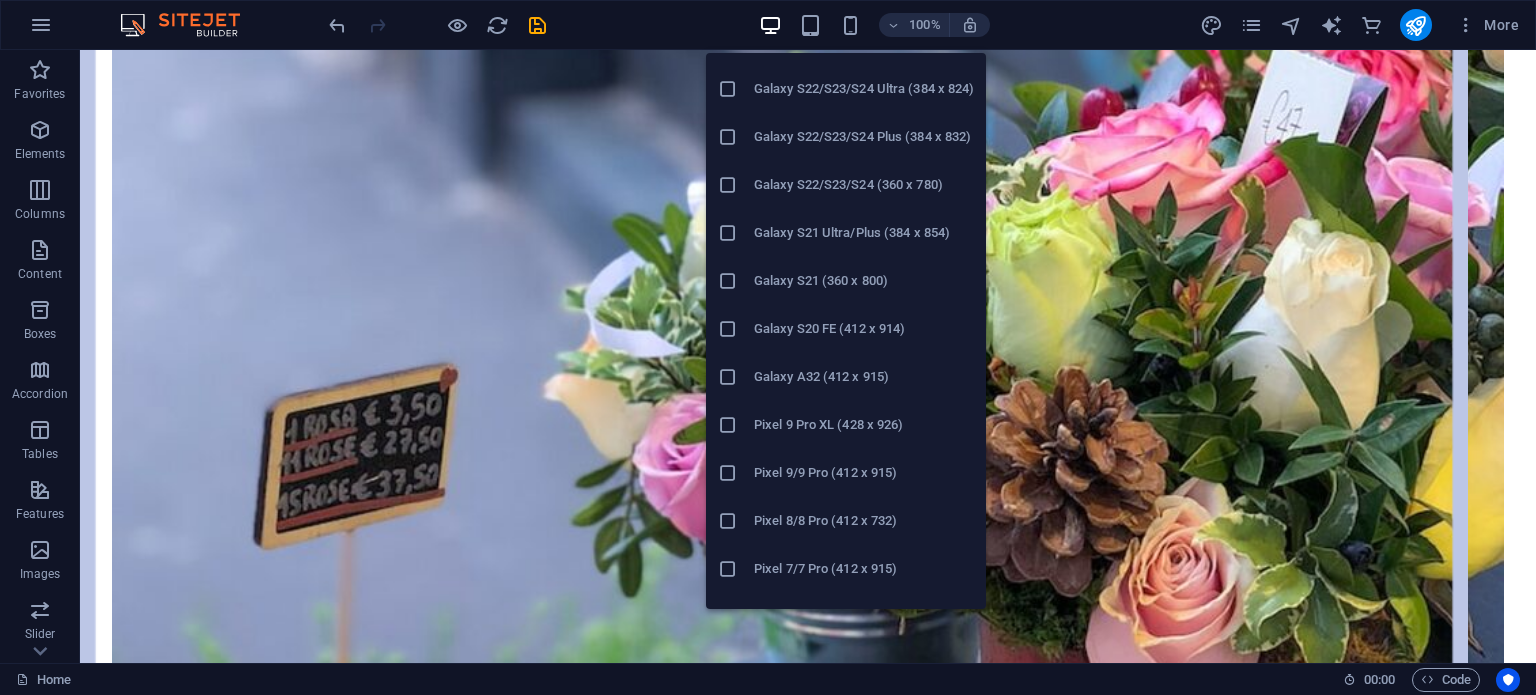scroll, scrollTop: 711, scrollLeft: 0, axis: vertical 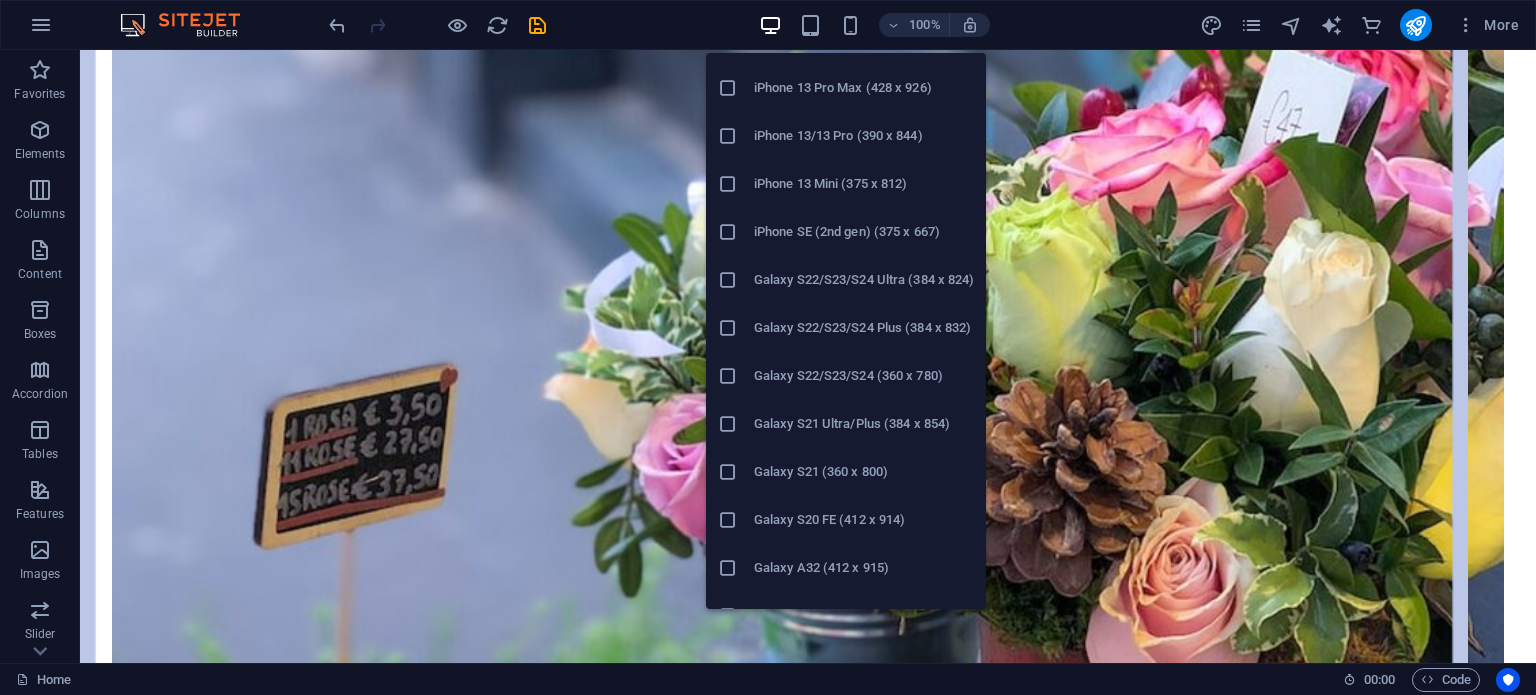 click on "Galaxy S22/S23/S24 Ultra (384 x 824)" at bounding box center (864, 280) 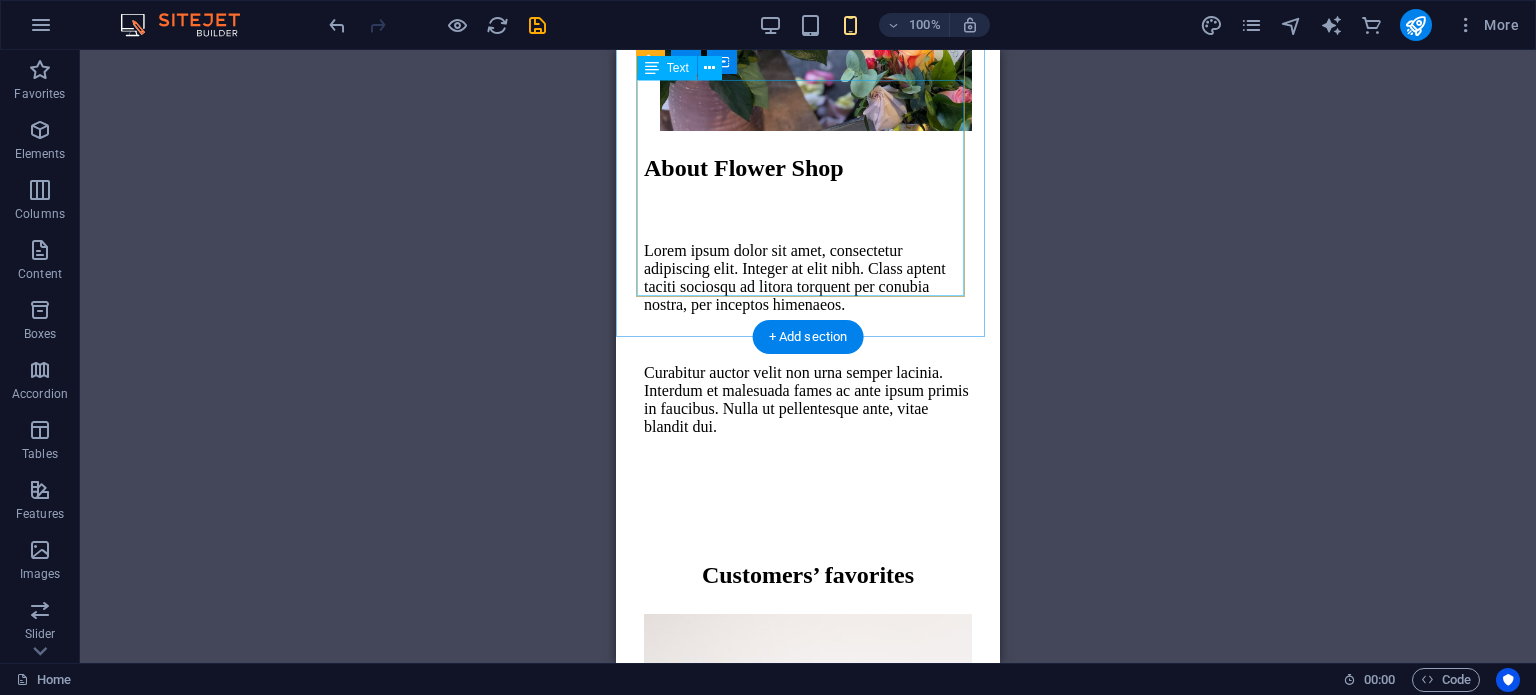 scroll, scrollTop: 1367, scrollLeft: 0, axis: vertical 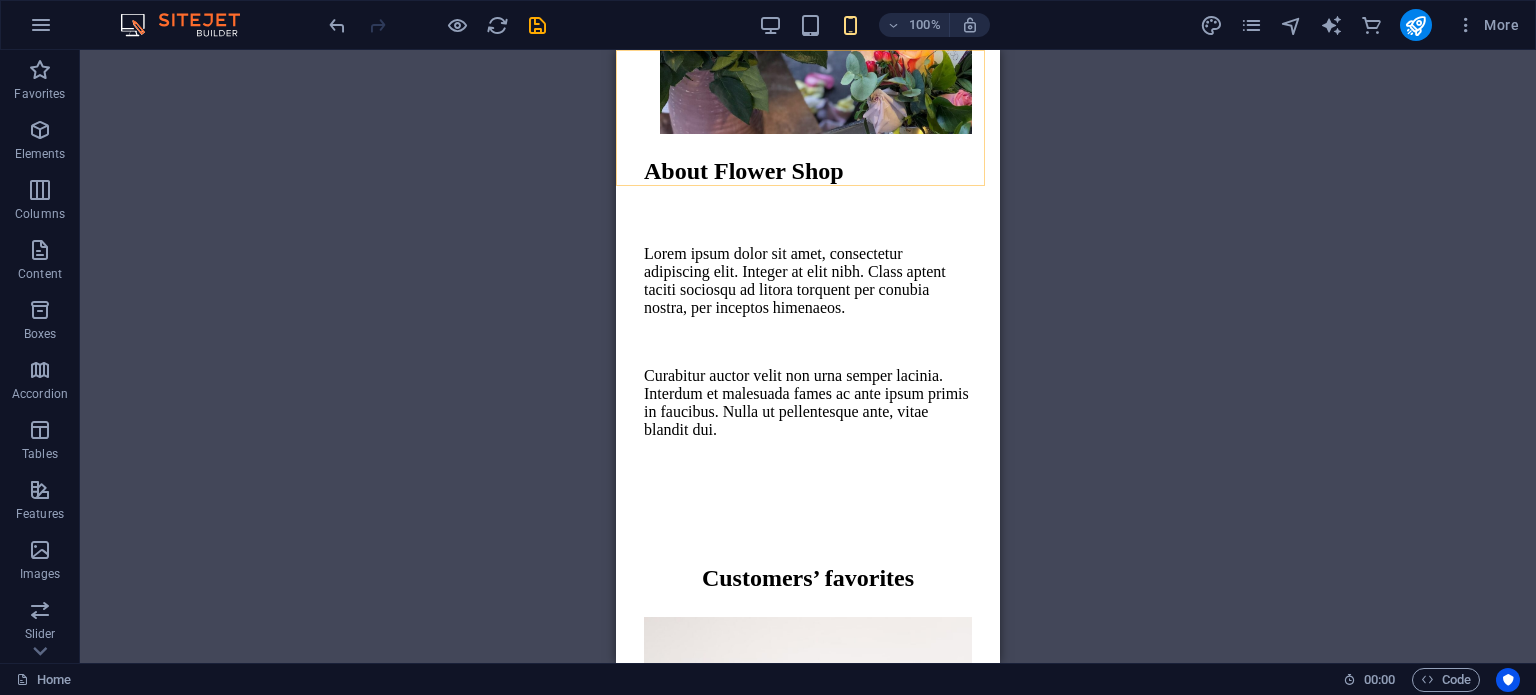 click on "Home About Workshop Shop Contact Us Shop now Shop now" at bounding box center [808, -1171] 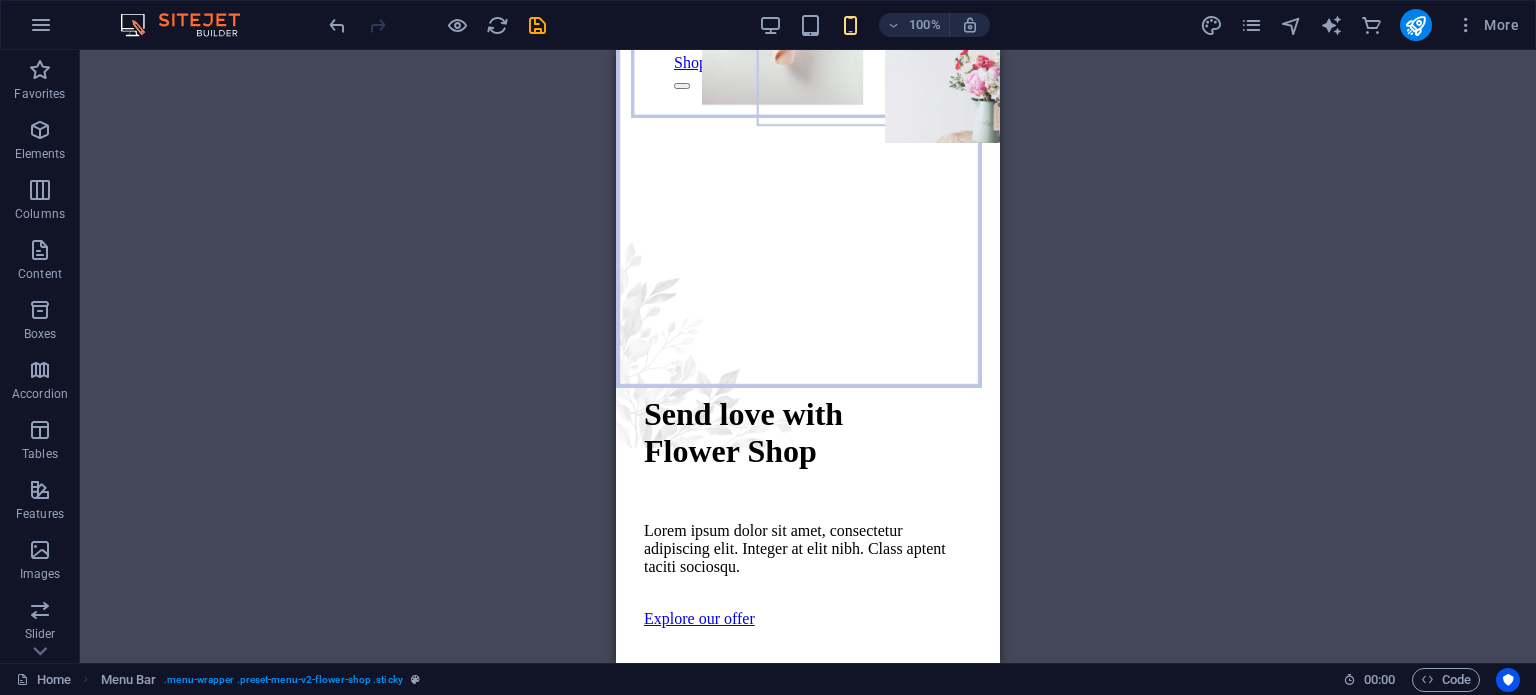 scroll, scrollTop: 0, scrollLeft: 0, axis: both 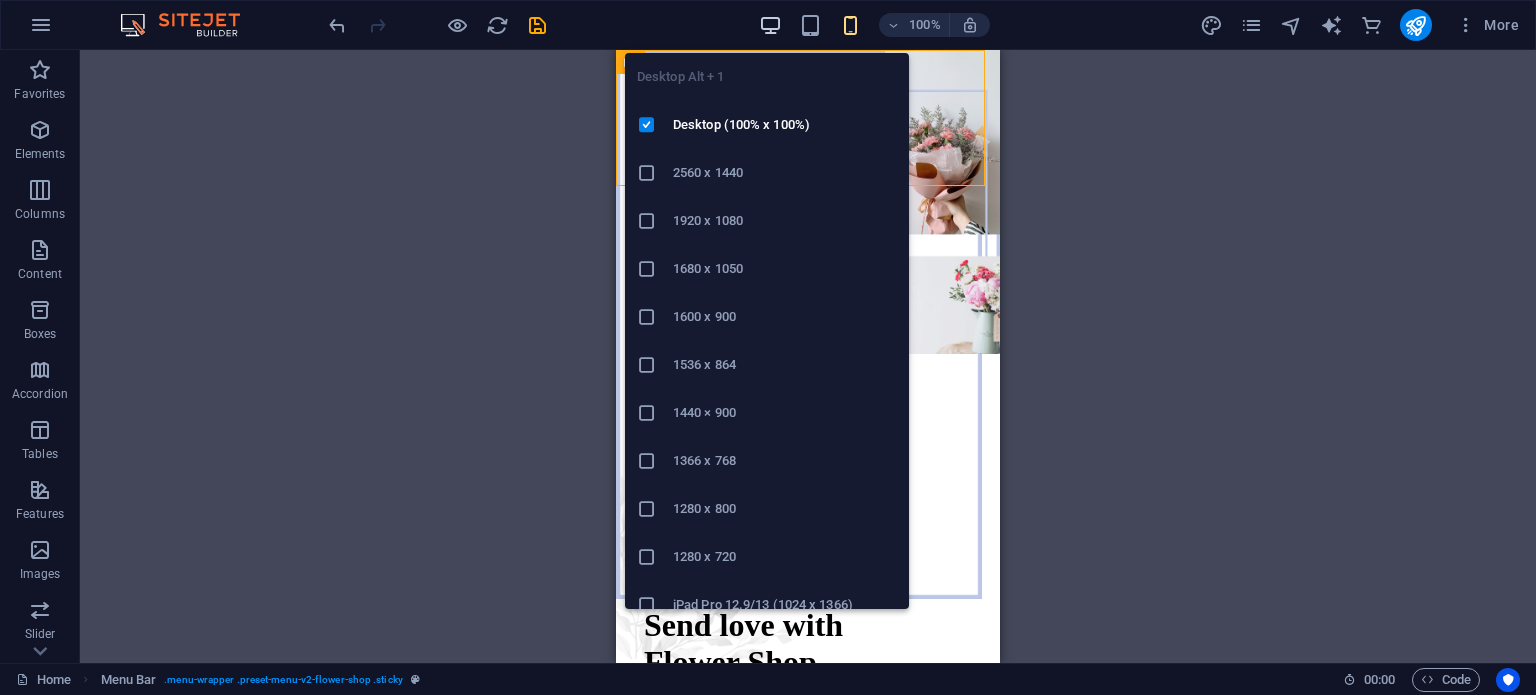 click at bounding box center [770, 25] 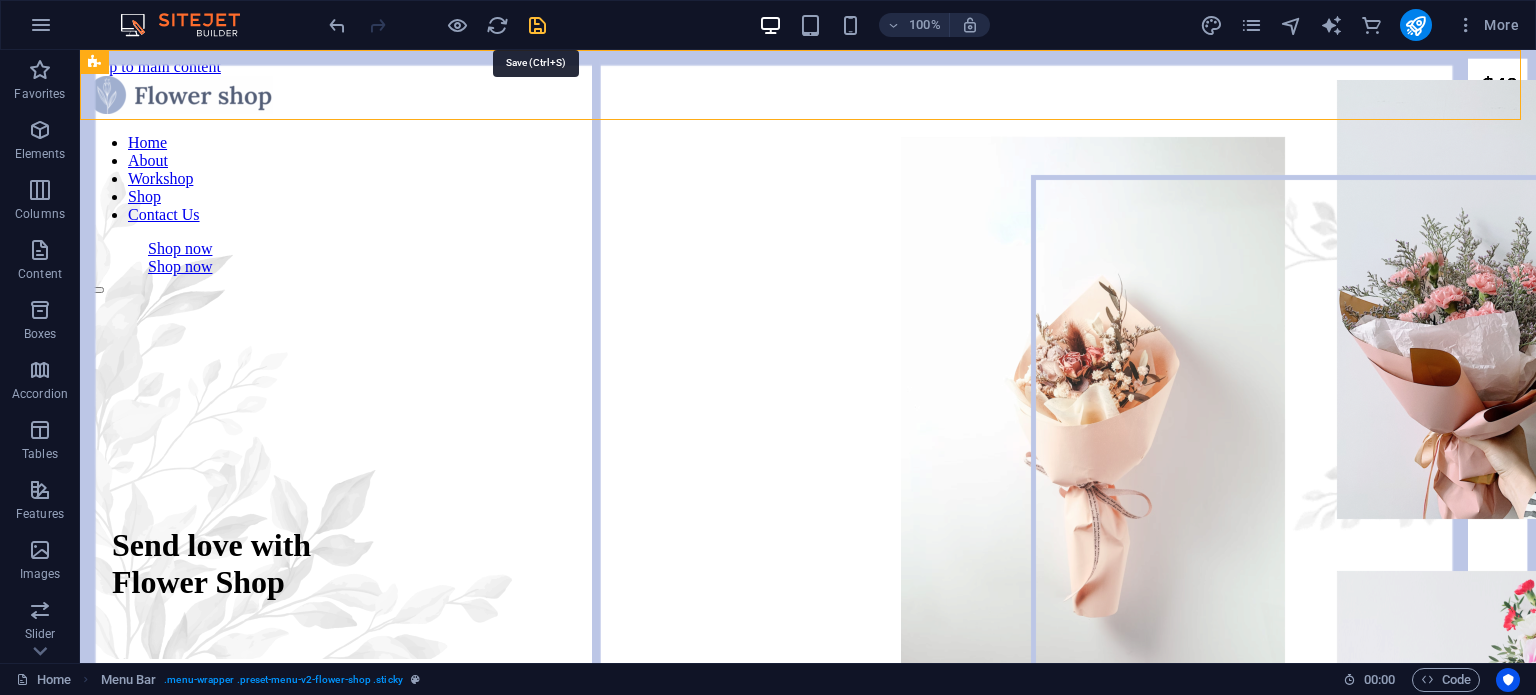 click at bounding box center (537, 25) 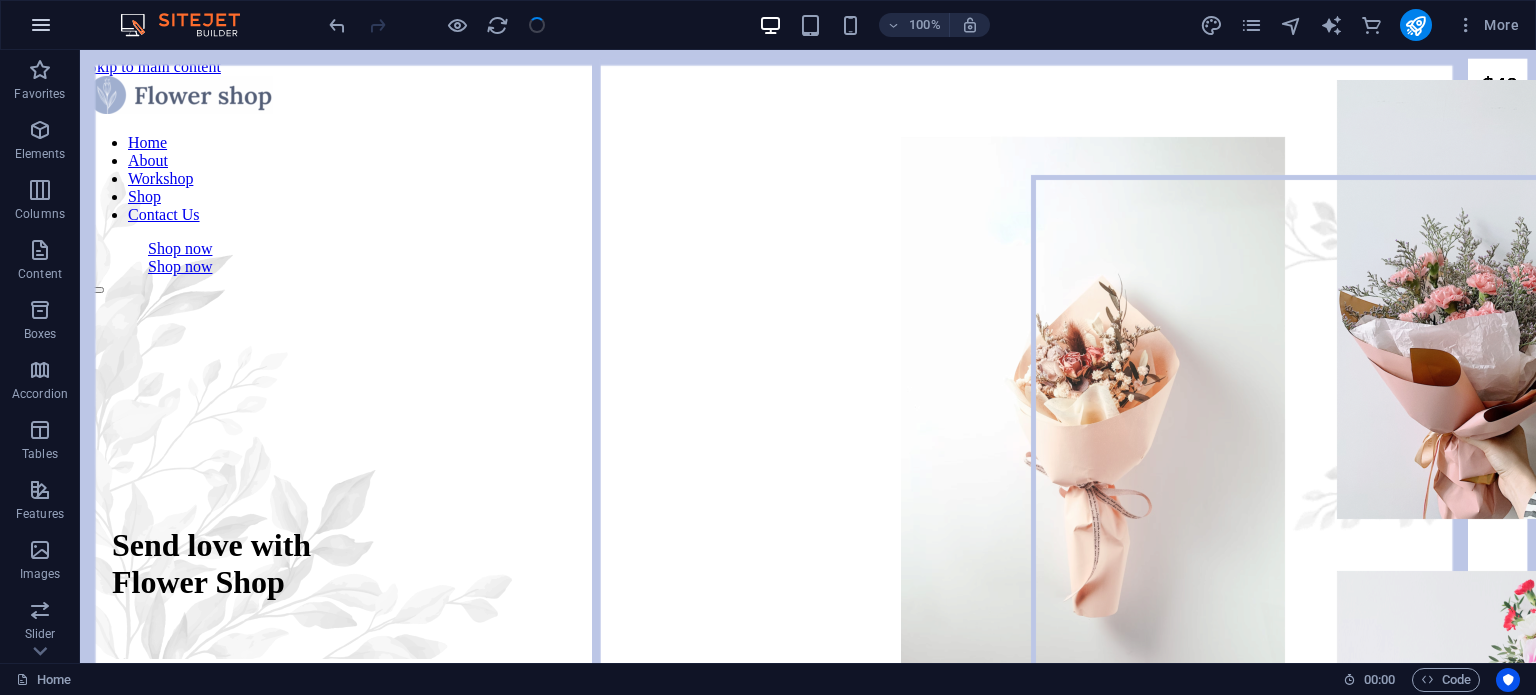 click at bounding box center [41, 25] 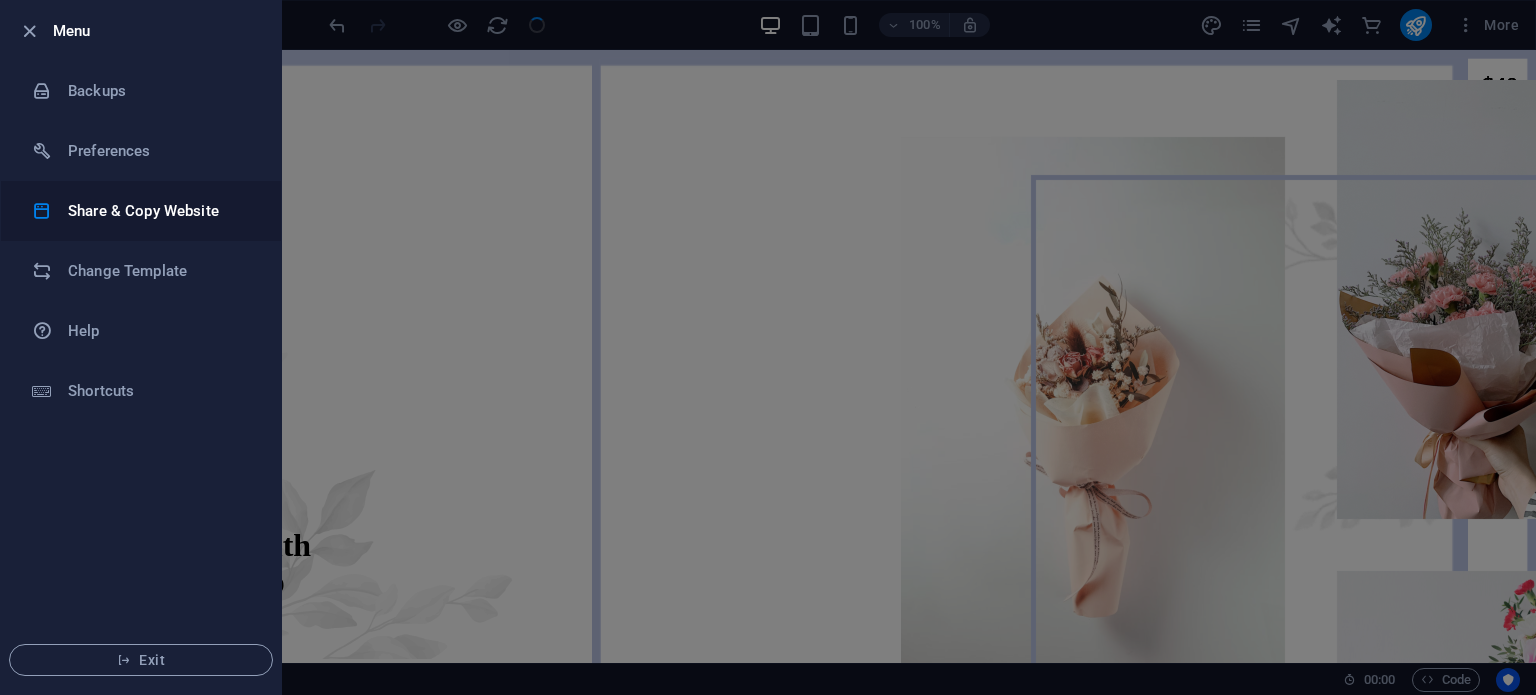 click on "Share & Copy Website" at bounding box center [160, 211] 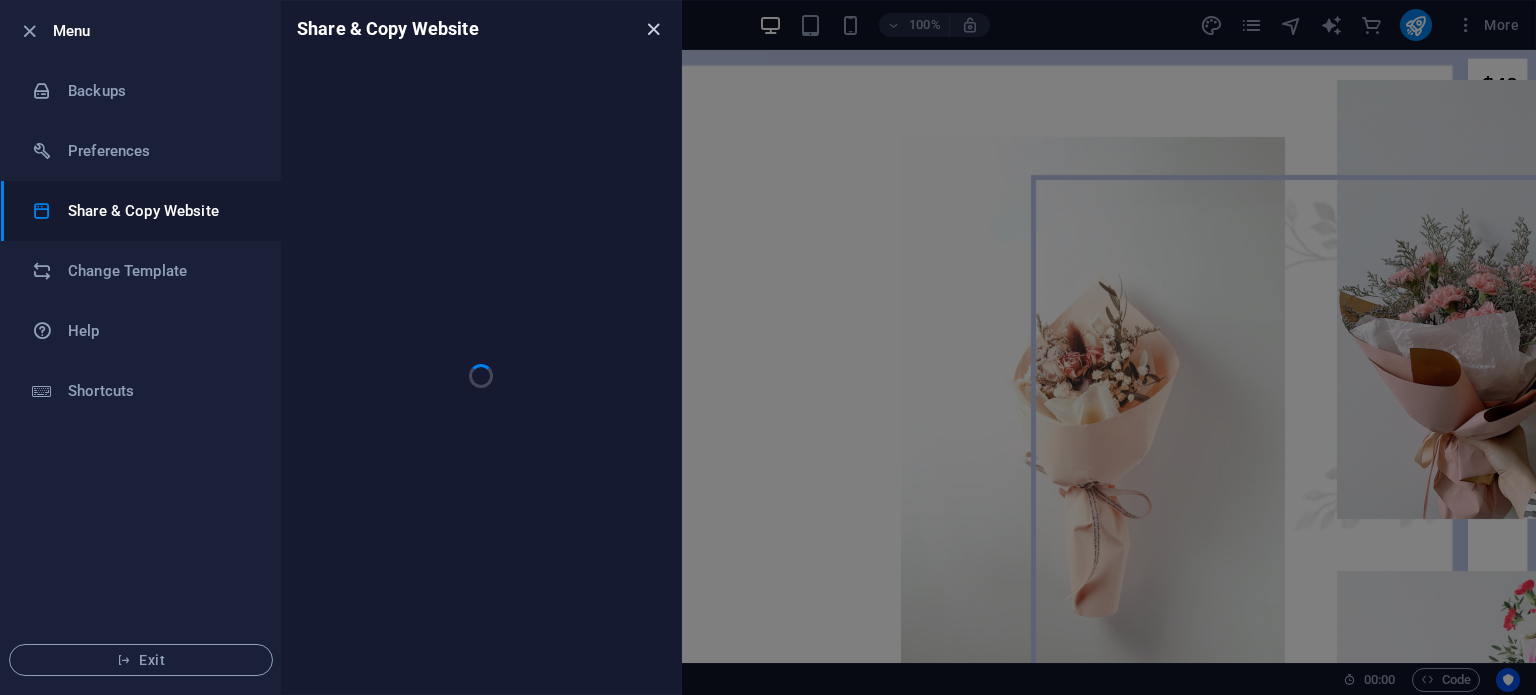 click at bounding box center [653, 29] 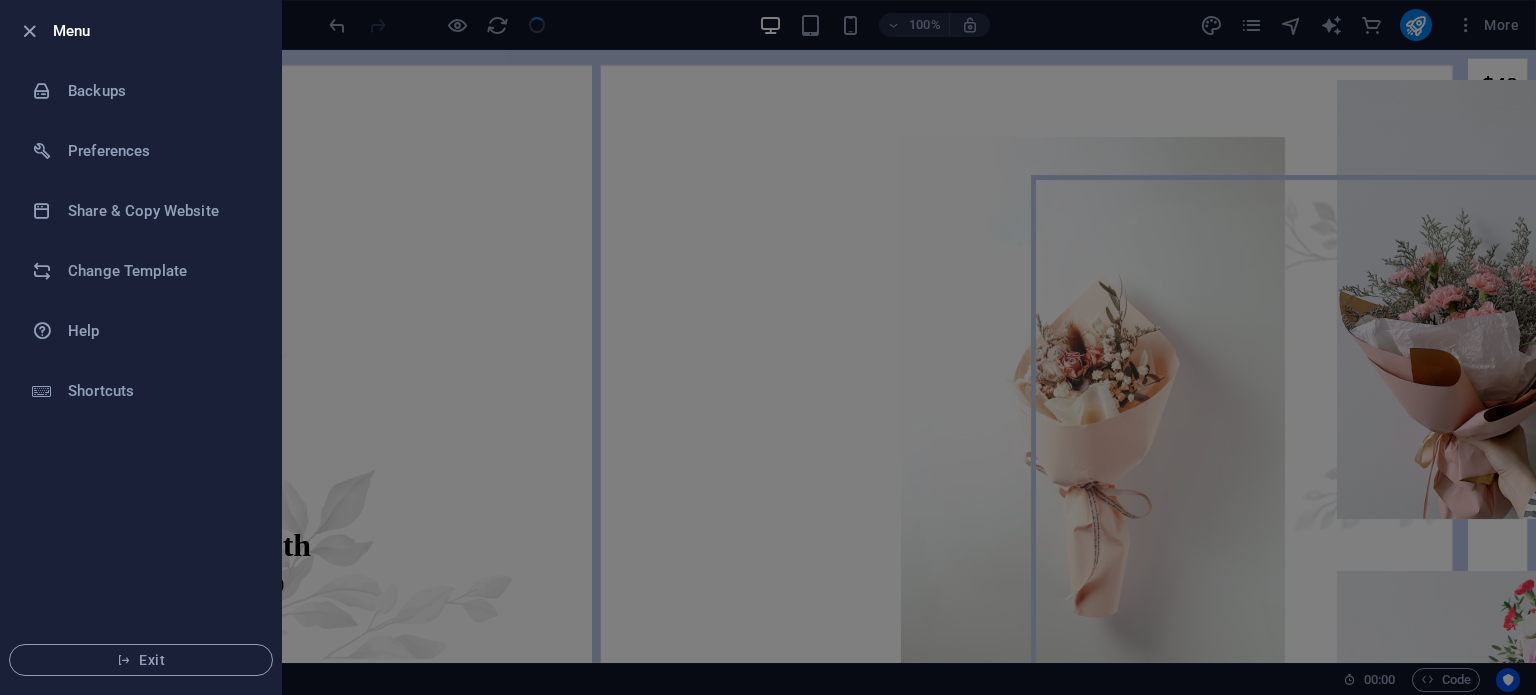 drag, startPoint x: 135, startPoint y: 282, endPoint x: 597, endPoint y: 194, distance: 470.30627 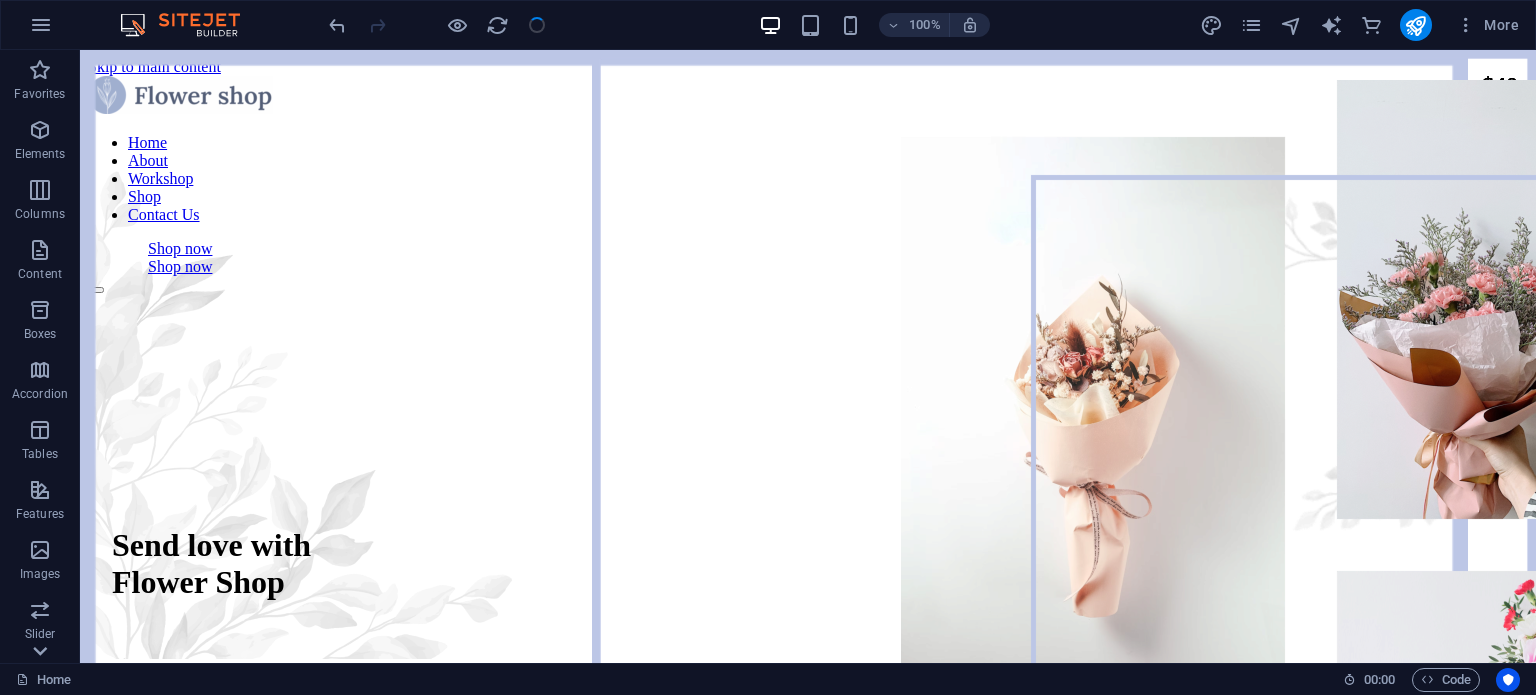 click 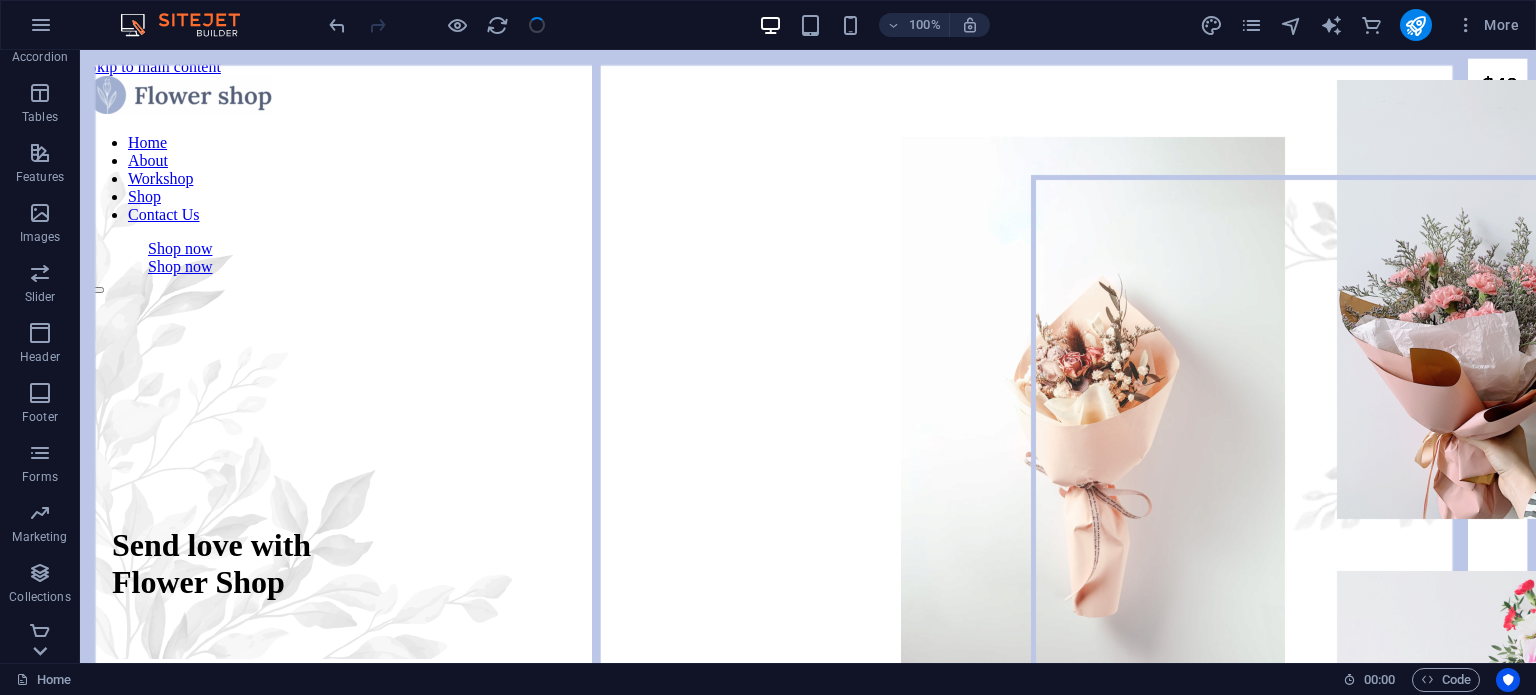 scroll, scrollTop: 346, scrollLeft: 0, axis: vertical 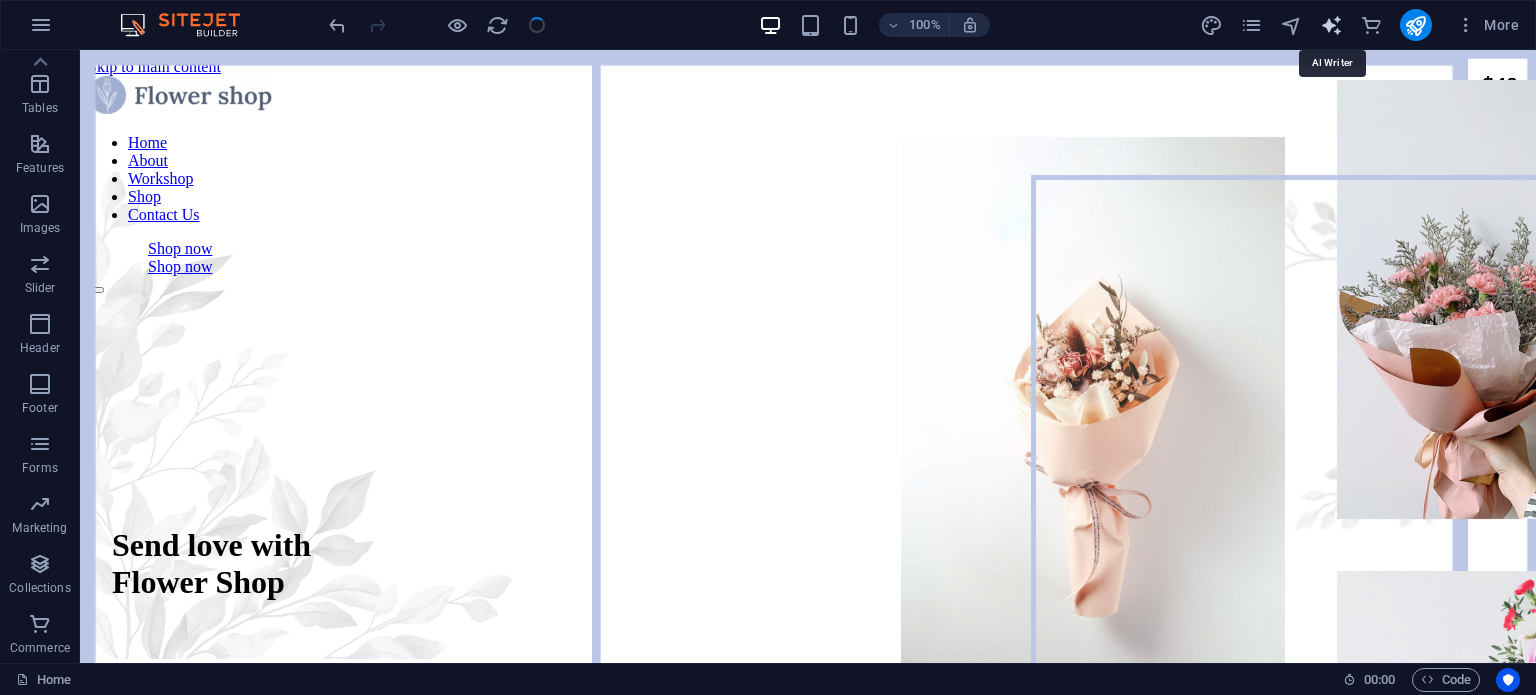 click at bounding box center [1331, 25] 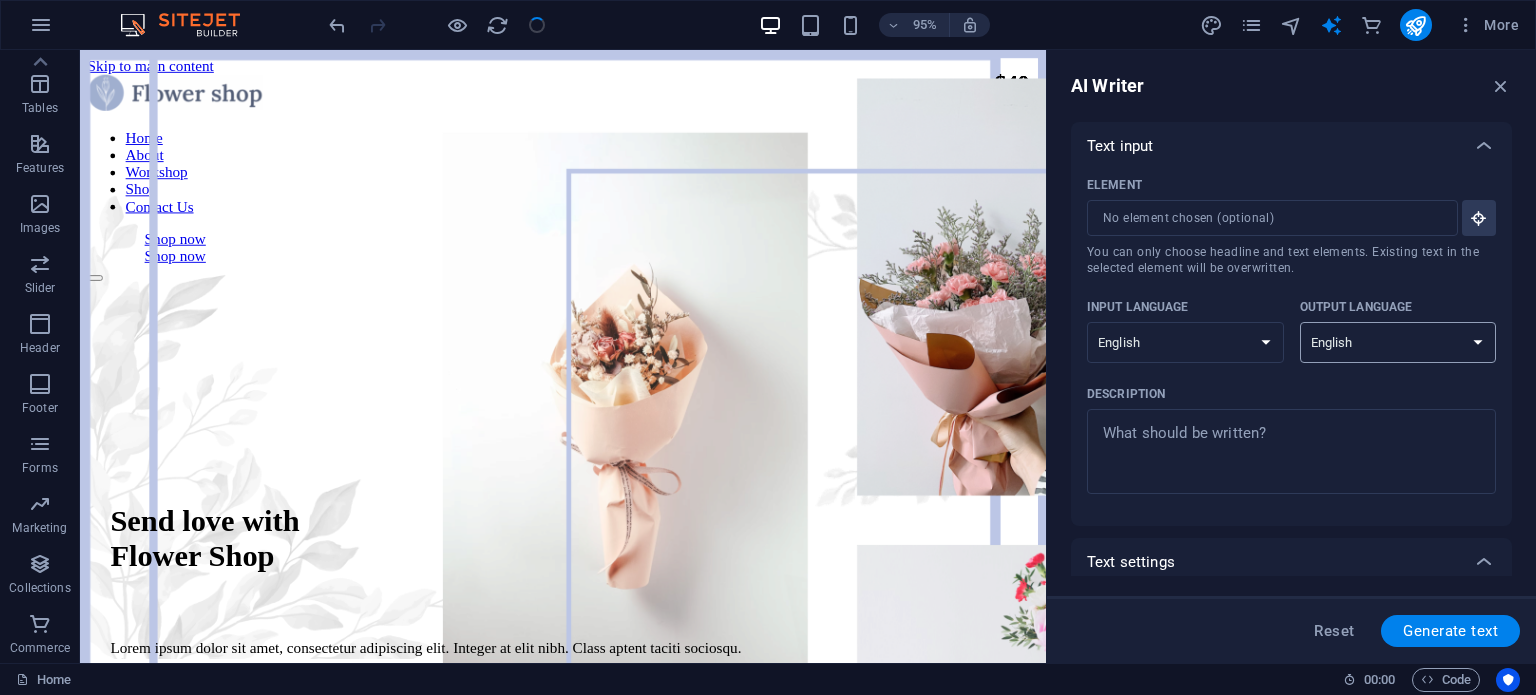 click on "Albanian Arabic Armenian Awadhi Azerbaijani Bashkir Basque Belarusian Bengali Bhojpuri Bosnian Brazilian Portuguese Bulgarian Cantonese (Yue) Catalan Chhattisgarhi Chinese Croatian Czech Danish Dogri Dutch English Estonian Faroese Finnish French Galician Georgian German Greek Gujarati Haryanvi Hindi Hungarian Indonesian Irish Italian Japanese Javanese Kannada Kashmiri Kazakh Konkani Korean Kyrgyz Latvian Lithuanian Macedonian Maithili Malay Maltese Mandarin Mandarin Chinese Marathi Marwari Min Nan Moldovan Mongolian Montenegrin Nepali Norwegian Oriya Pashto Persian (Farsi) Polish Portuguese Punjabi Rajasthani Romanian Russian Sanskrit Santali Serbian Sindhi Sinhala Slovak Slovene Slovenian Spanish Ukrainian Urdu Uzbek Vietnamese Welsh Wu" at bounding box center (1398, 342) 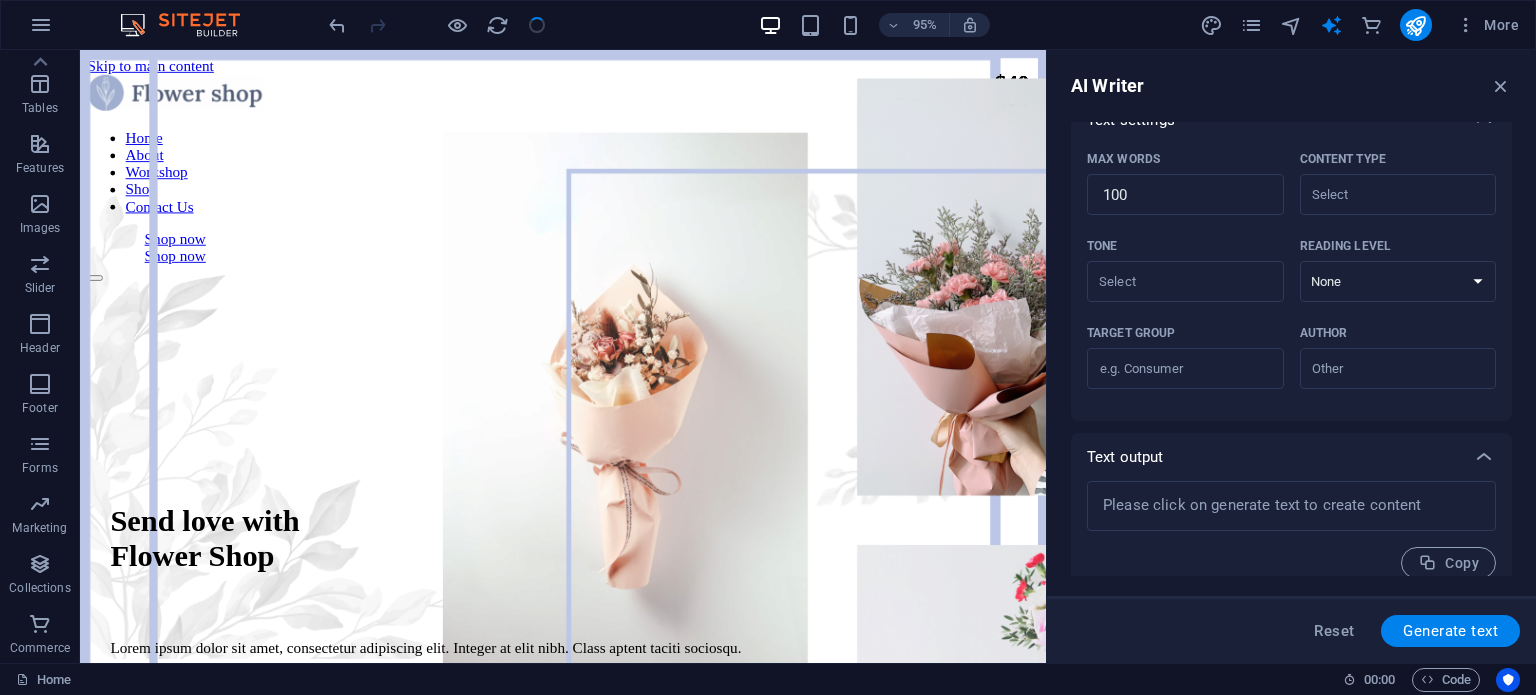 scroll, scrollTop: 460, scrollLeft: 0, axis: vertical 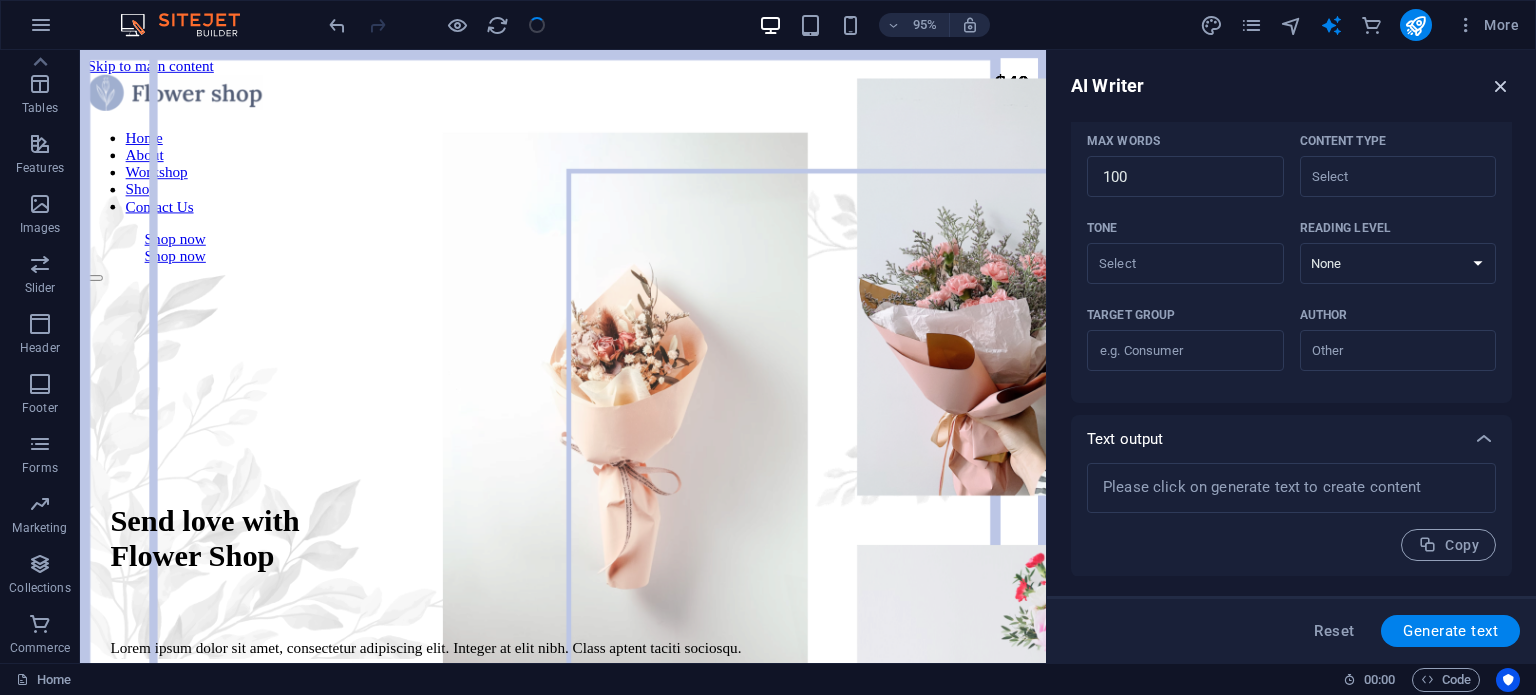 click at bounding box center (1501, 86) 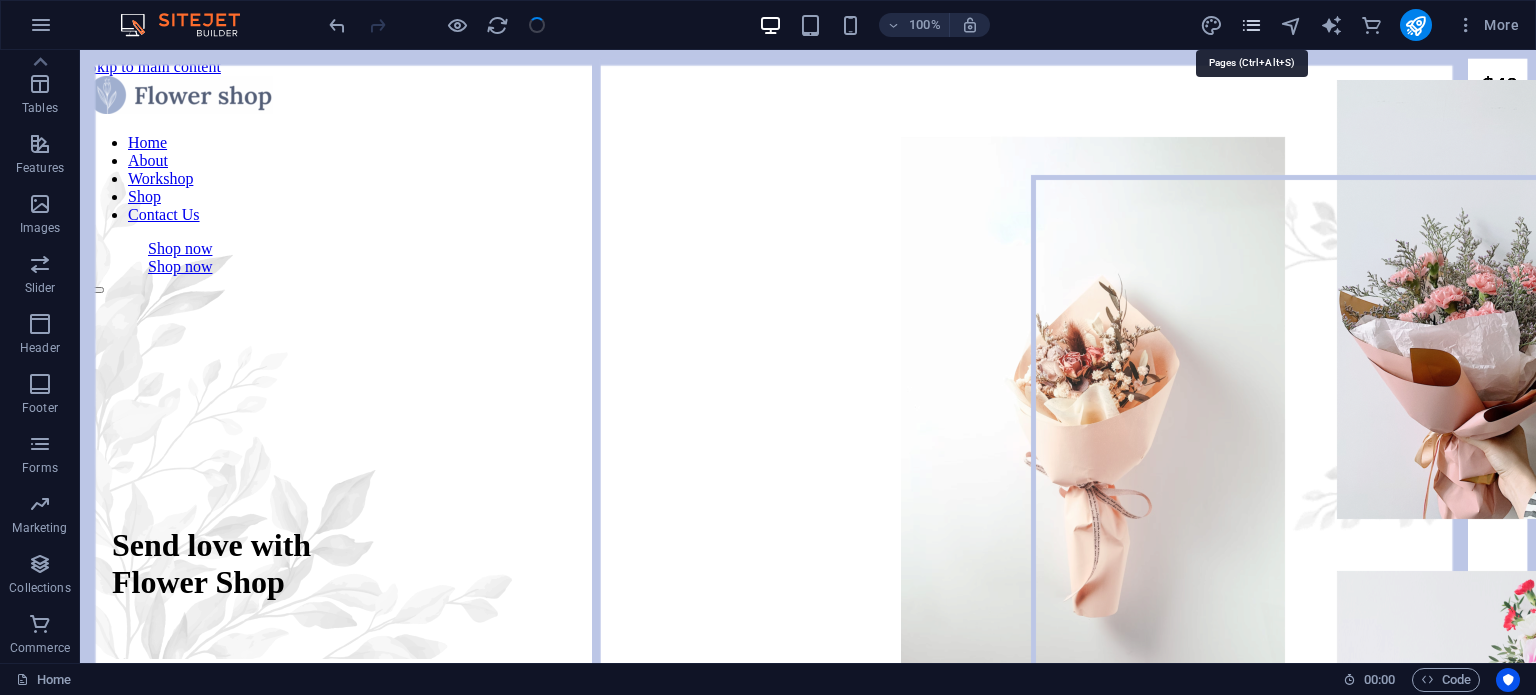 click at bounding box center [1251, 25] 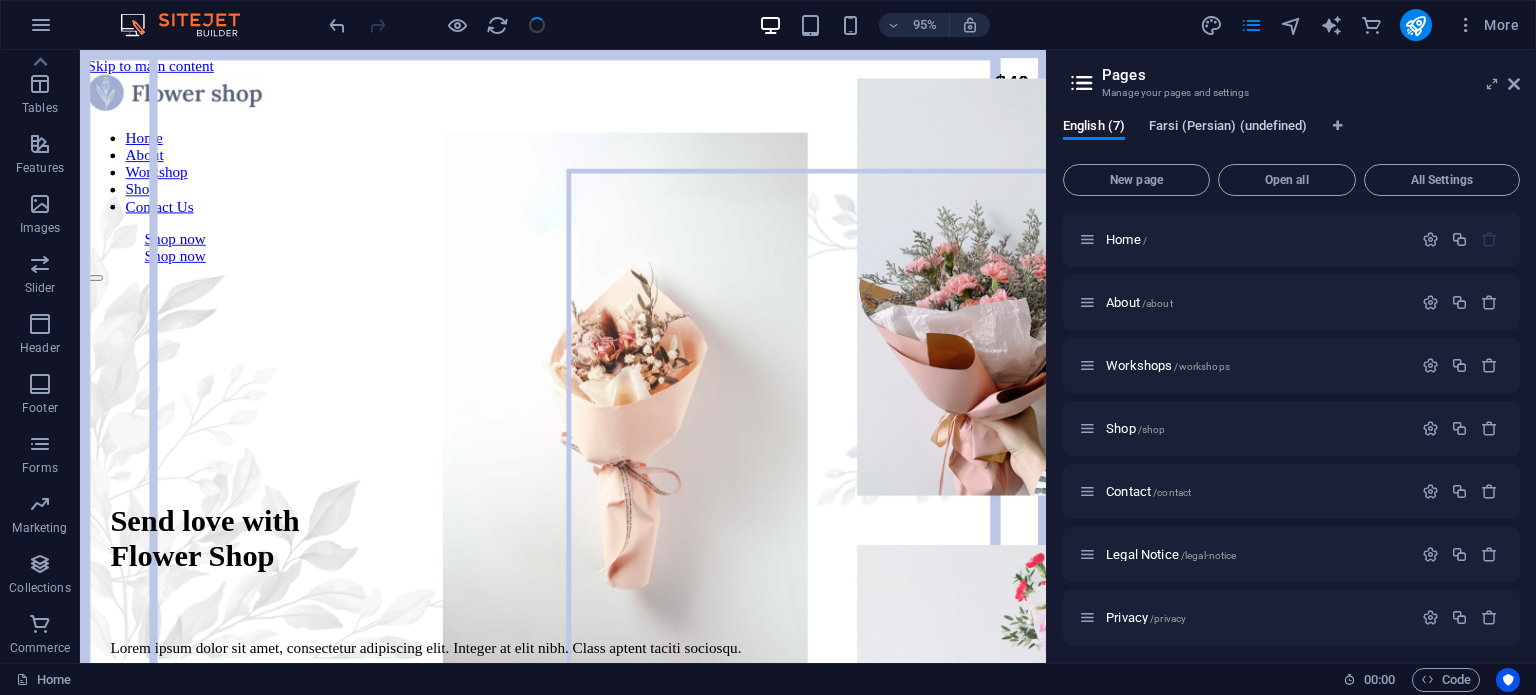 click on "Farsi (Persian) (undefined)" at bounding box center (1228, 128) 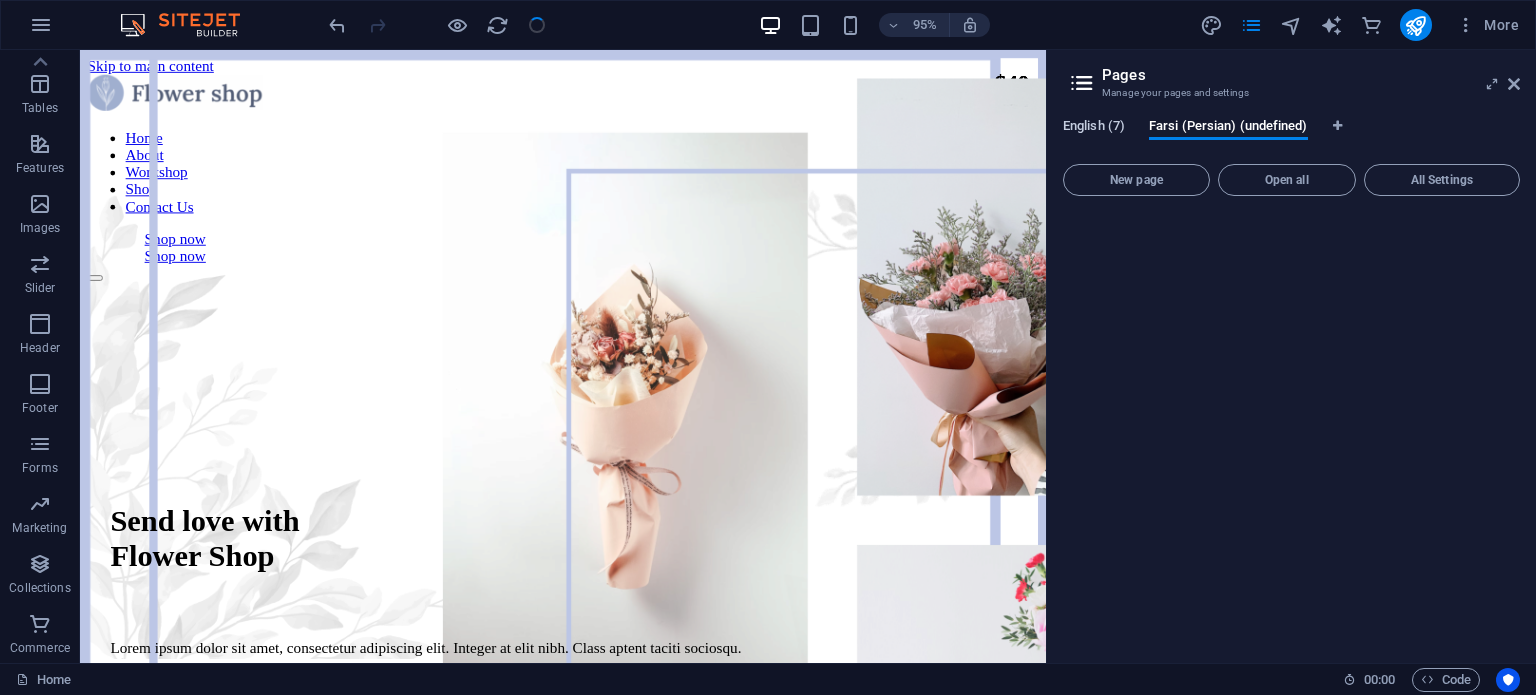 click on "English (7)" at bounding box center [1094, 128] 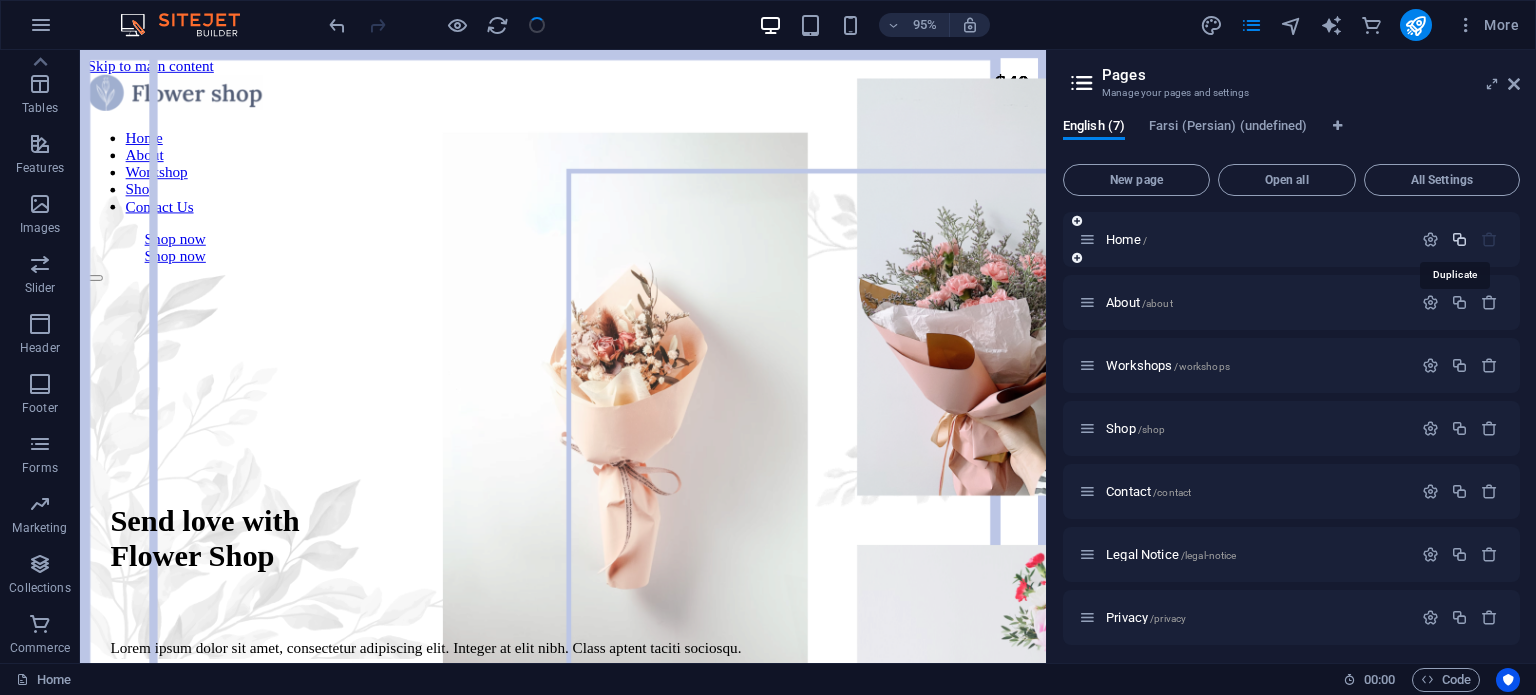 click at bounding box center (1459, 239) 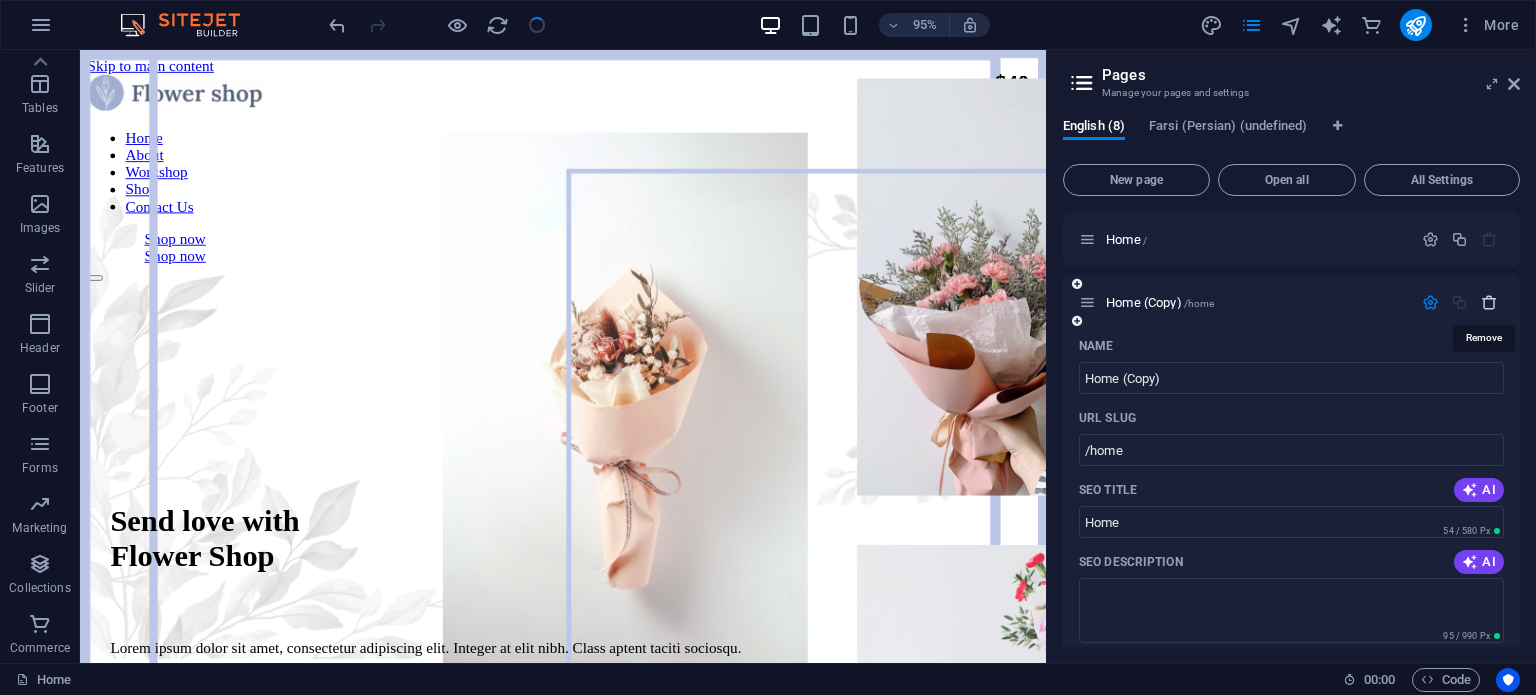 click at bounding box center (1489, 302) 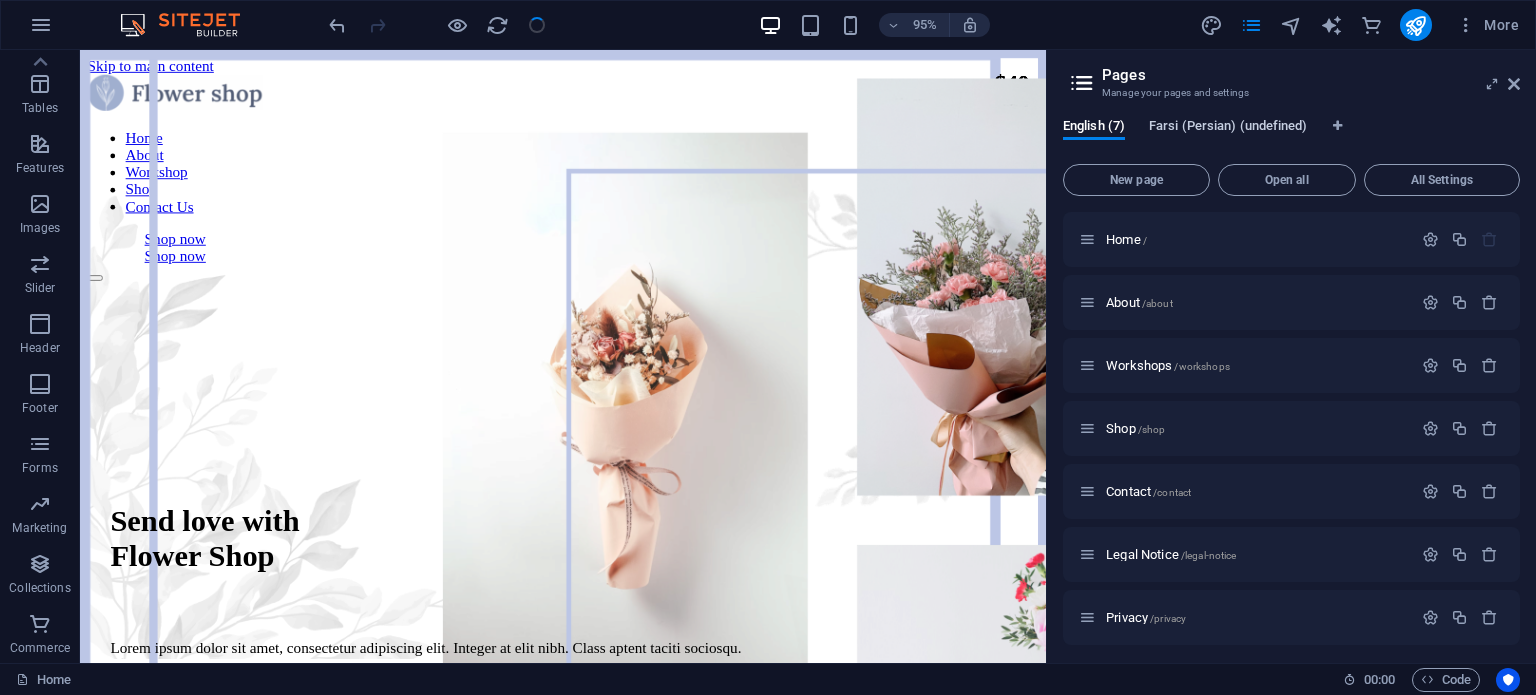 click on "Farsi (Persian) (undefined)" at bounding box center [1228, 128] 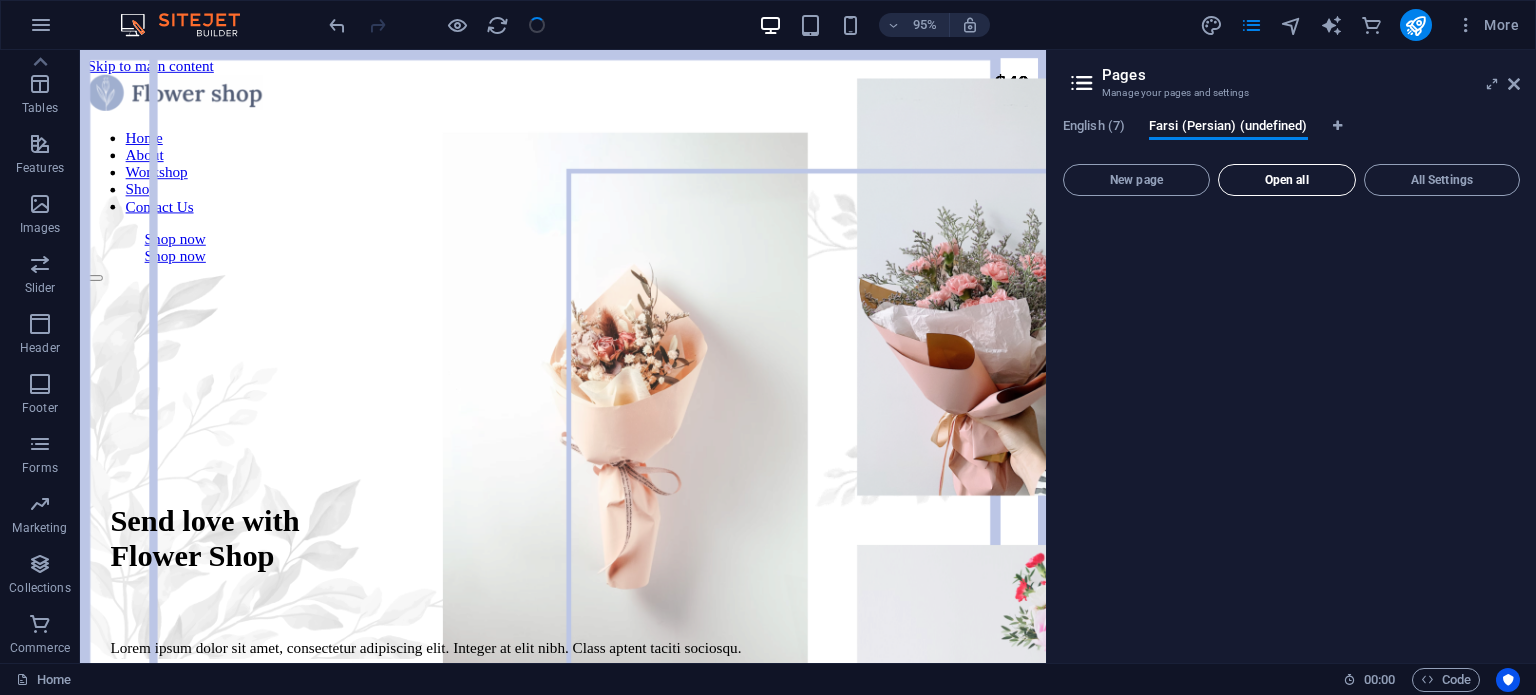 click on "Open all" at bounding box center (1287, 180) 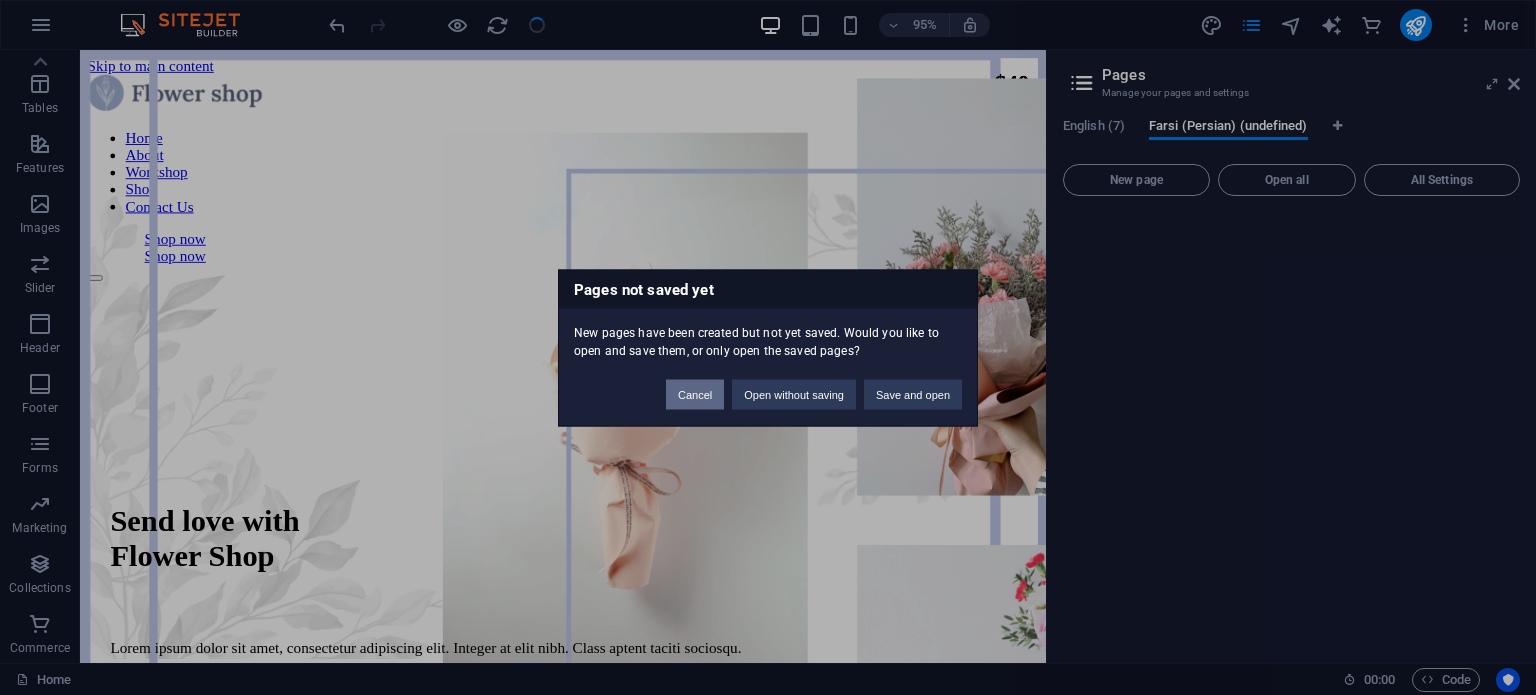 click on "Cancel" at bounding box center [695, 394] 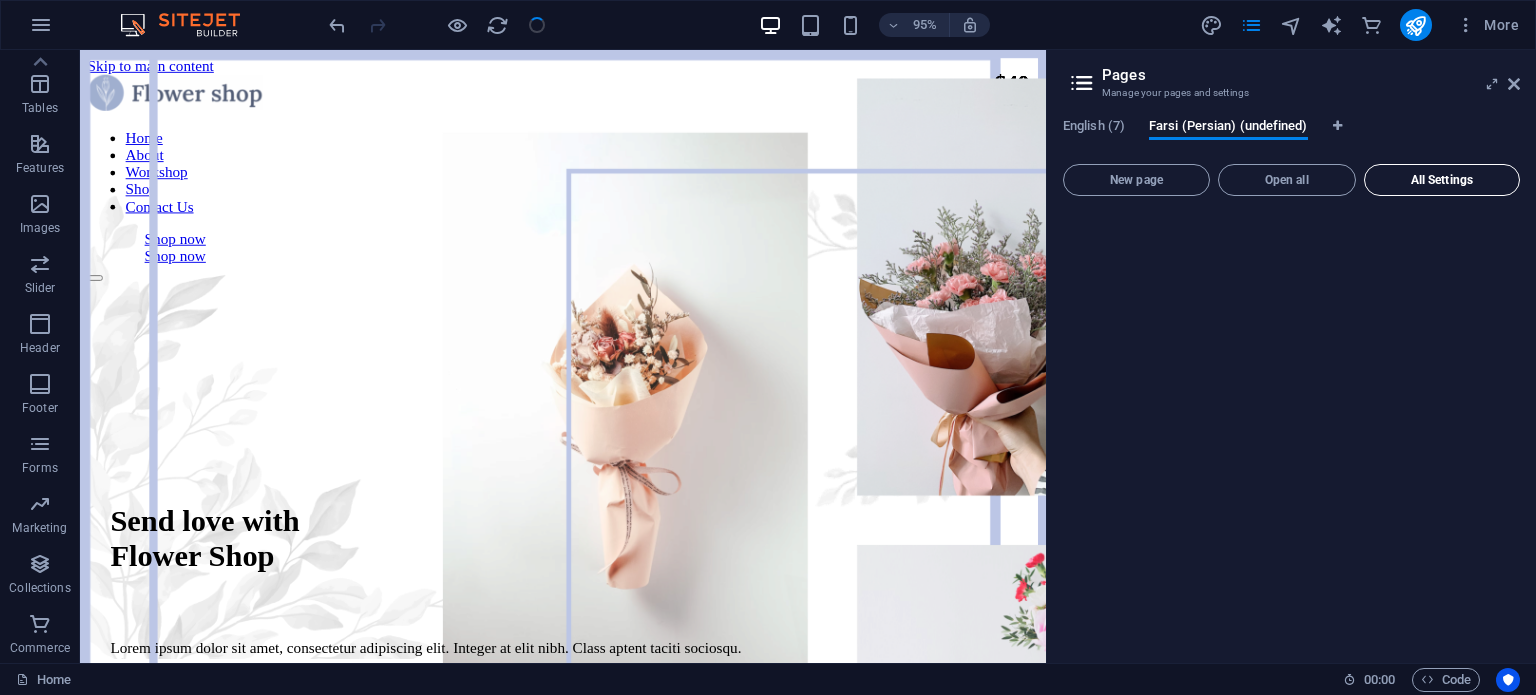 click on "All Settings" at bounding box center (1442, 180) 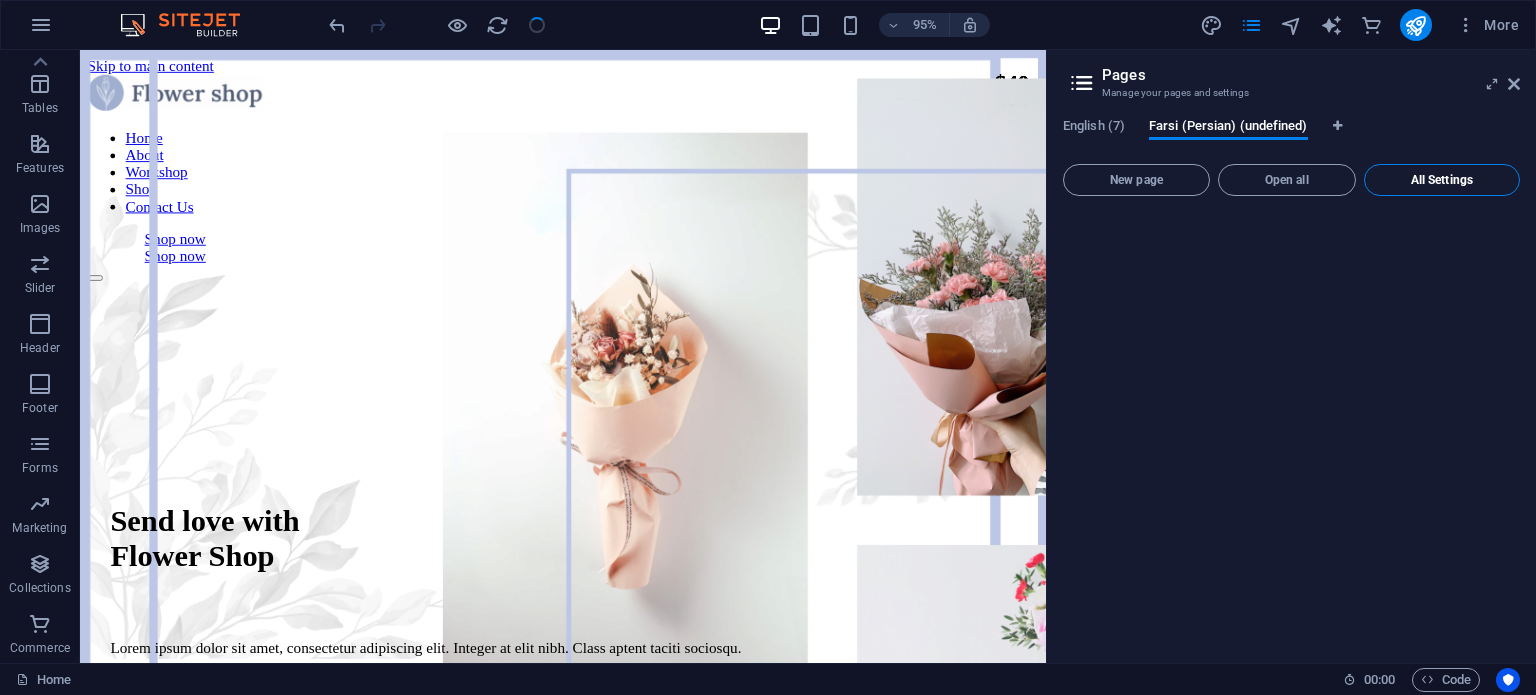 click on "All Settings" at bounding box center [1442, 180] 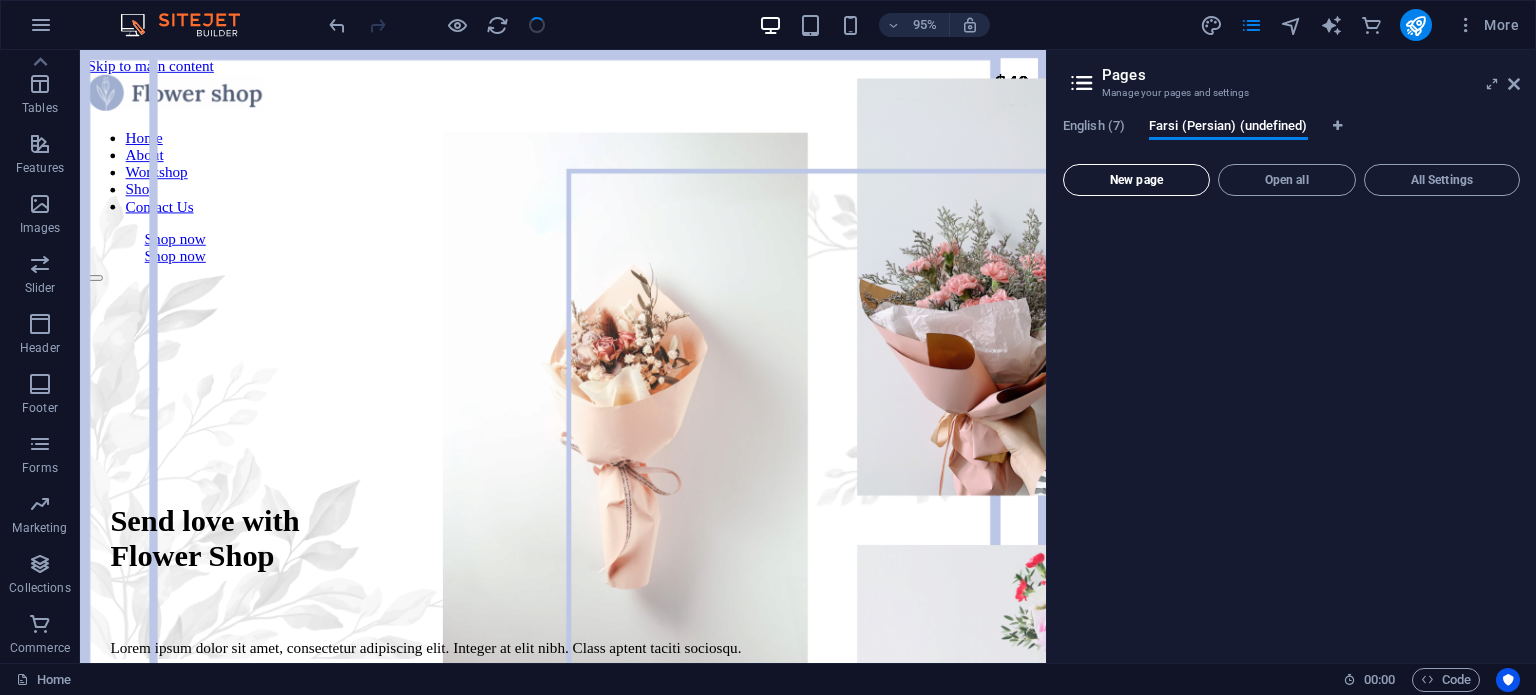 click on "New page" at bounding box center (1136, 180) 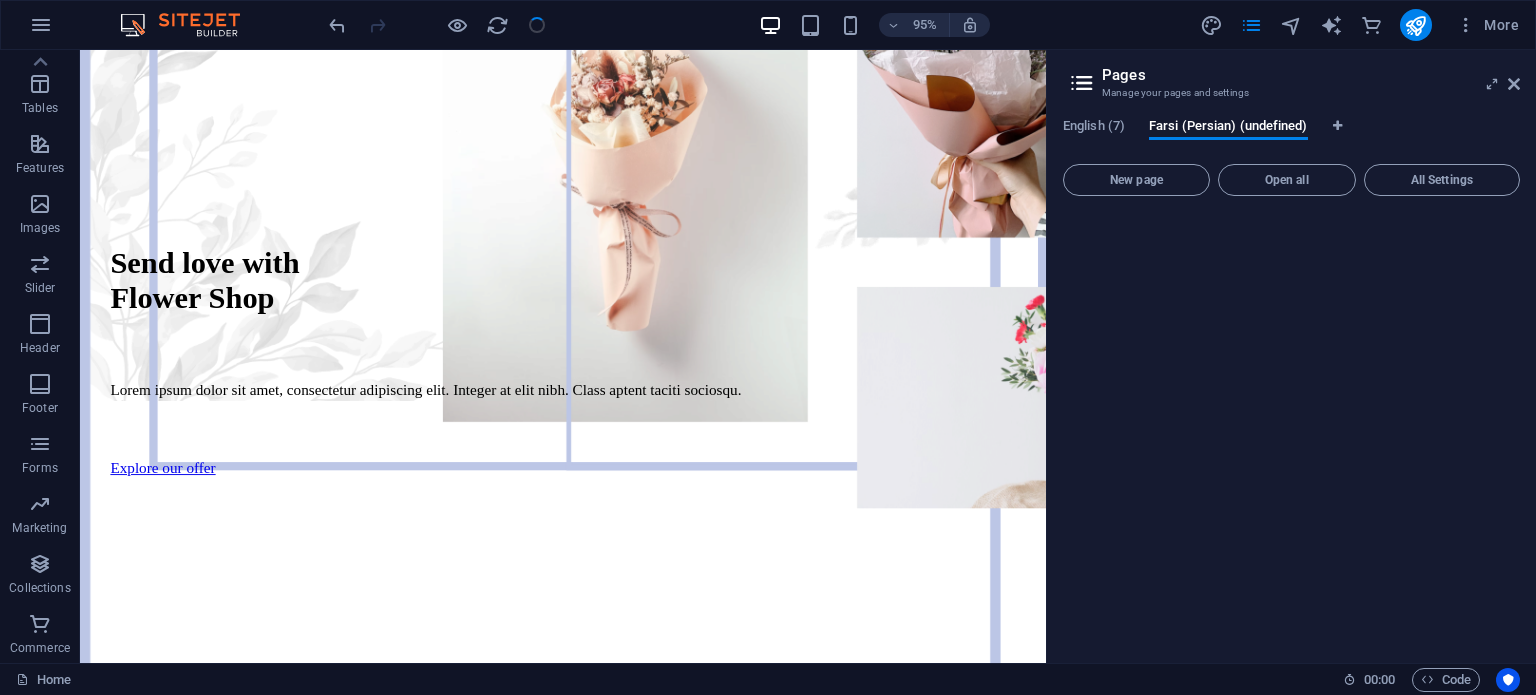 scroll, scrollTop: 0, scrollLeft: 0, axis: both 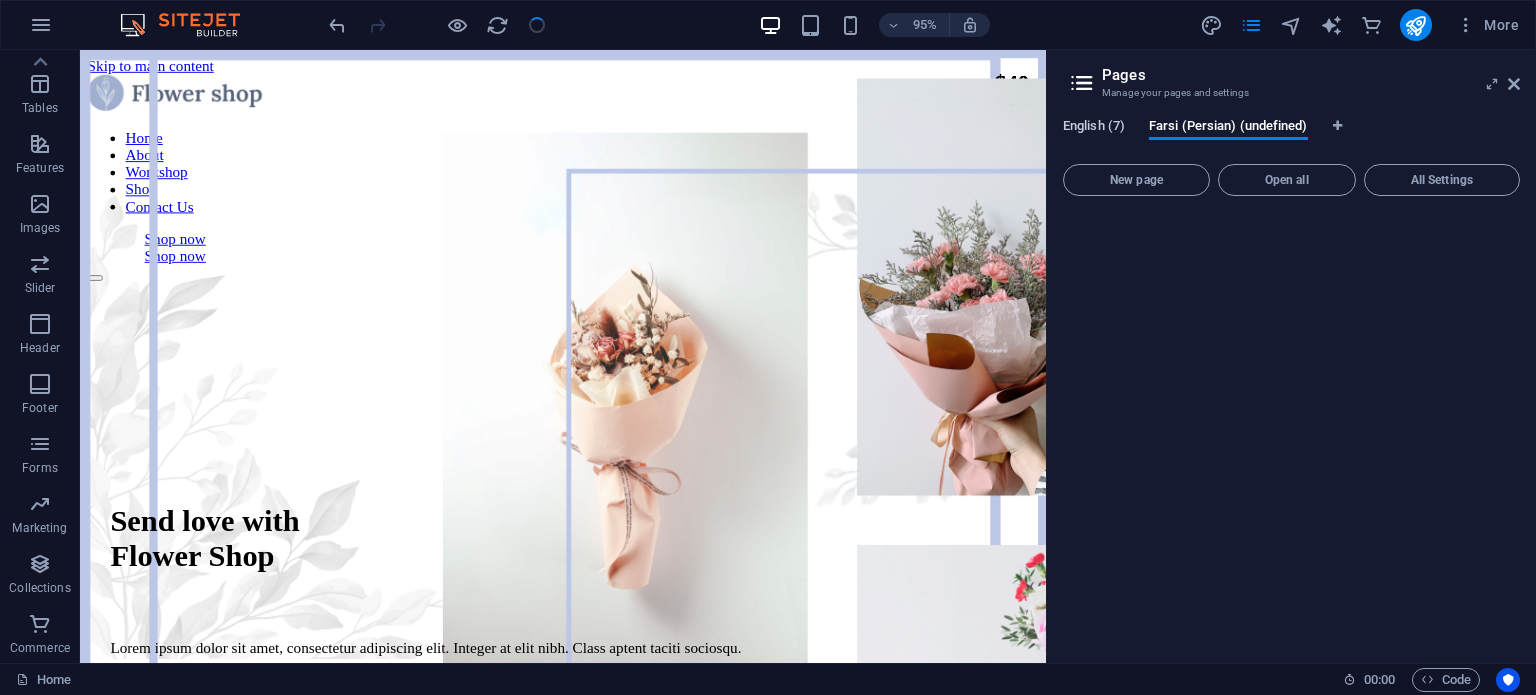 click on "English (7)" at bounding box center [1094, 128] 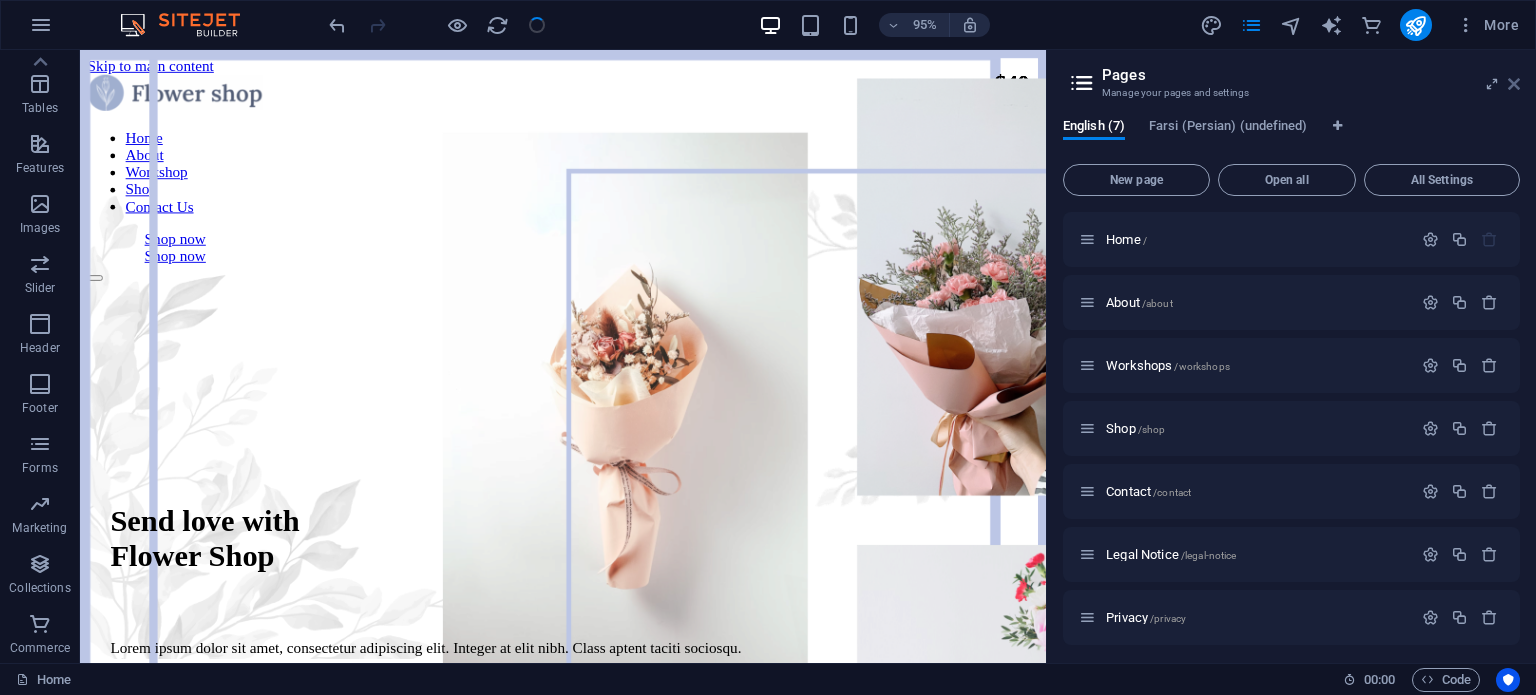 click at bounding box center [1514, 84] 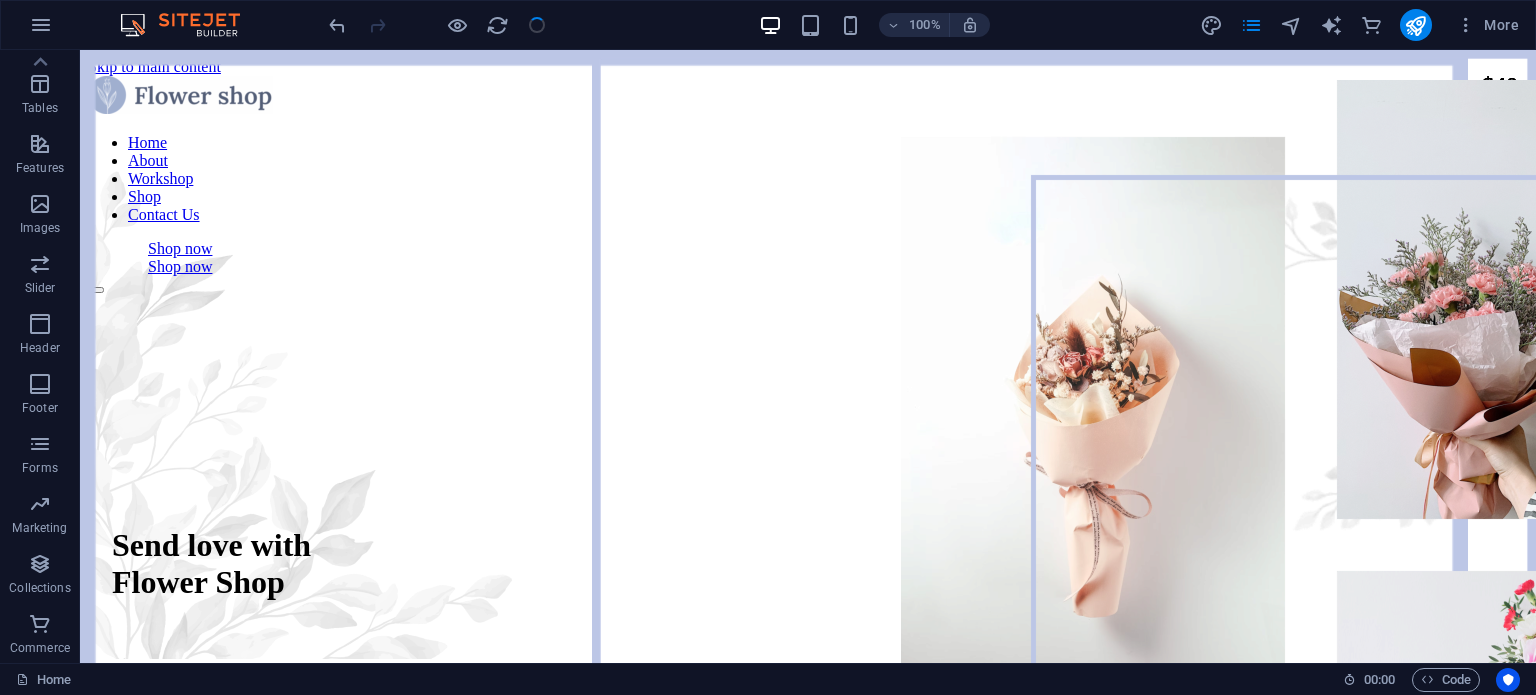 click at bounding box center [437, 25] 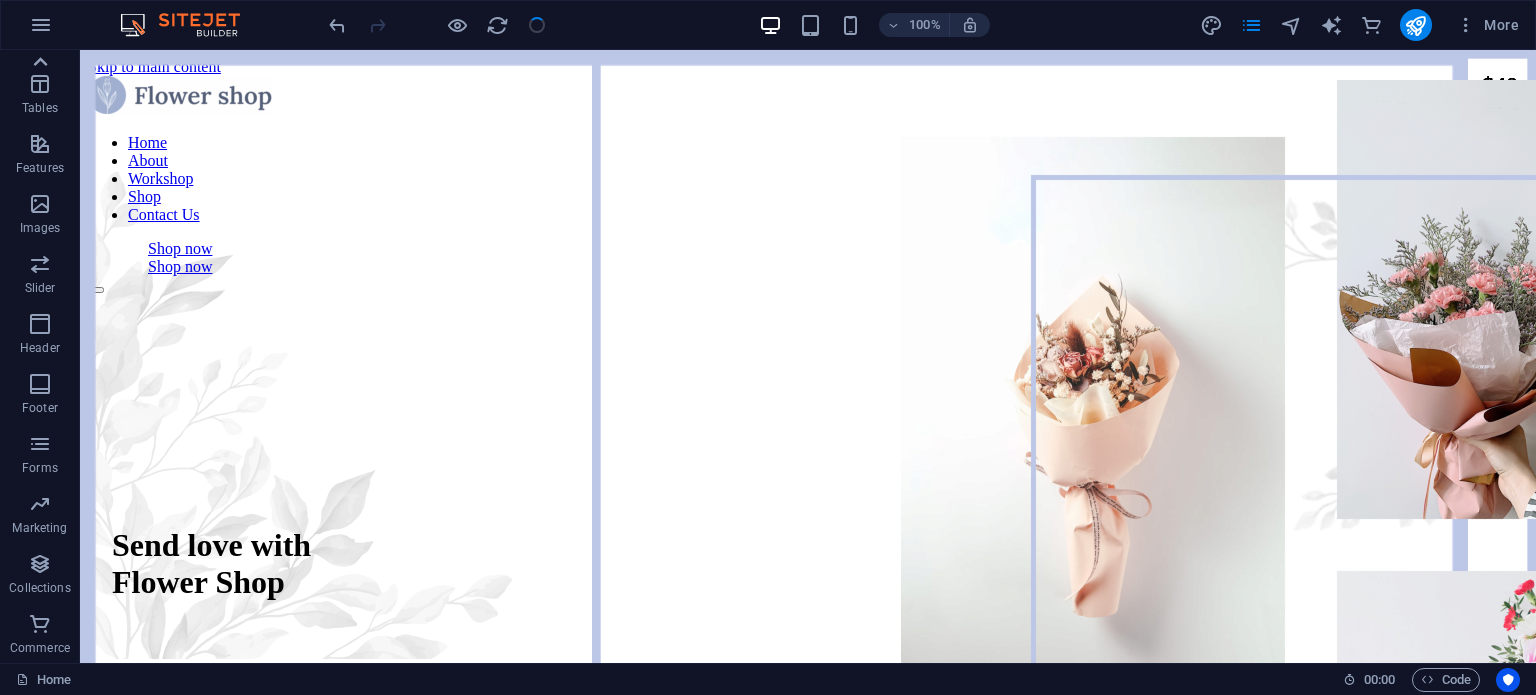 click 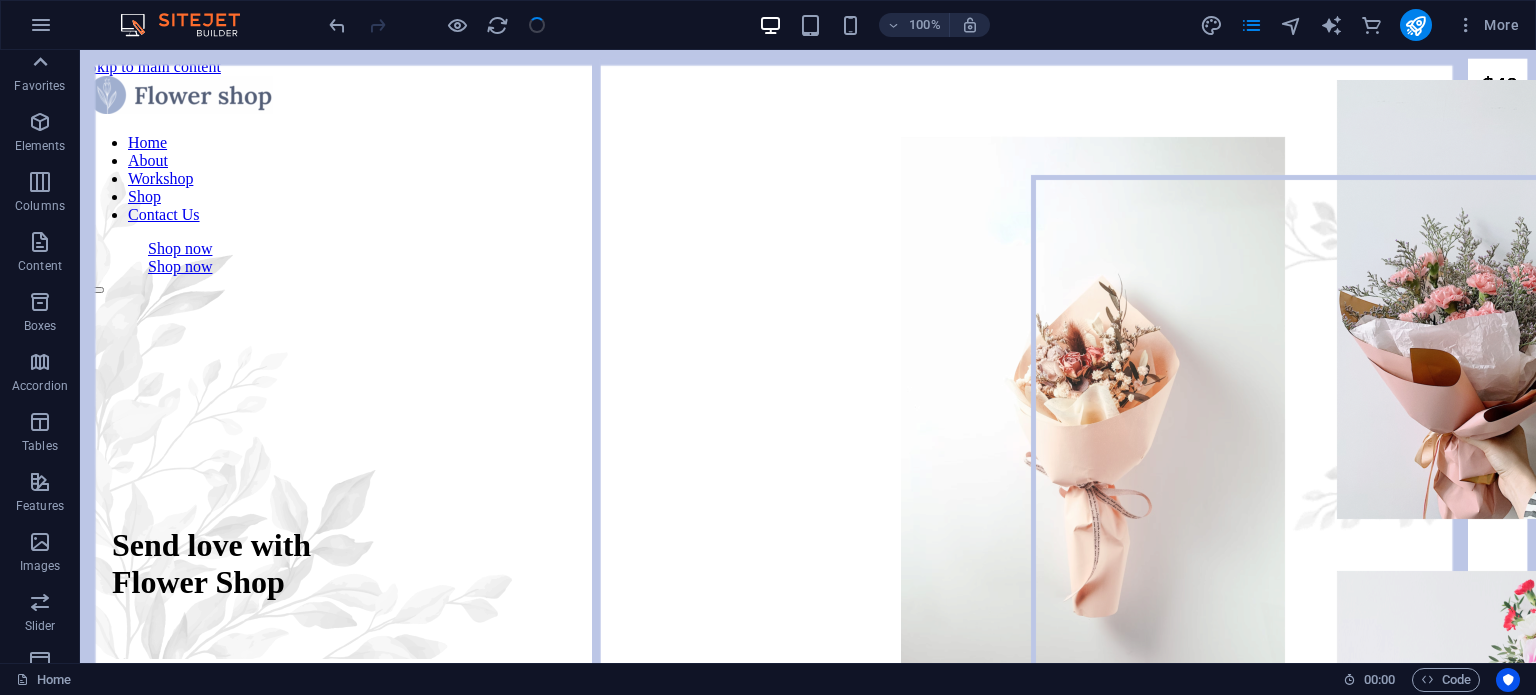scroll, scrollTop: 0, scrollLeft: 0, axis: both 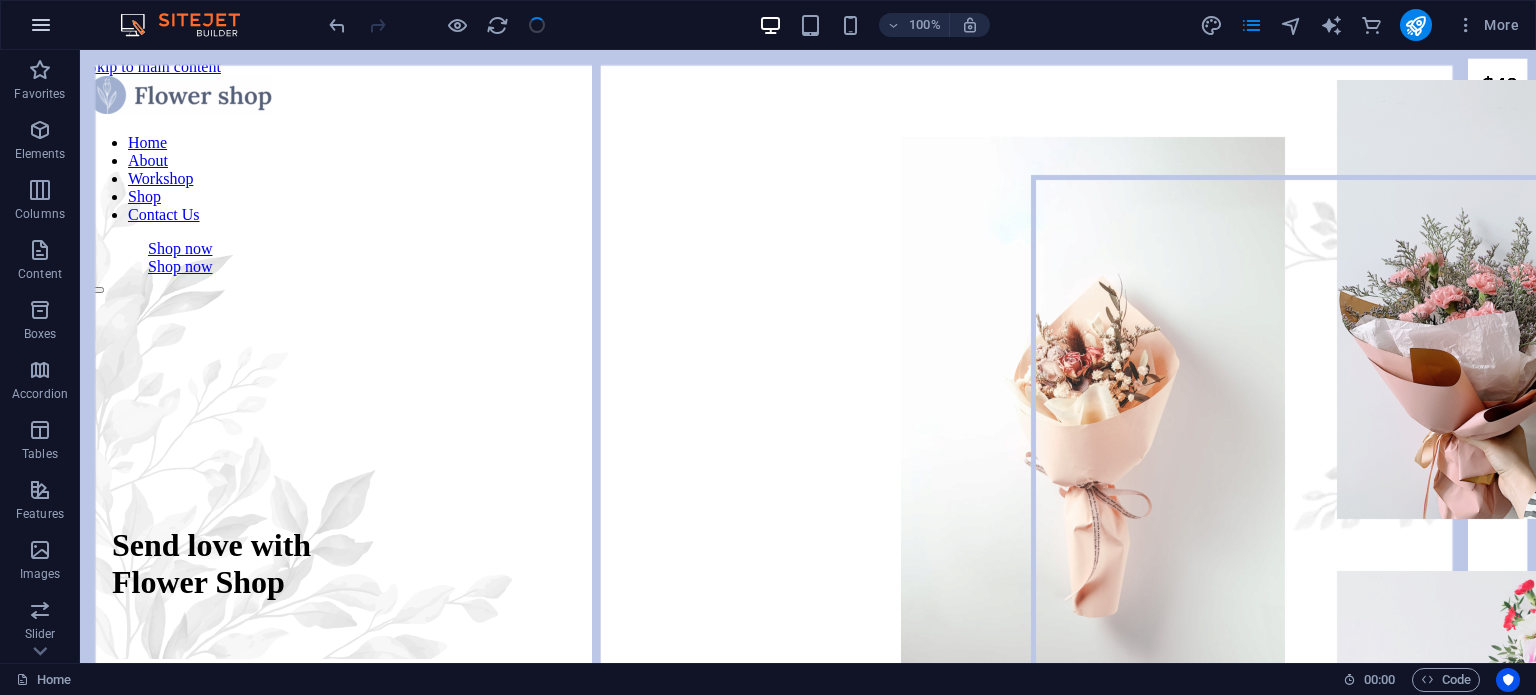 click at bounding box center (41, 25) 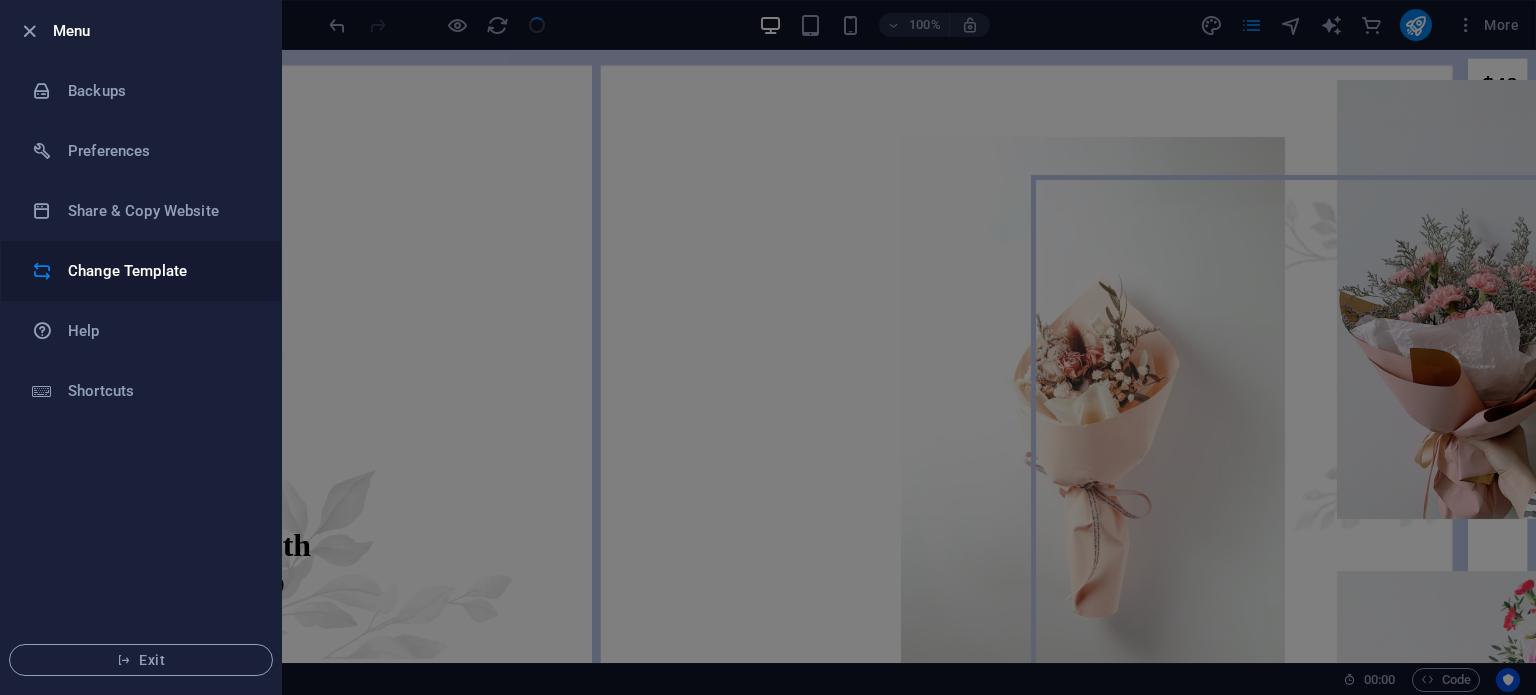click on "Change Template" at bounding box center (160, 271) 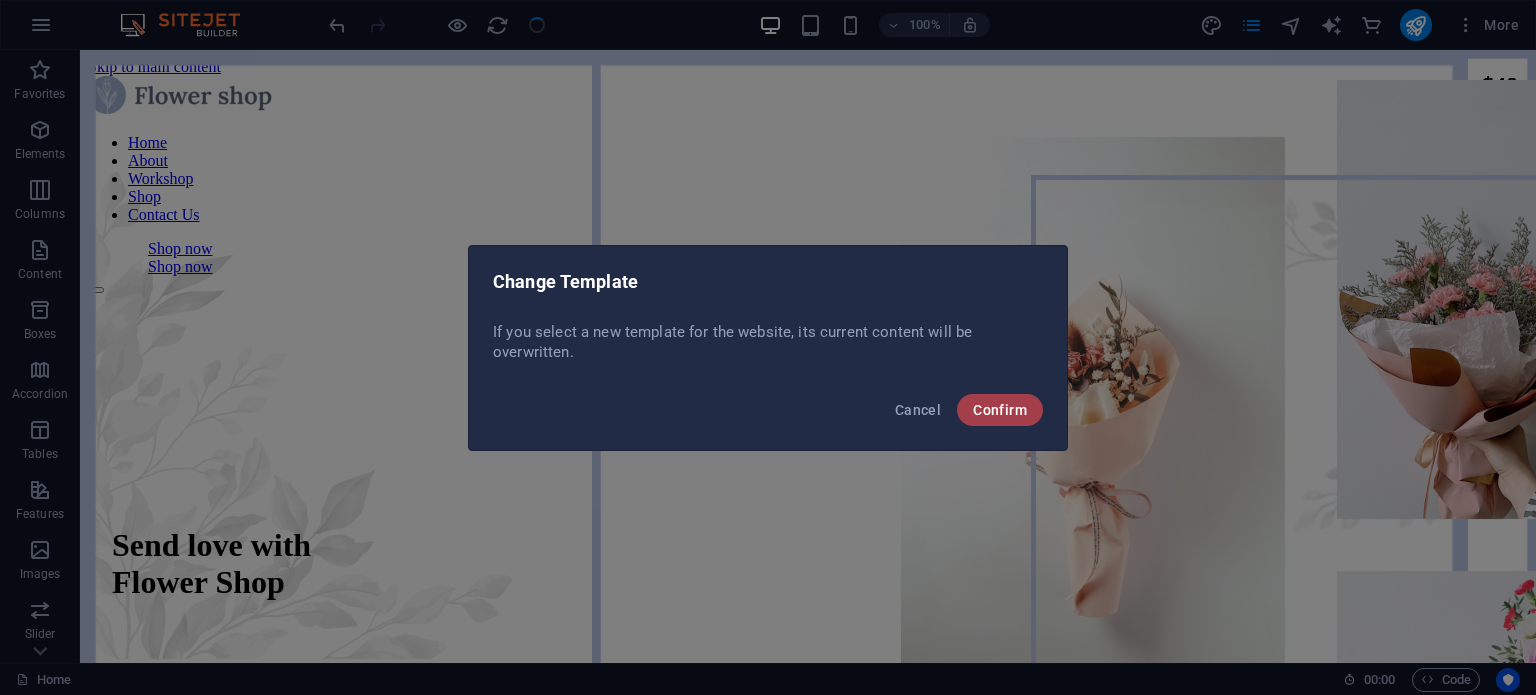 click on "Confirm" at bounding box center [1000, 410] 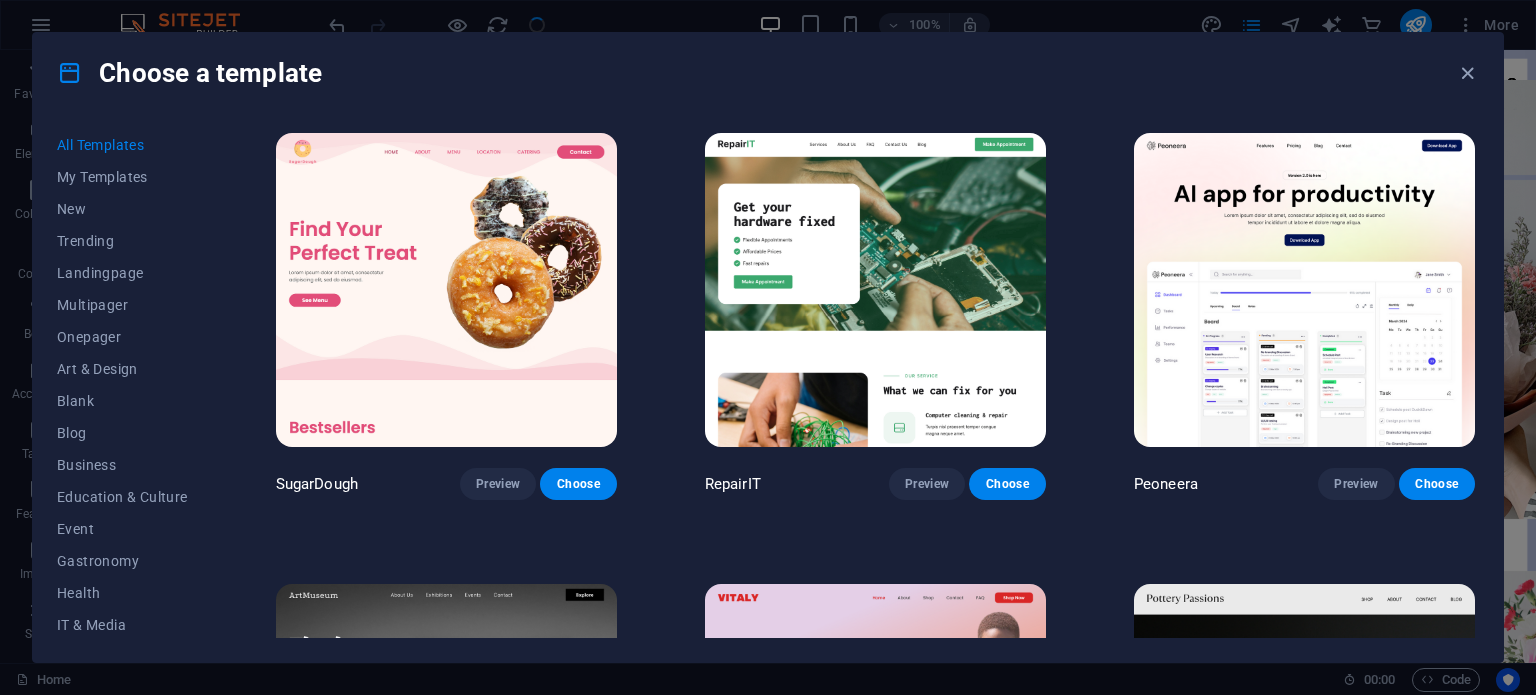 click on "All Templates My Templates New Trending Landingpage Multipager Onepager Art & Design Blank Blog Business Education & Culture Event Gastronomy Health IT & Media Legal & Finance Non-Profit Performance Portfolio Services Shop Sports & Beauty Trades Travel Wireframe" at bounding box center (134, 383) 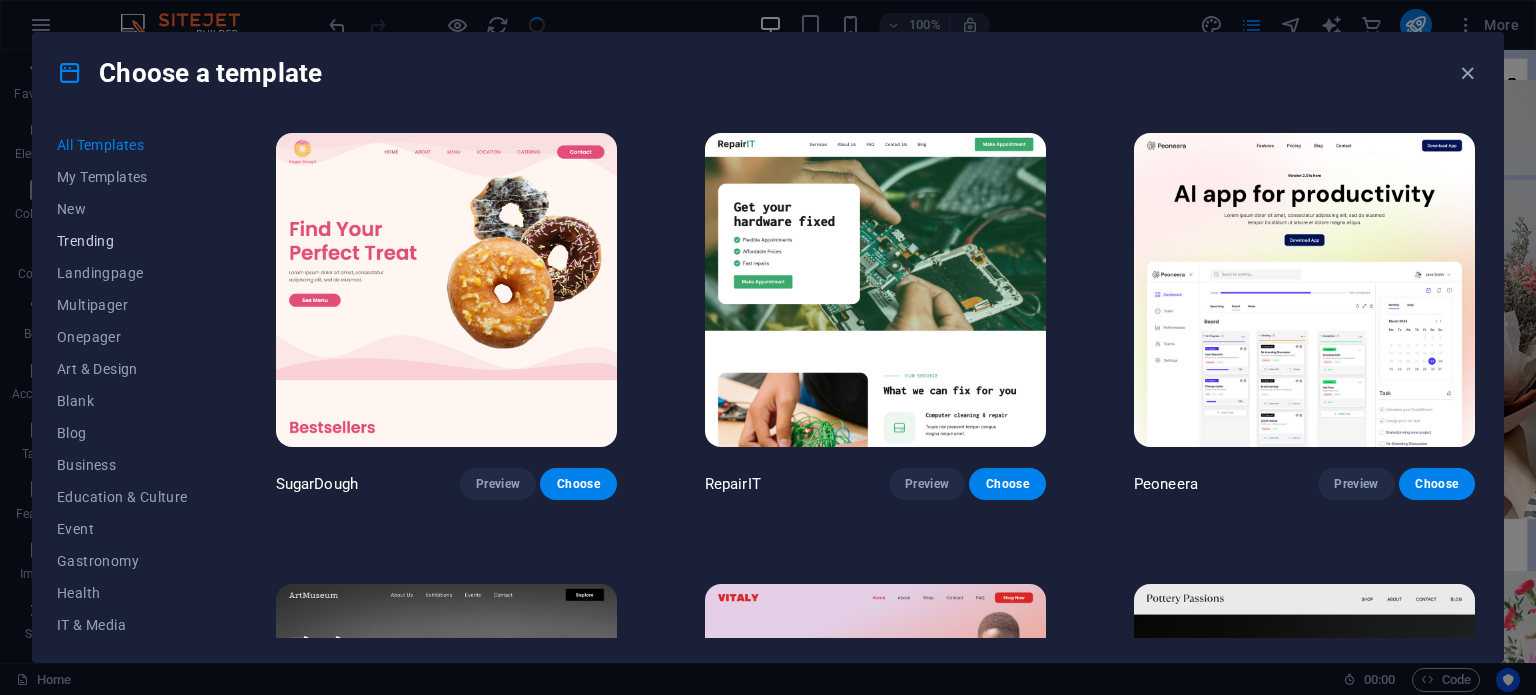click on "Trending" at bounding box center (122, 241) 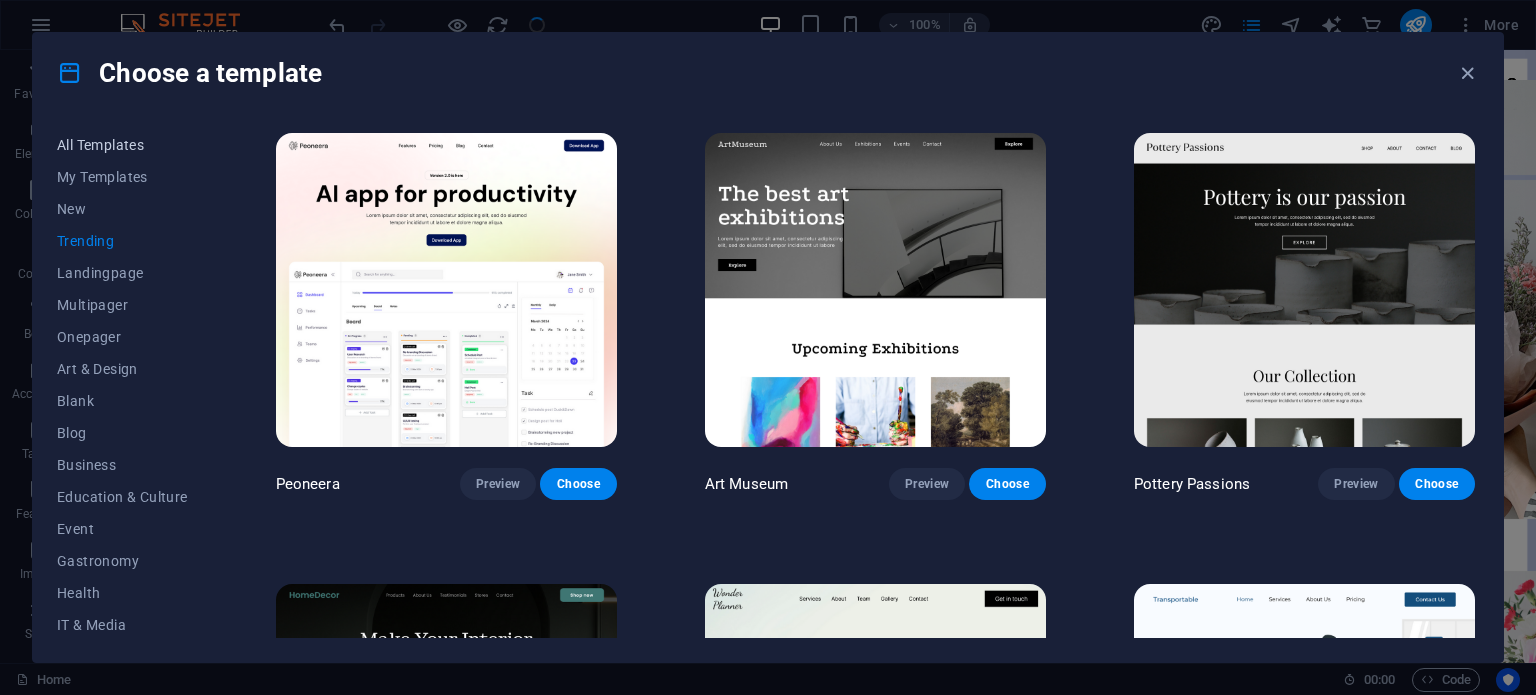 click on "All Templates" at bounding box center [122, 145] 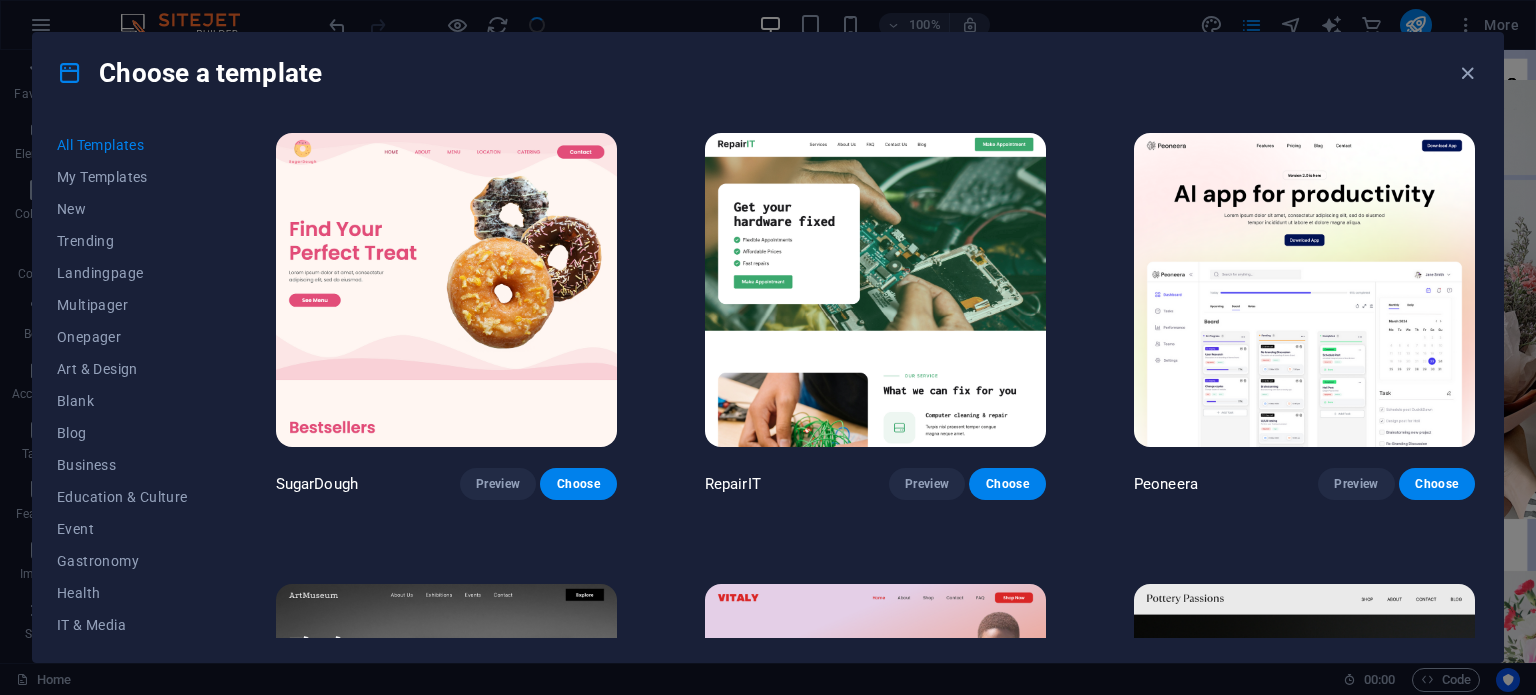 type 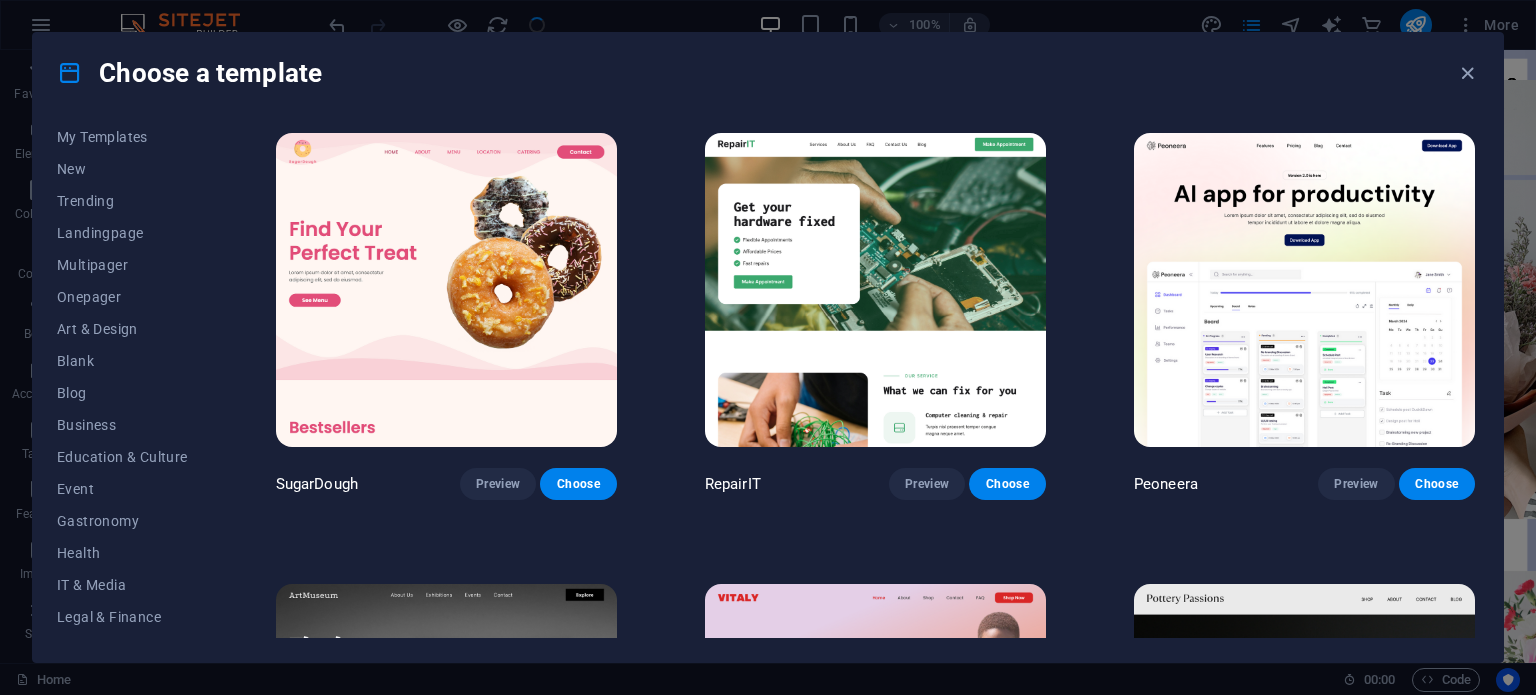 scroll, scrollTop: 80, scrollLeft: 0, axis: vertical 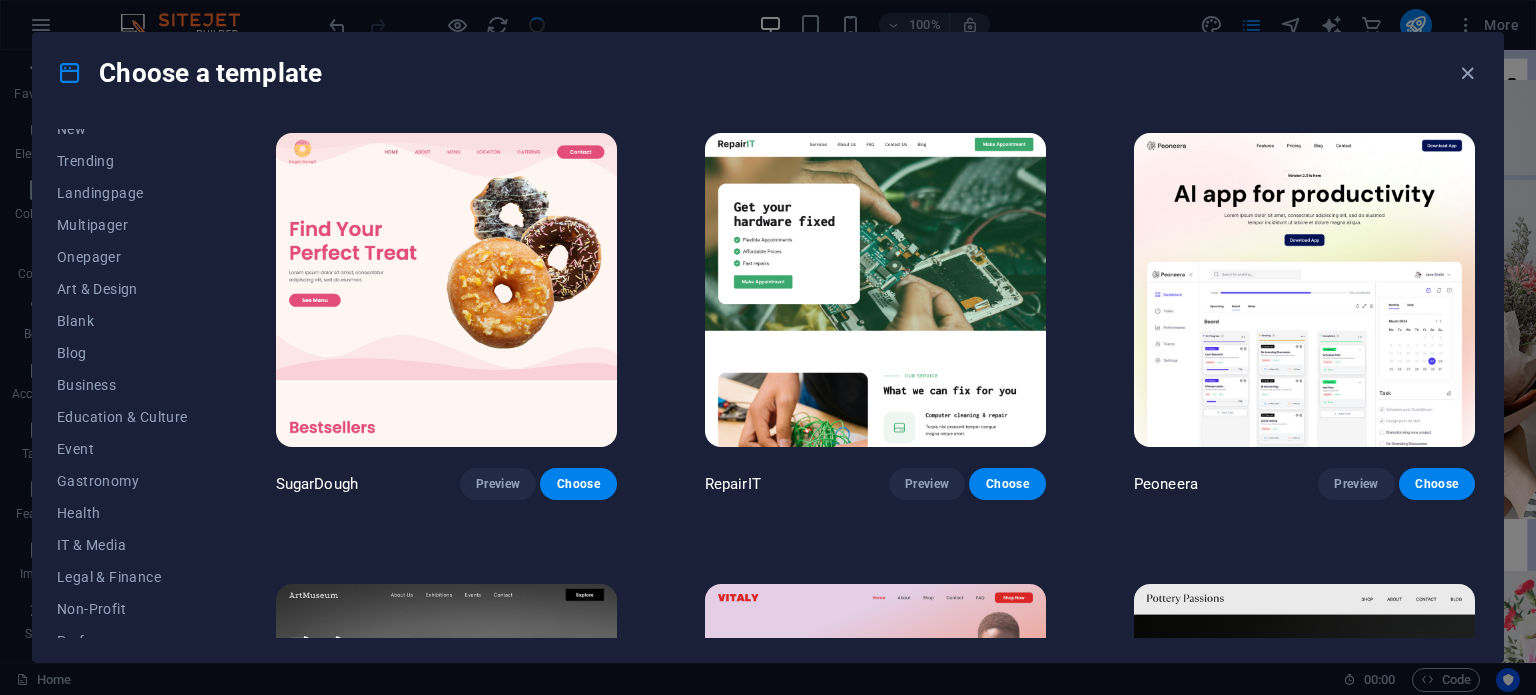 click on "All Templates My Templates New Trending Landingpage Multipager Onepager Art & Design Blank Blog Business Education & Culture Event Gastronomy Health IT & Media Legal & Finance Non-Profit Performance Portfolio Services Shop Sports & Beauty Trades Travel Wireframe SugarDough Preview Choose RepairIT Preview Choose Peoneera Preview Choose Art Museum Preview Choose Vitaly Preview Choose Pottery Passions Preview Choose Home Decor Preview Choose Toyland Preview Choose Pet Shop Preview Choose Wonder Planner Preview Choose Transportable Preview Choose S&L Preview Choose WePaint Preview Choose Eco-Con Preview Choose MeetUp Preview Choose Help & Care Preview Choose Podcaster Preview Choose Academix Preview Choose BIG Barber Shop Preview Choose Health & Food Preview Choose UrbanNest Interiors Preview Choose Green Change Preview Choose The Beauty Temple Preview Choose WeTrain Preview Choose Cleaner Preview Choose Johanna James Preview Choose Delicioso Preview Choose Dream Garden Preview Choose LumeDeAqua Preview Choose" at bounding box center [768, 387] 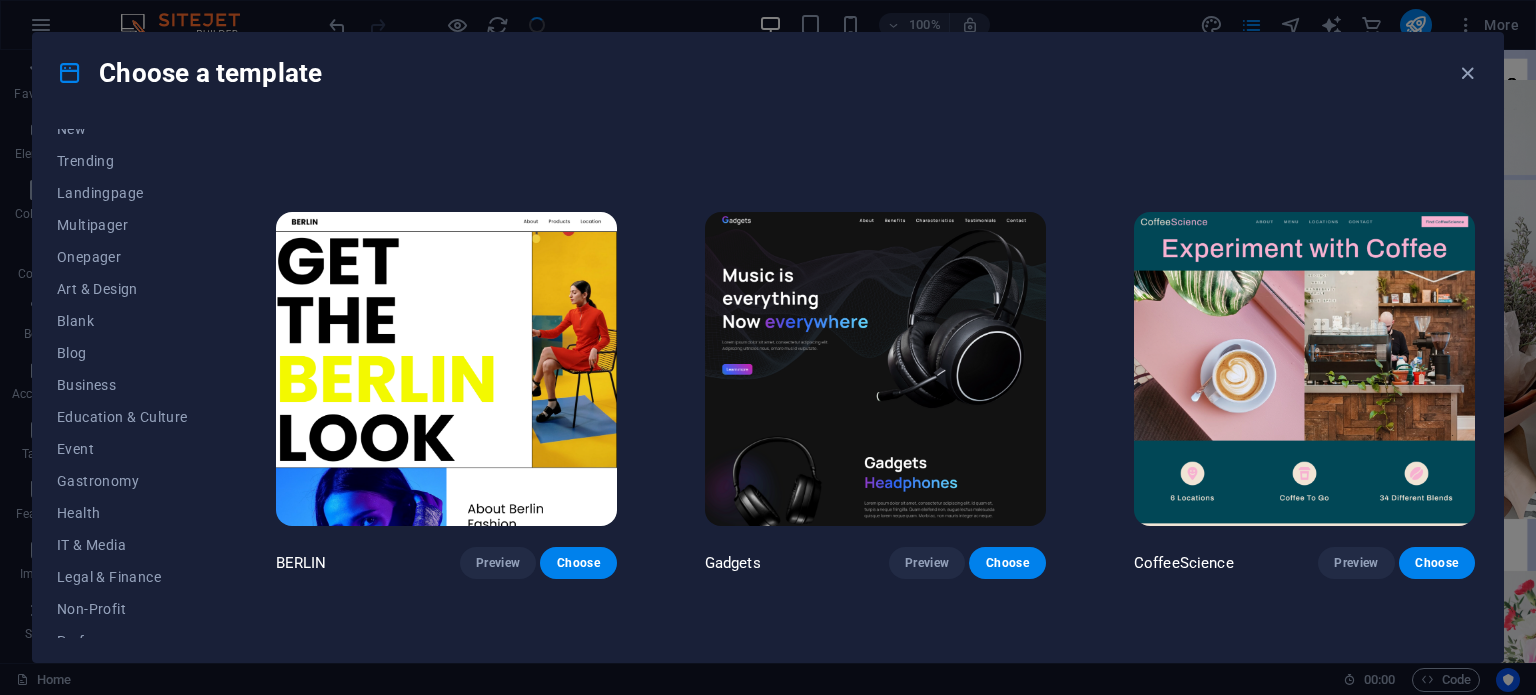 scroll, scrollTop: 5831, scrollLeft: 0, axis: vertical 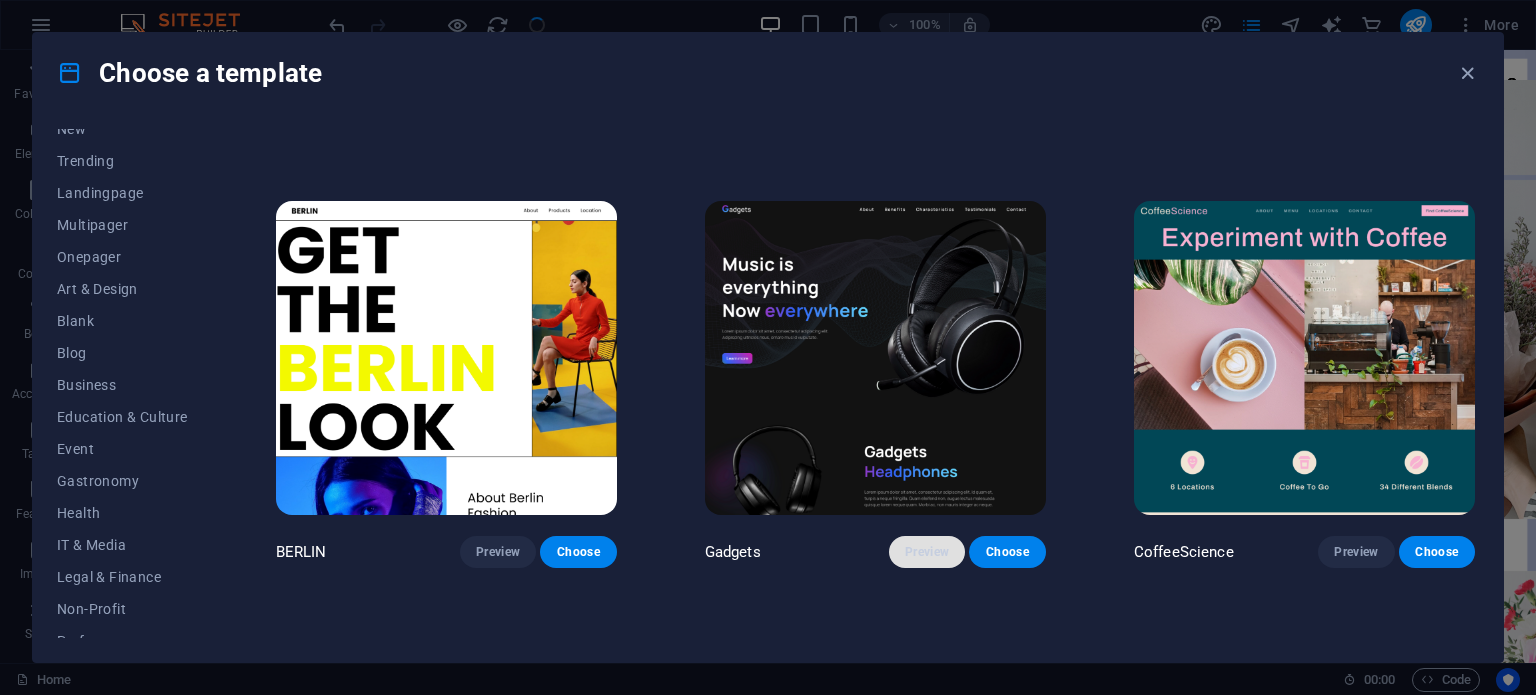 click on "Preview" at bounding box center [927, 552] 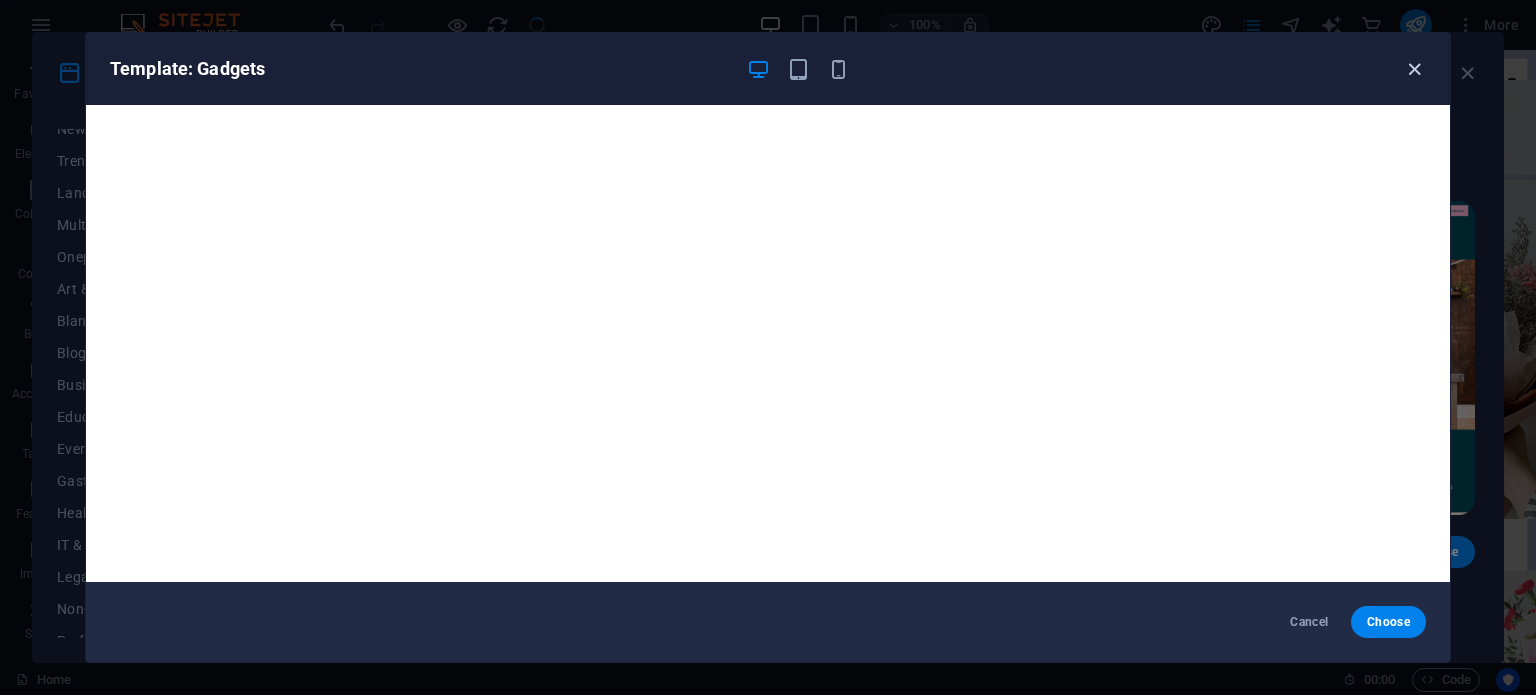 click at bounding box center [1414, 69] 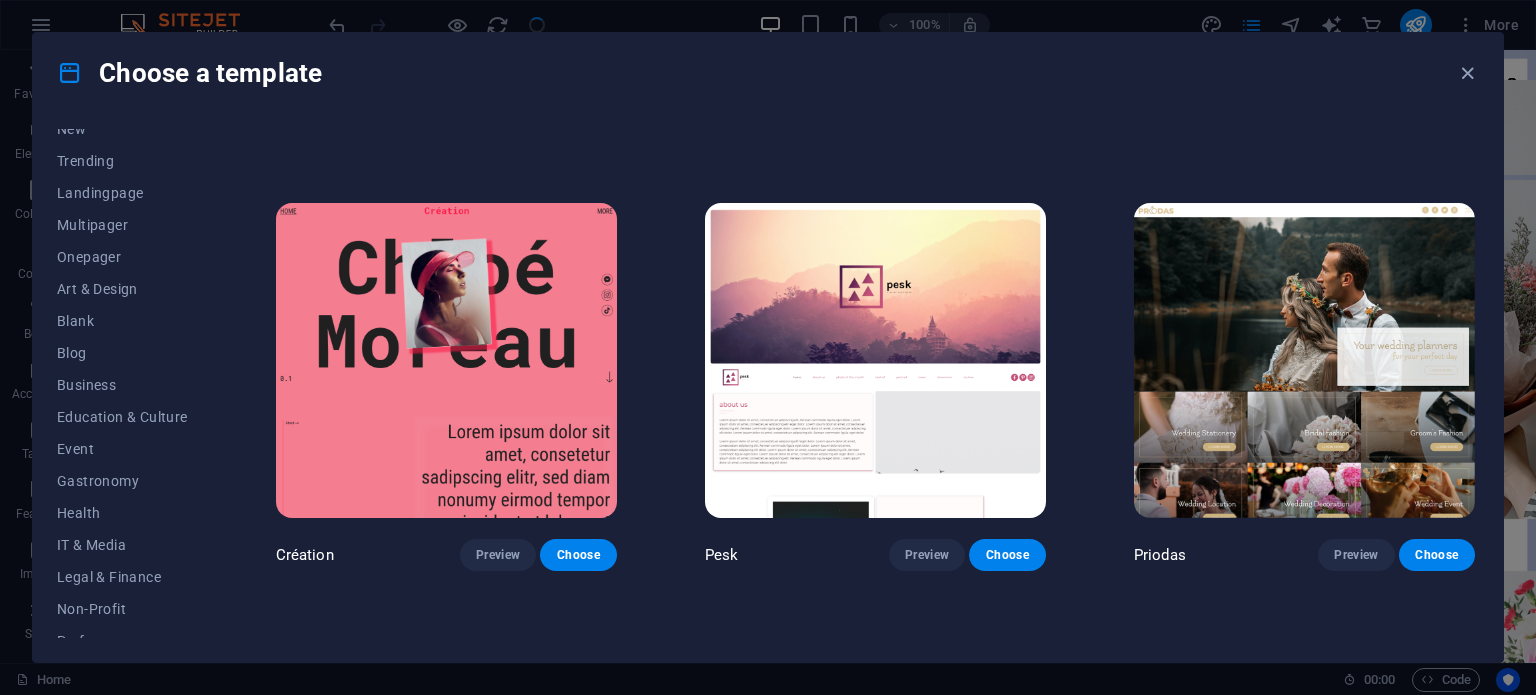 scroll, scrollTop: 8096, scrollLeft: 0, axis: vertical 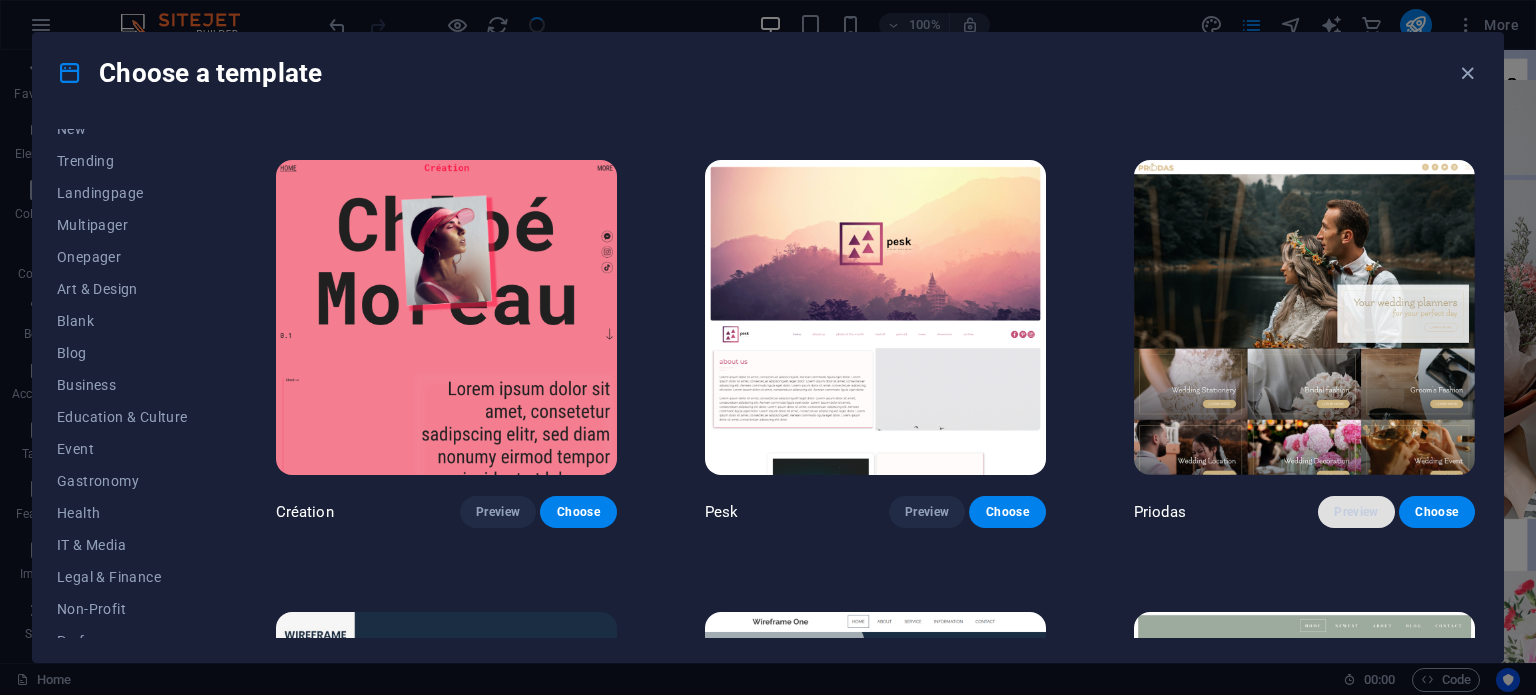 click on "Preview" at bounding box center [1356, 512] 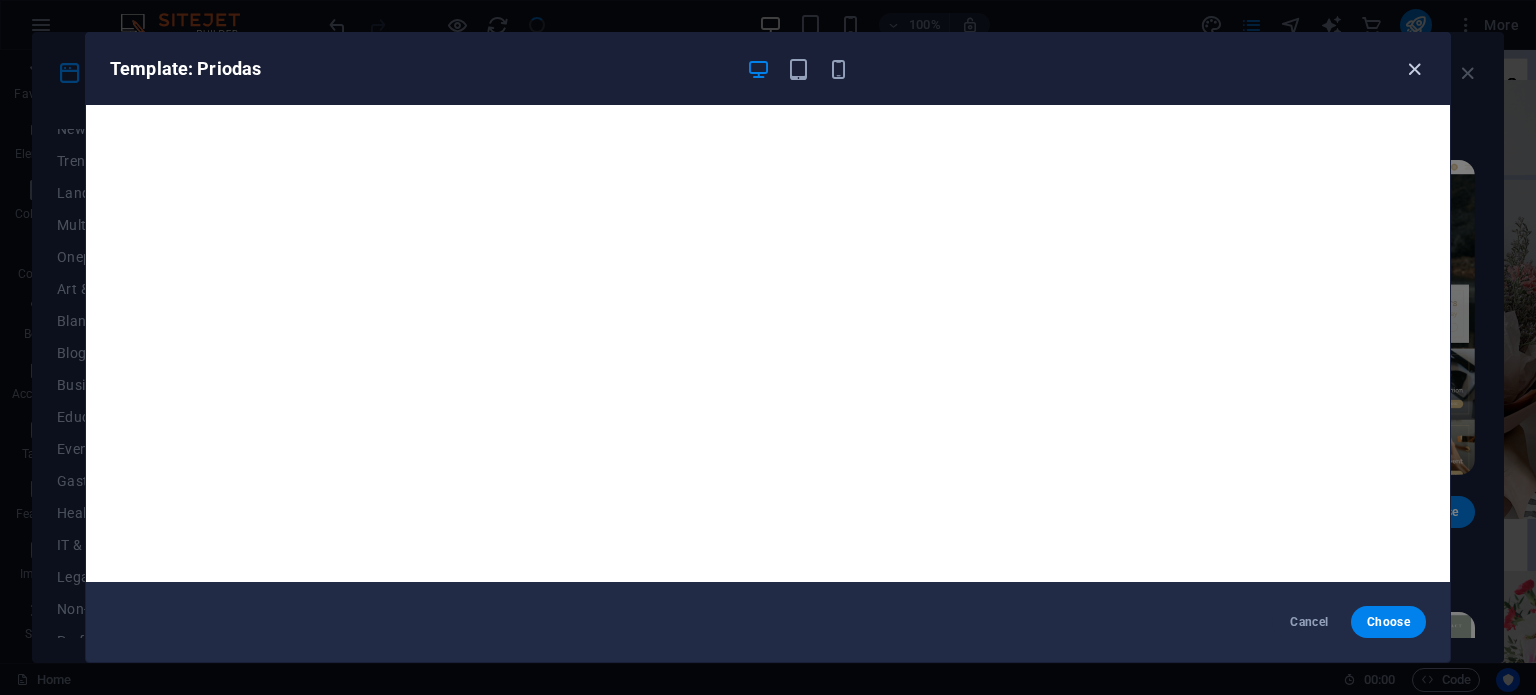 click at bounding box center [1414, 69] 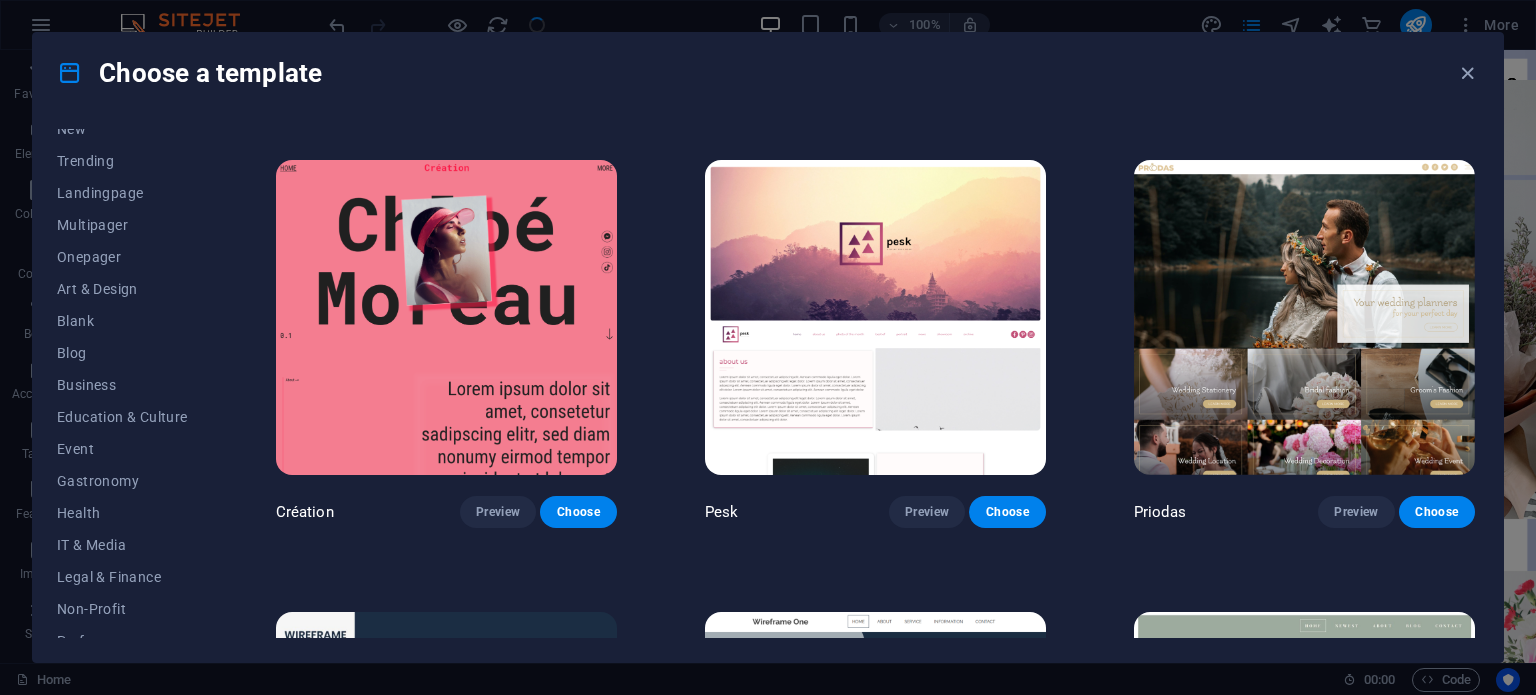 click on "Choose a template" at bounding box center [768, 73] 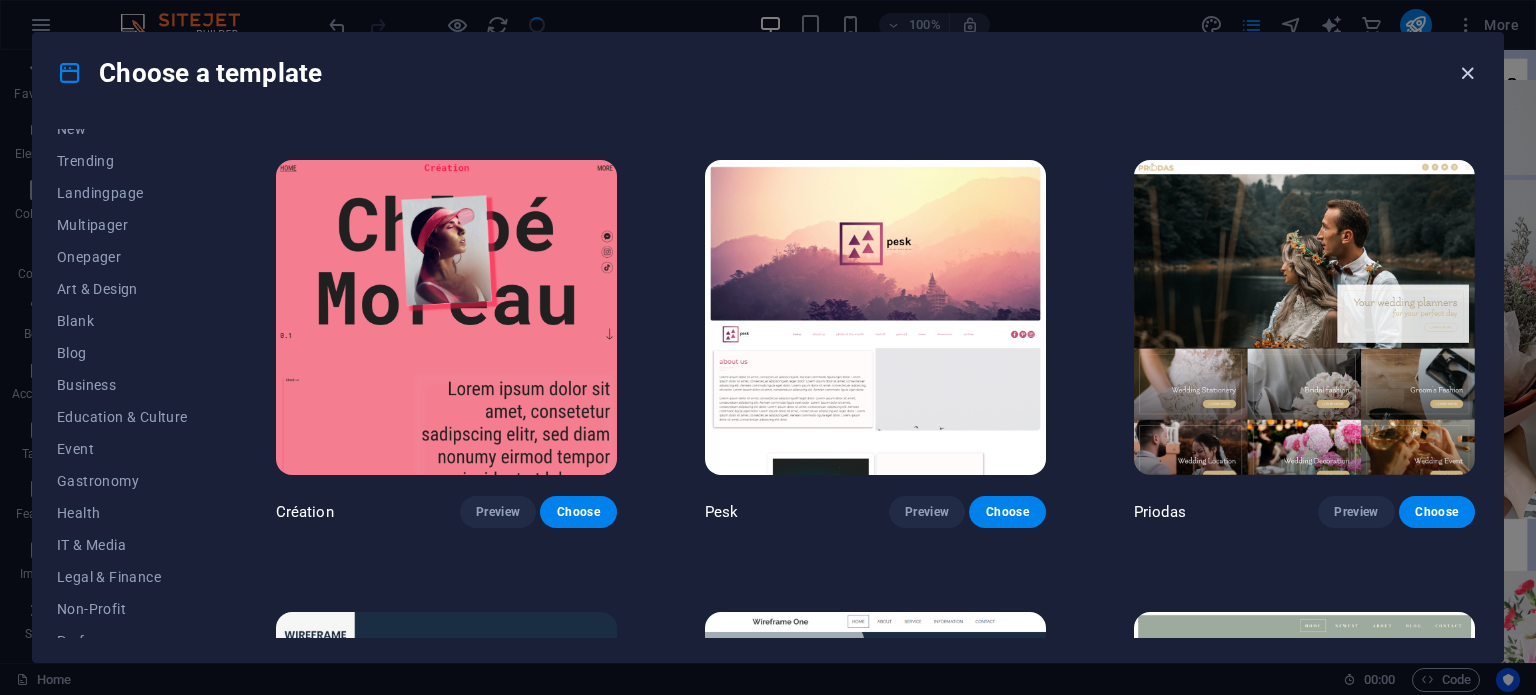 click at bounding box center (1467, 73) 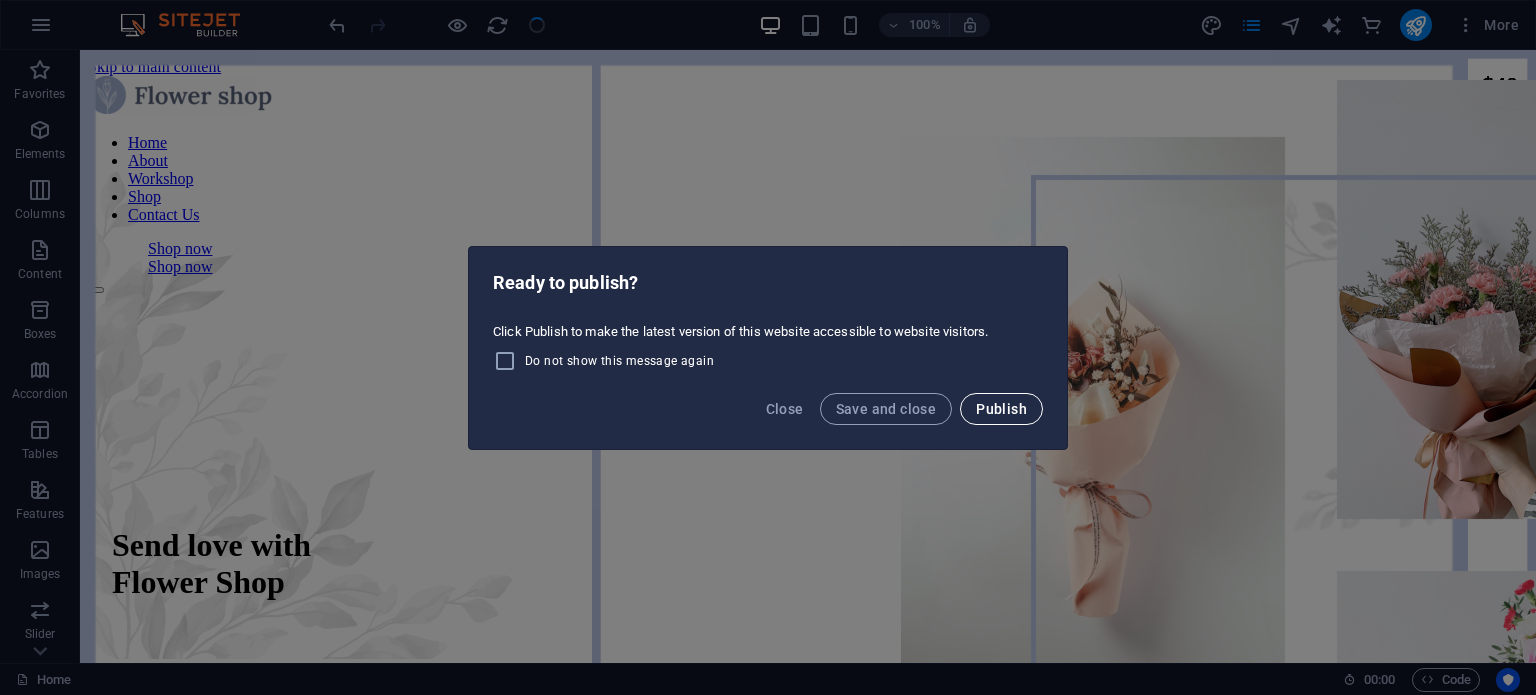 click on "Publish" at bounding box center [1001, 409] 